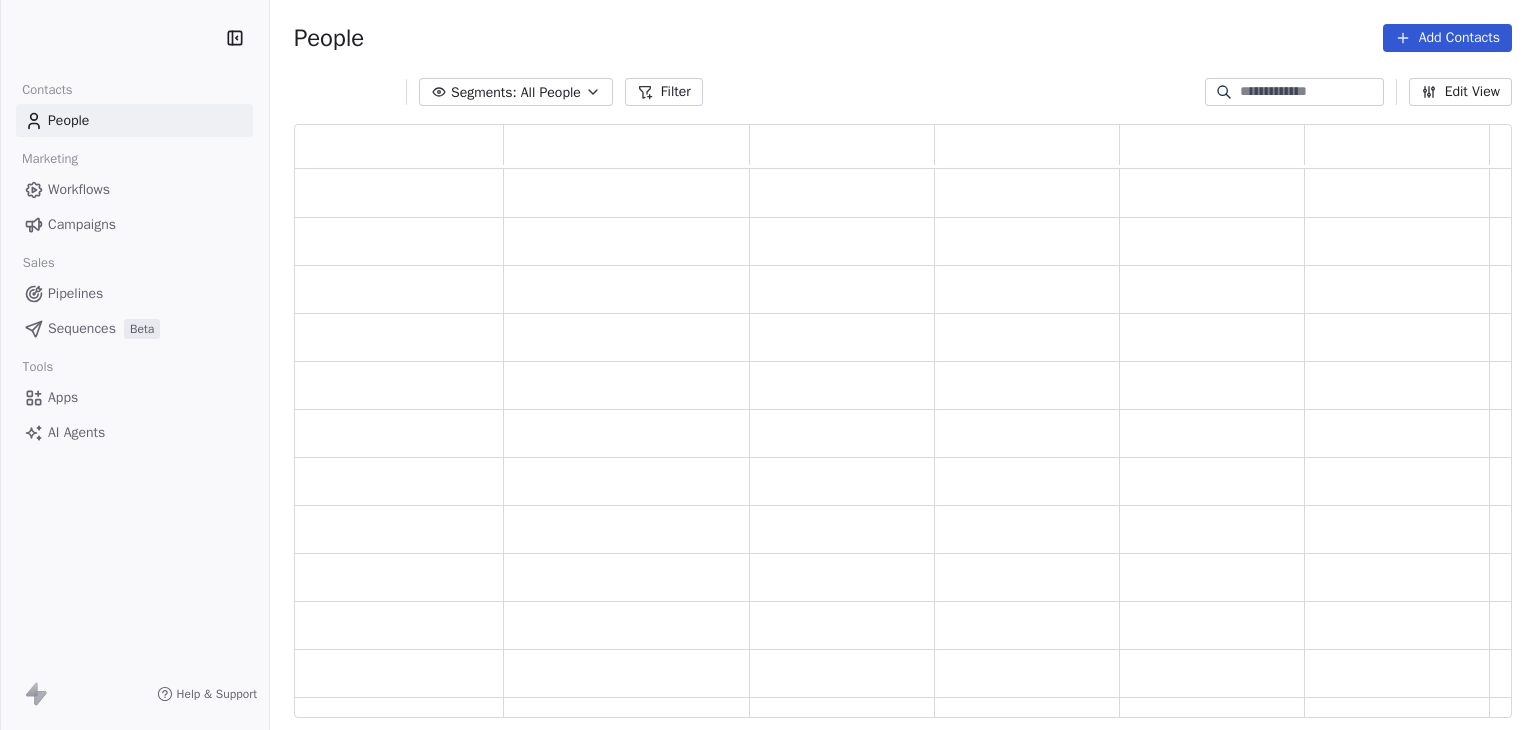 scroll, scrollTop: 0, scrollLeft: 0, axis: both 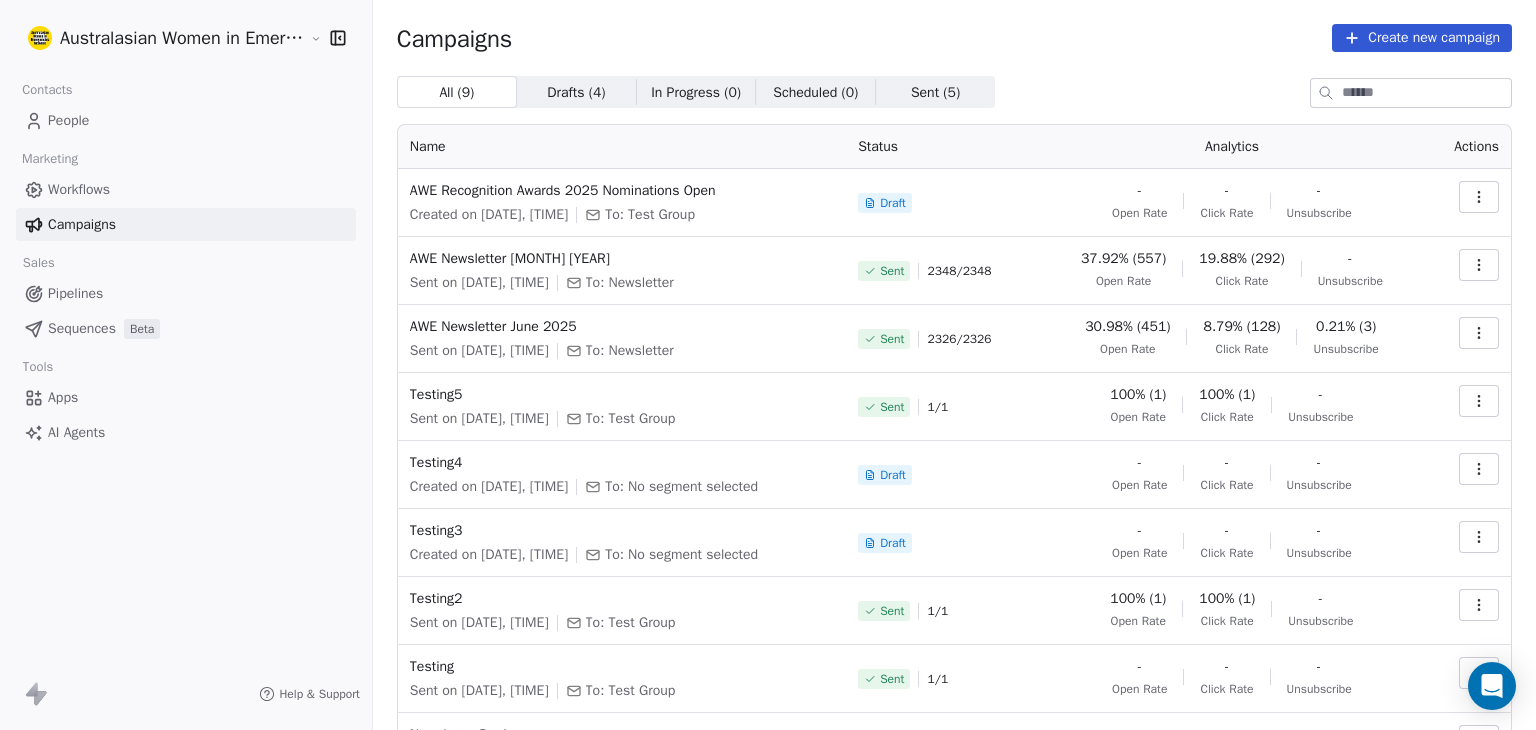 click 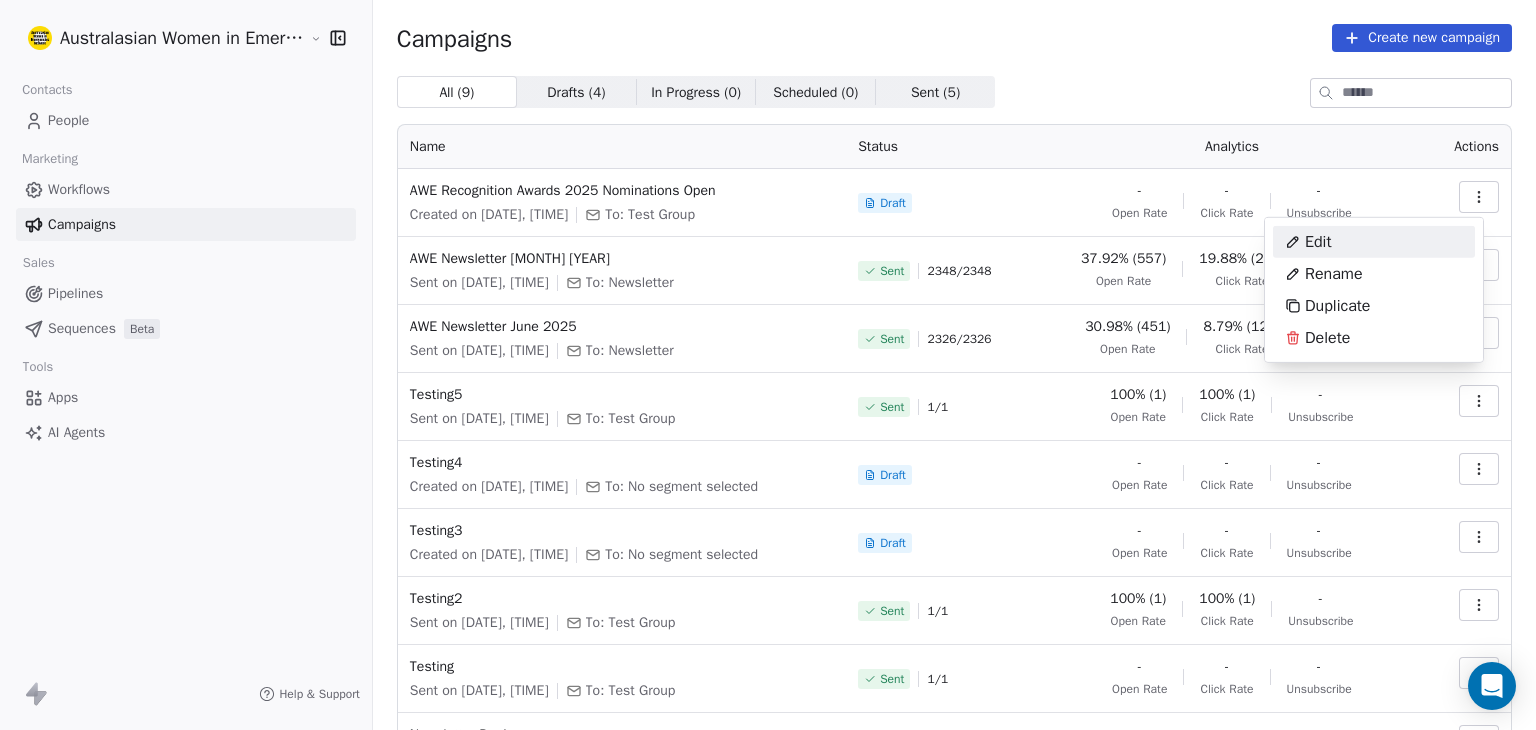 click on "Edit" at bounding box center (1318, 242) 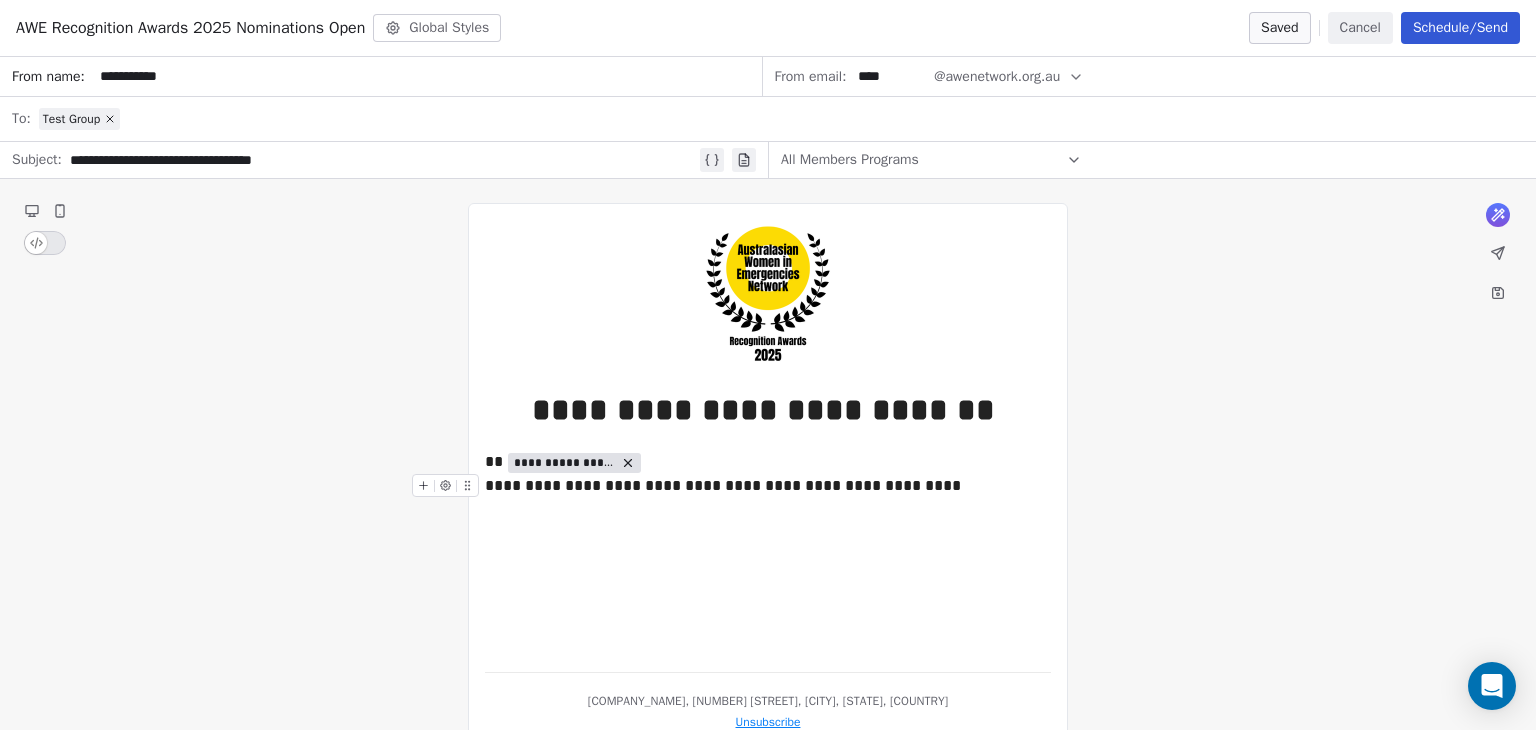 click on "**********" at bounding box center [768, 486] 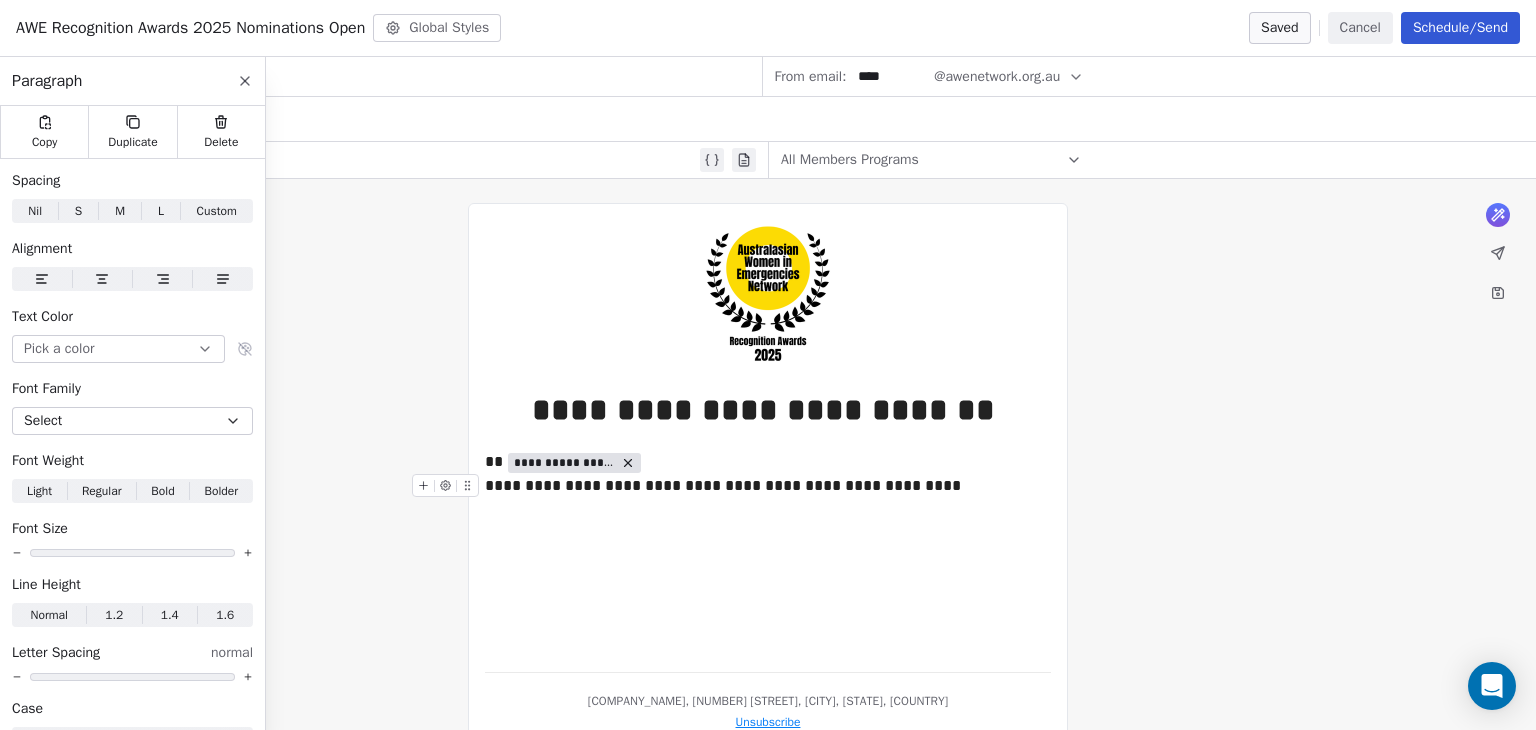 type 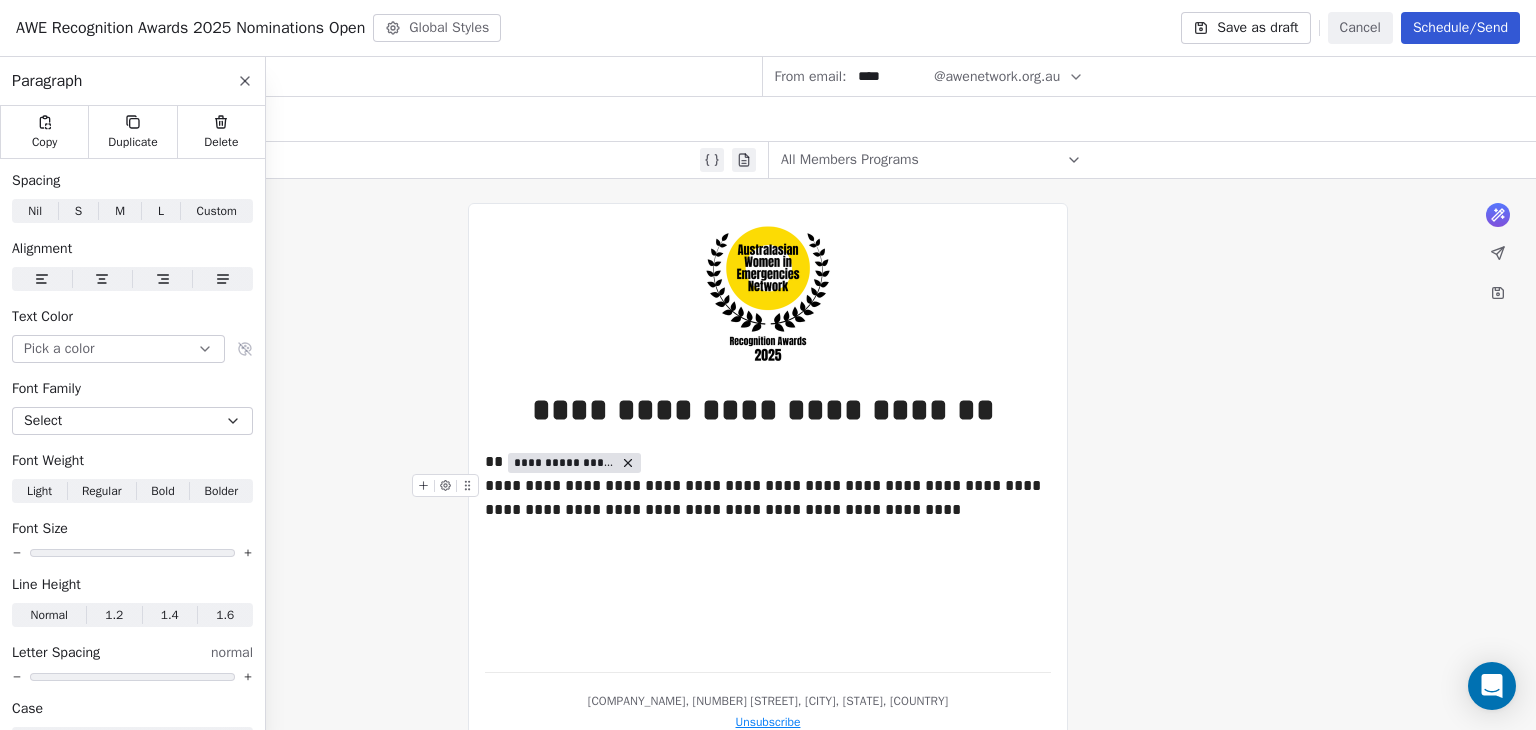 click on "**********" at bounding box center [768, 498] 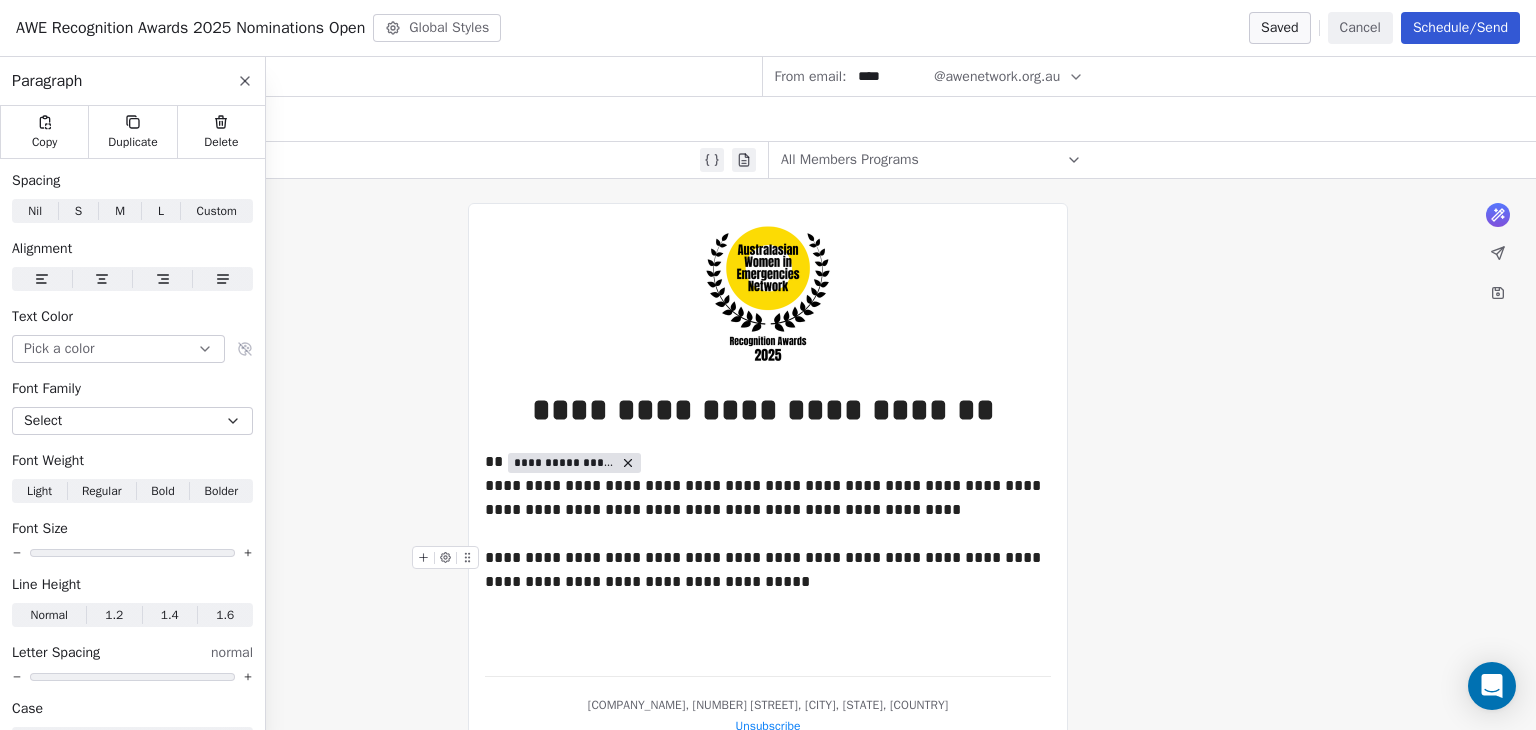 click on "**********" at bounding box center (768, 570) 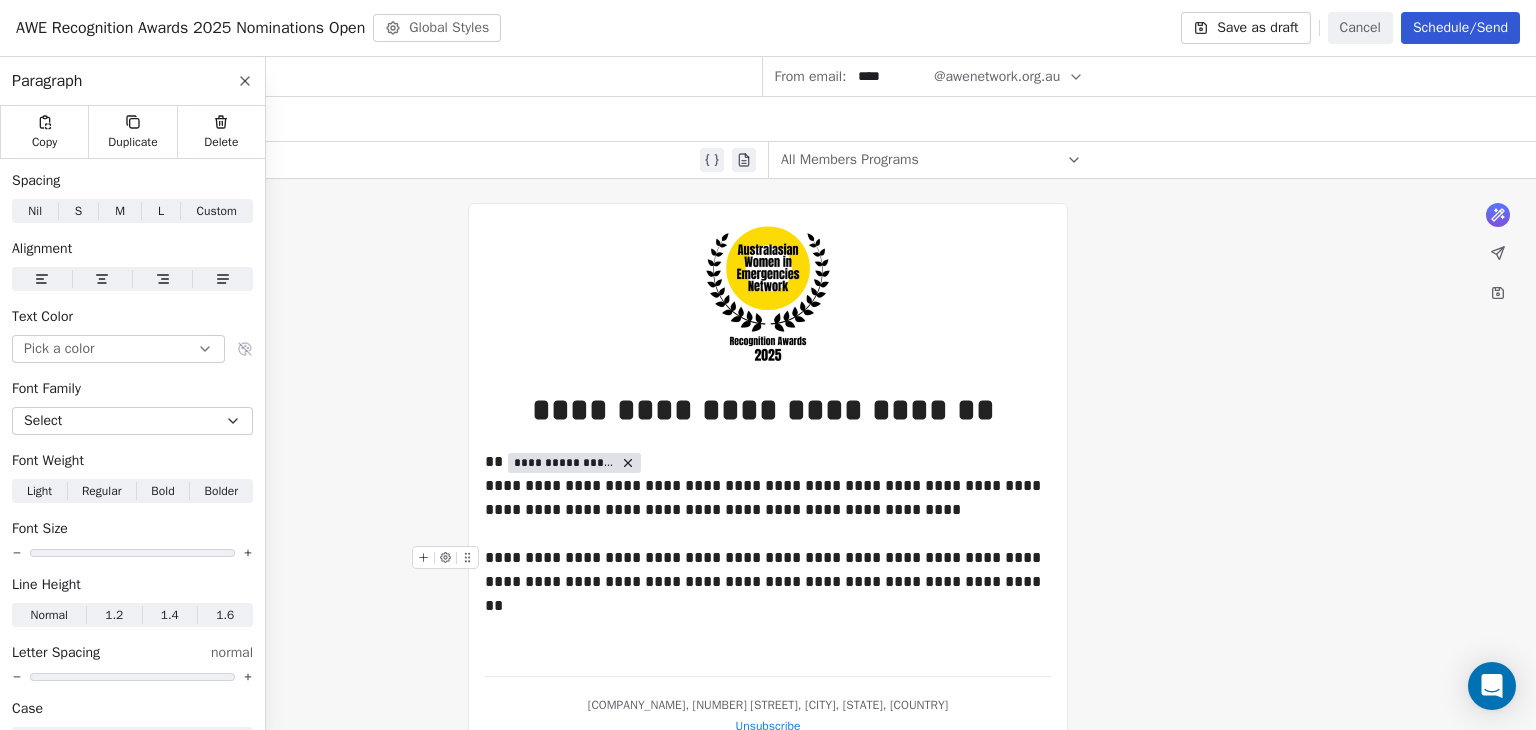 click on "**********" at bounding box center (768, 570) 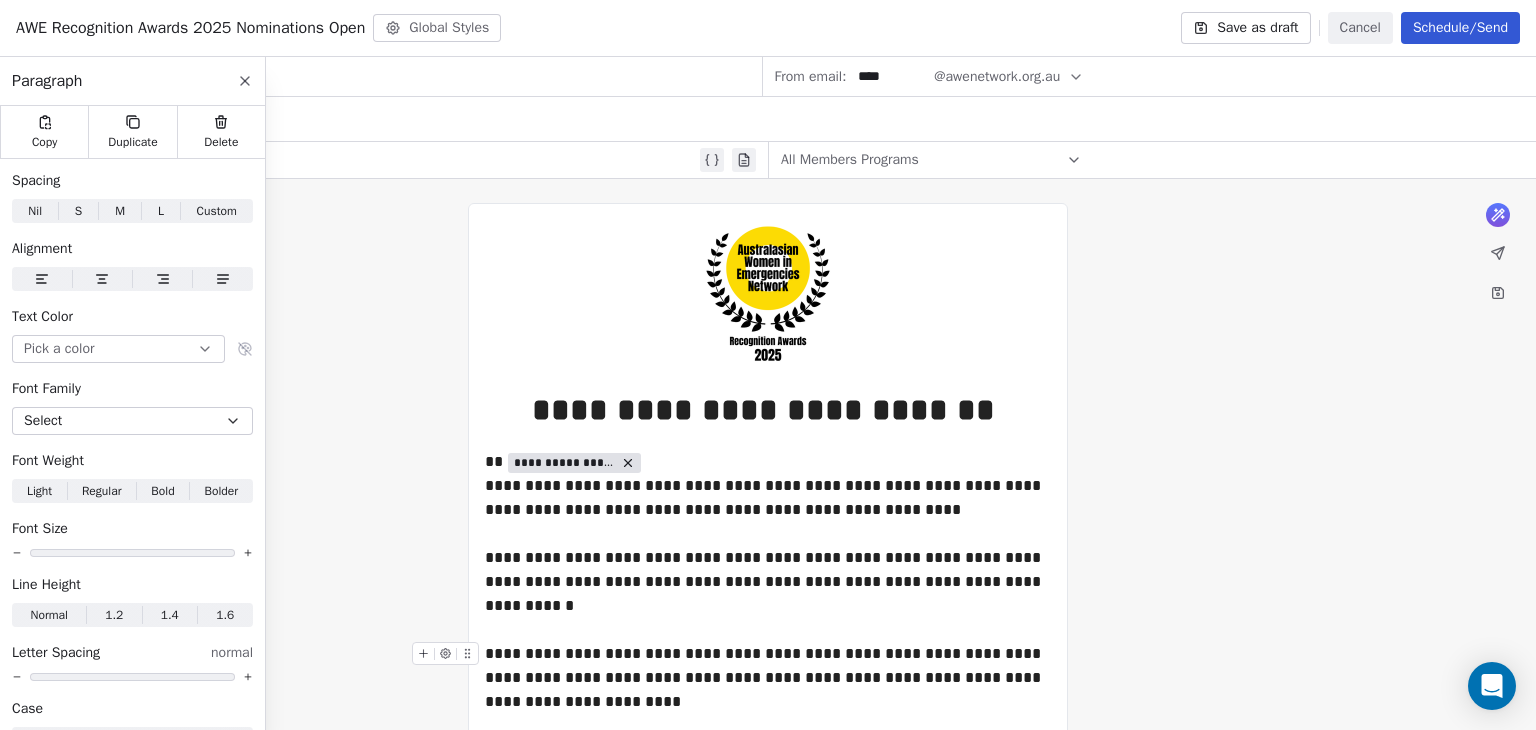 click on "**********" at bounding box center (768, 678) 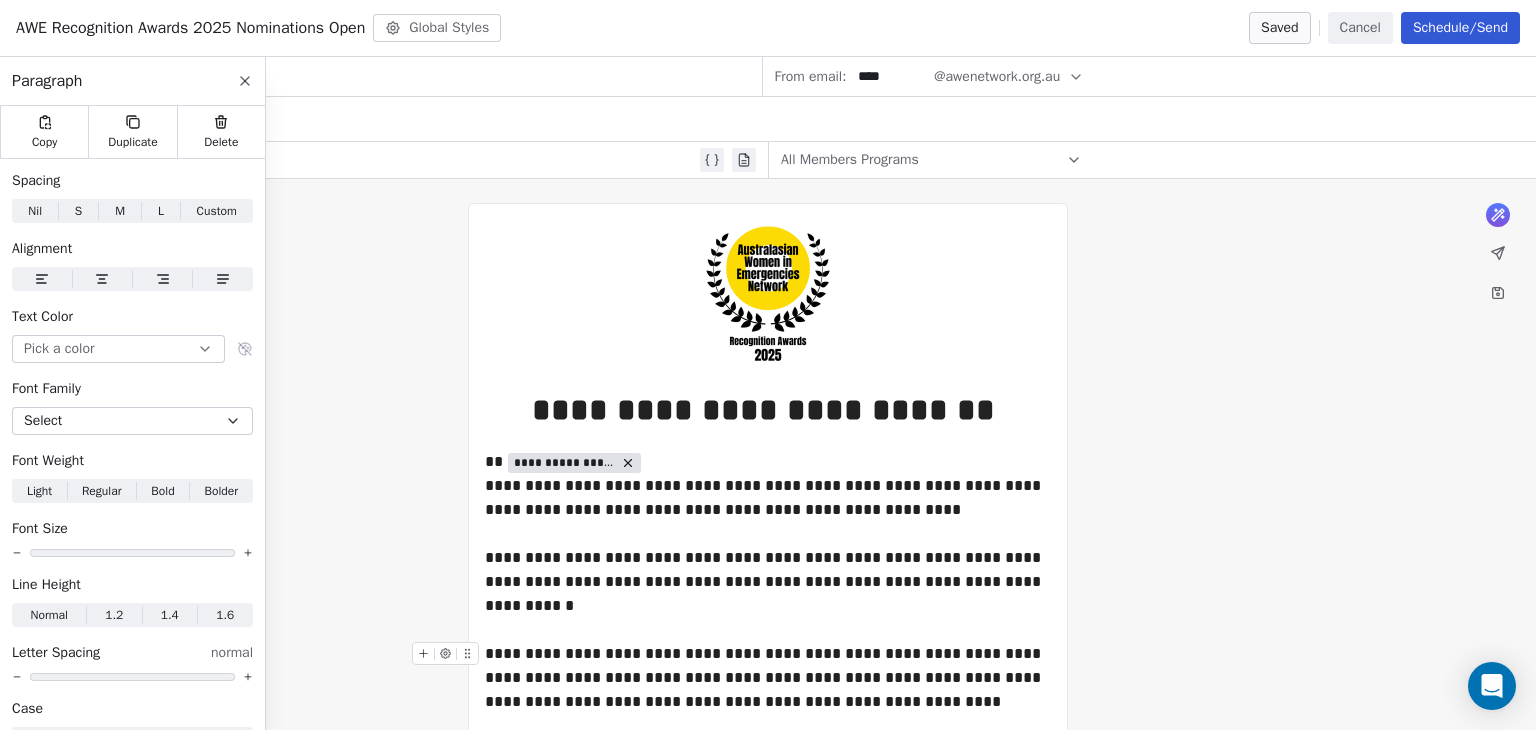 click on "**********" at bounding box center [768, 678] 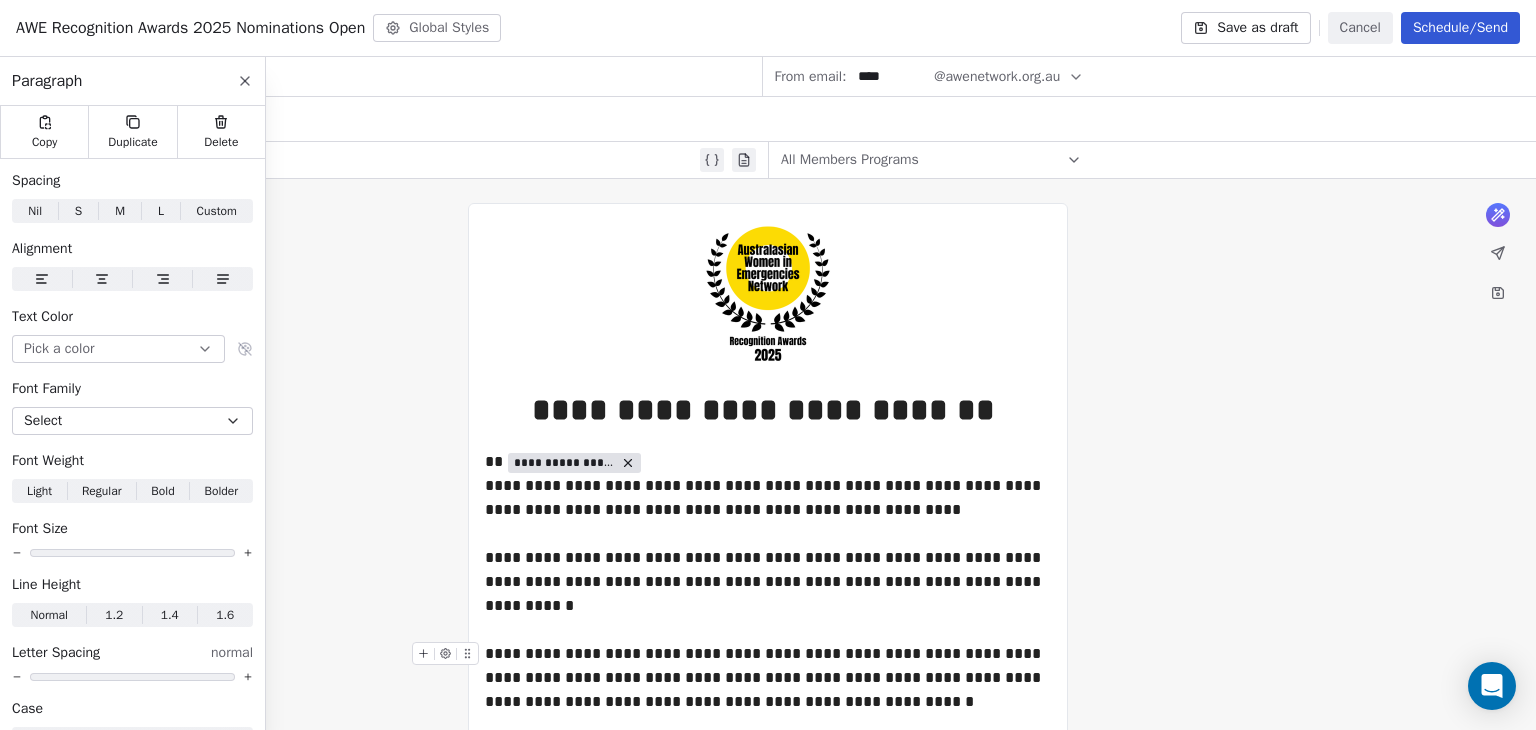 click on "**********" at bounding box center (768, 678) 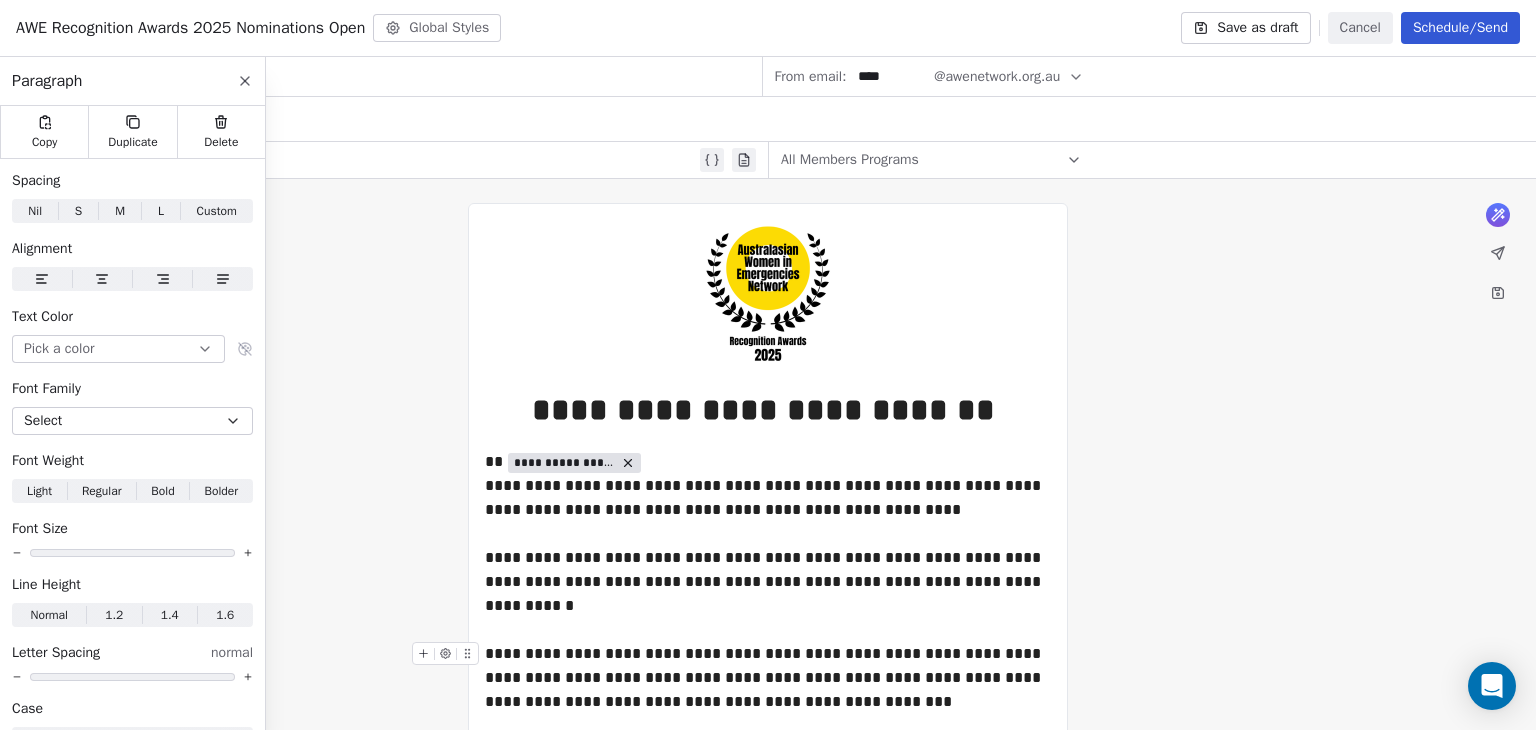 click on "**********" at bounding box center [768, 678] 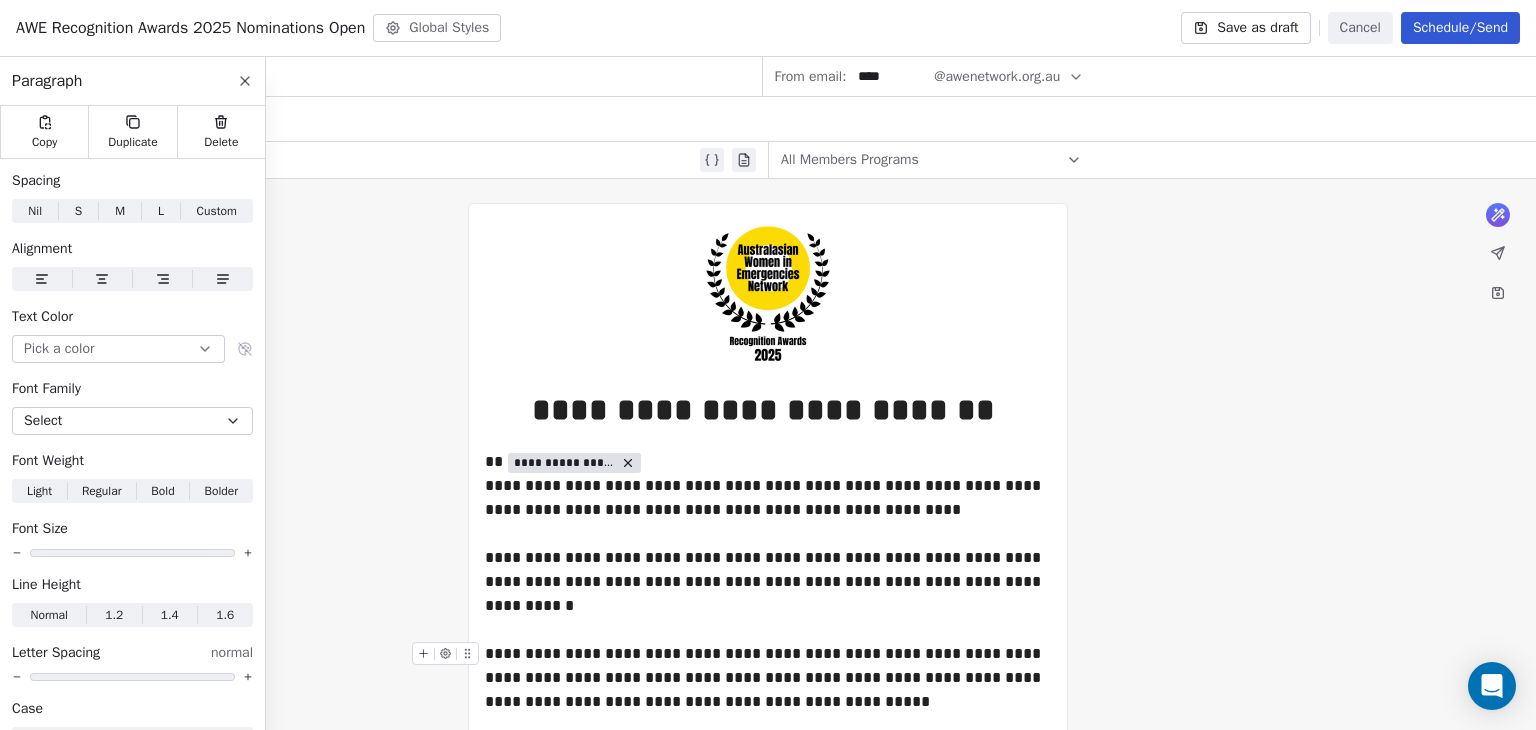 click on "**********" at bounding box center (768, 678) 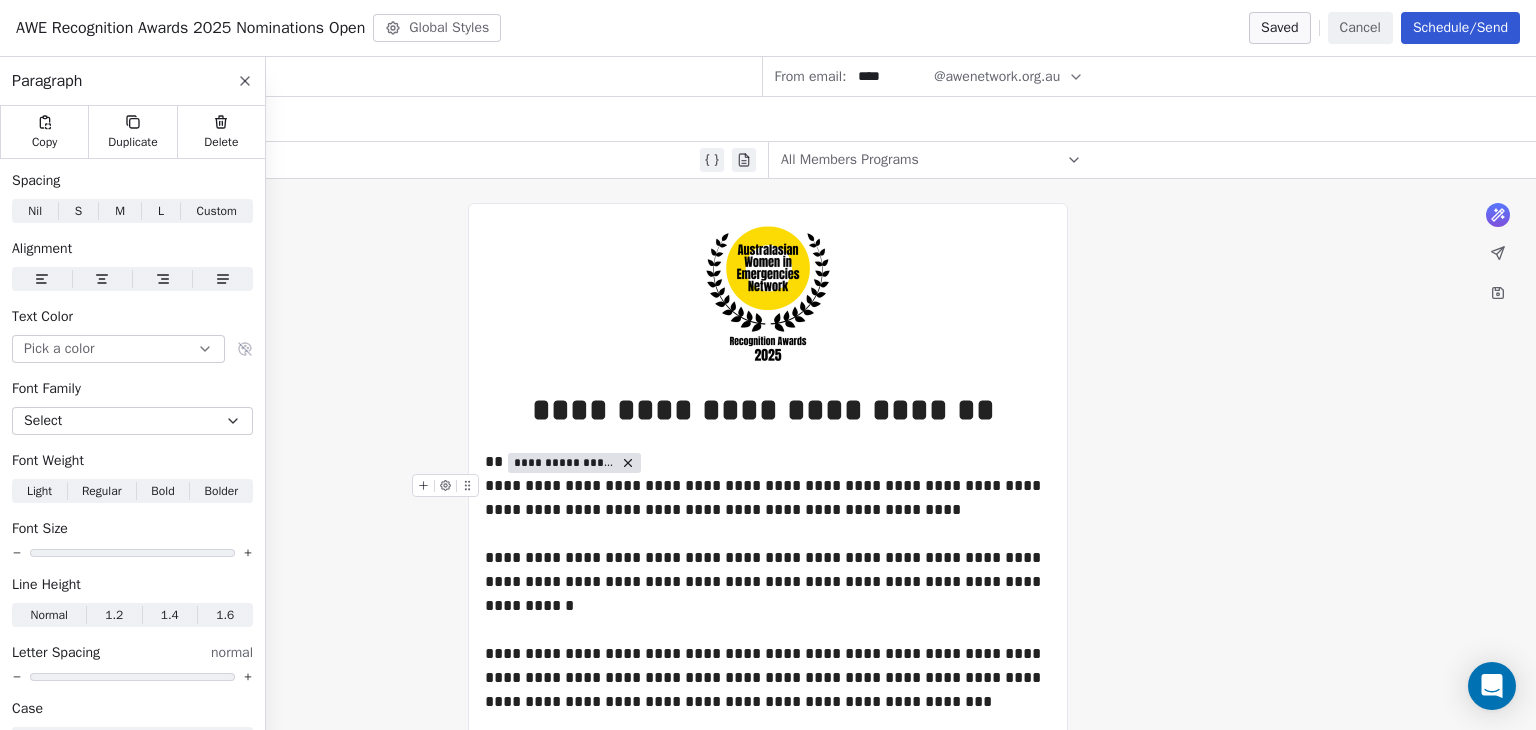 click on "**********" at bounding box center [768, 498] 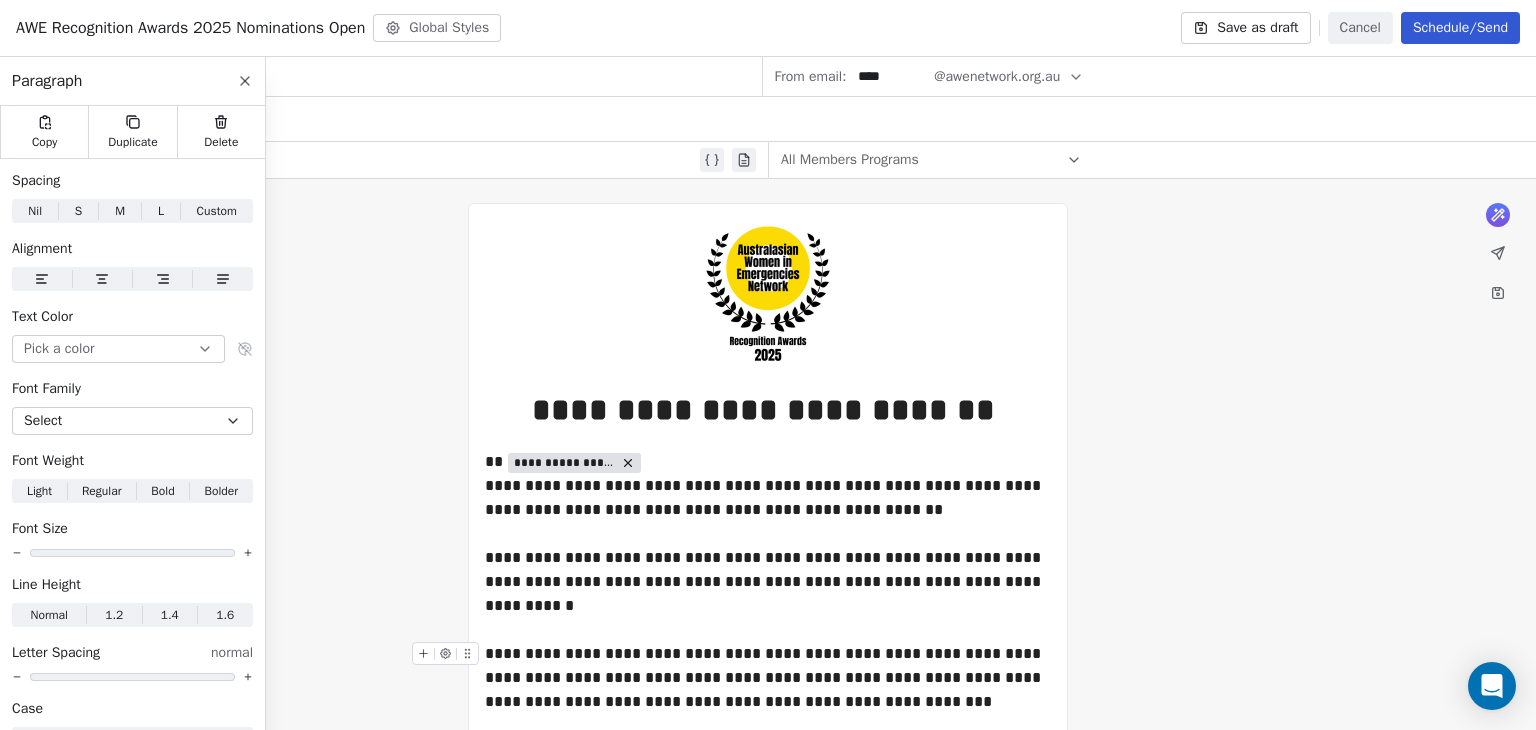 click on "**********" at bounding box center (768, 678) 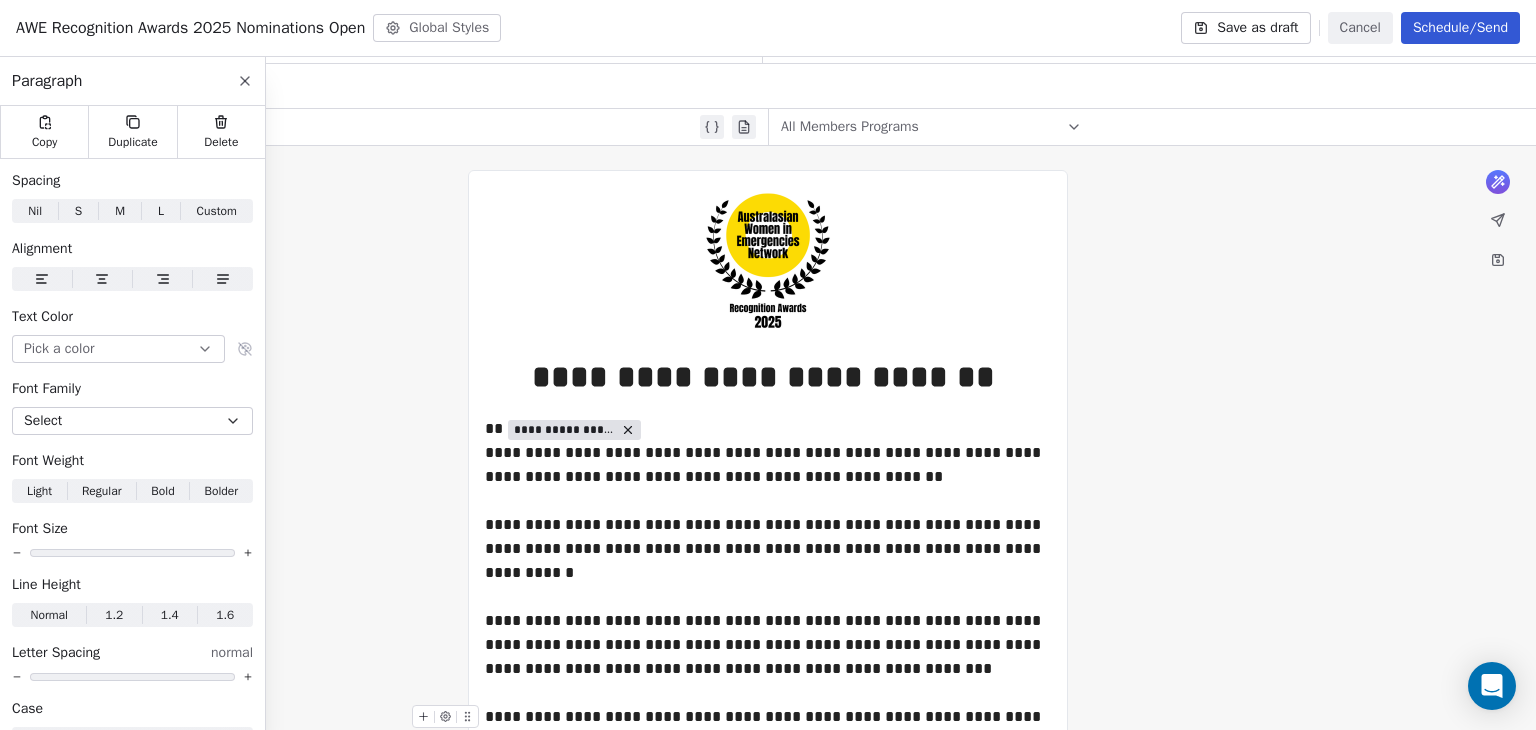 scroll, scrollTop: 57, scrollLeft: 0, axis: vertical 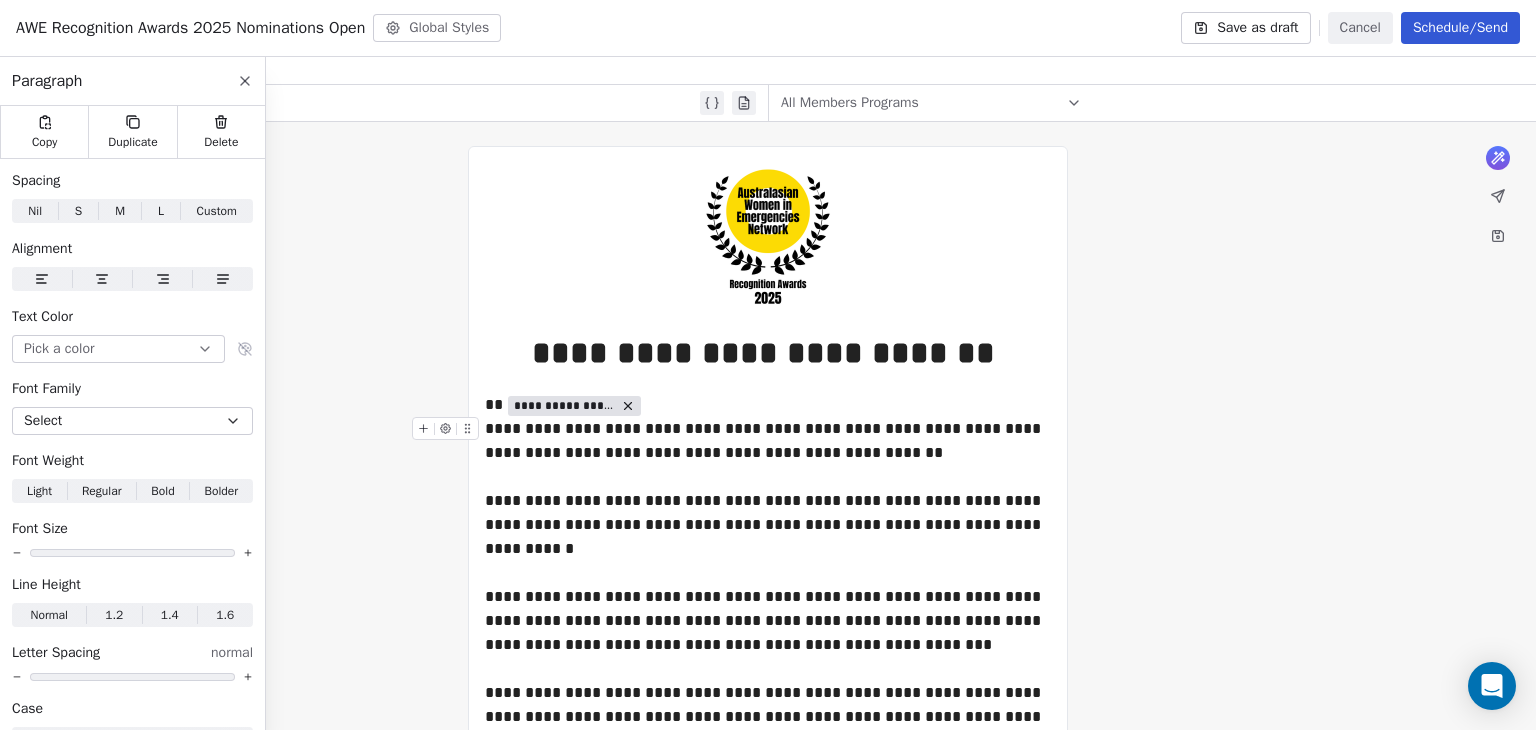 click on "**********" at bounding box center (768, 441) 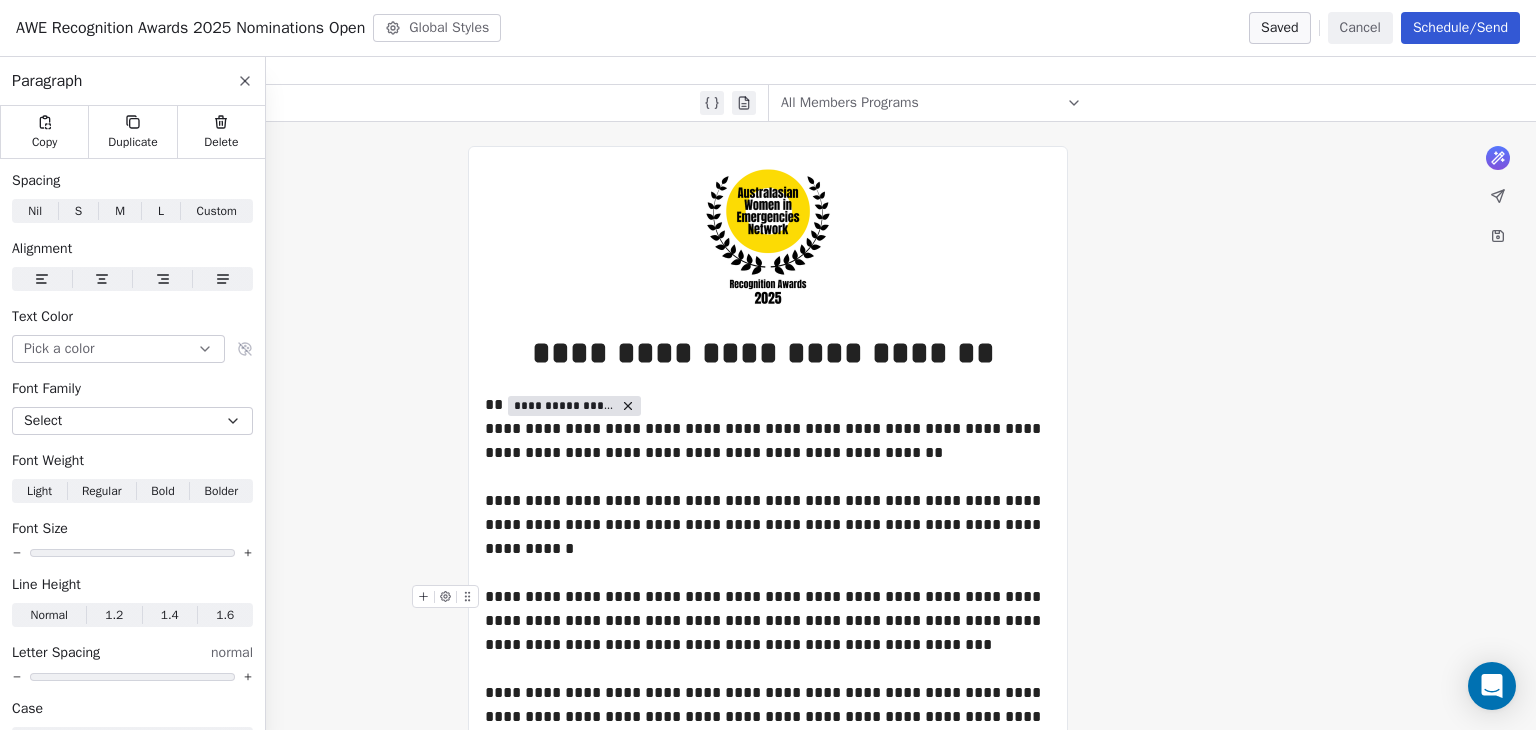 click on "**********" at bounding box center (768, 621) 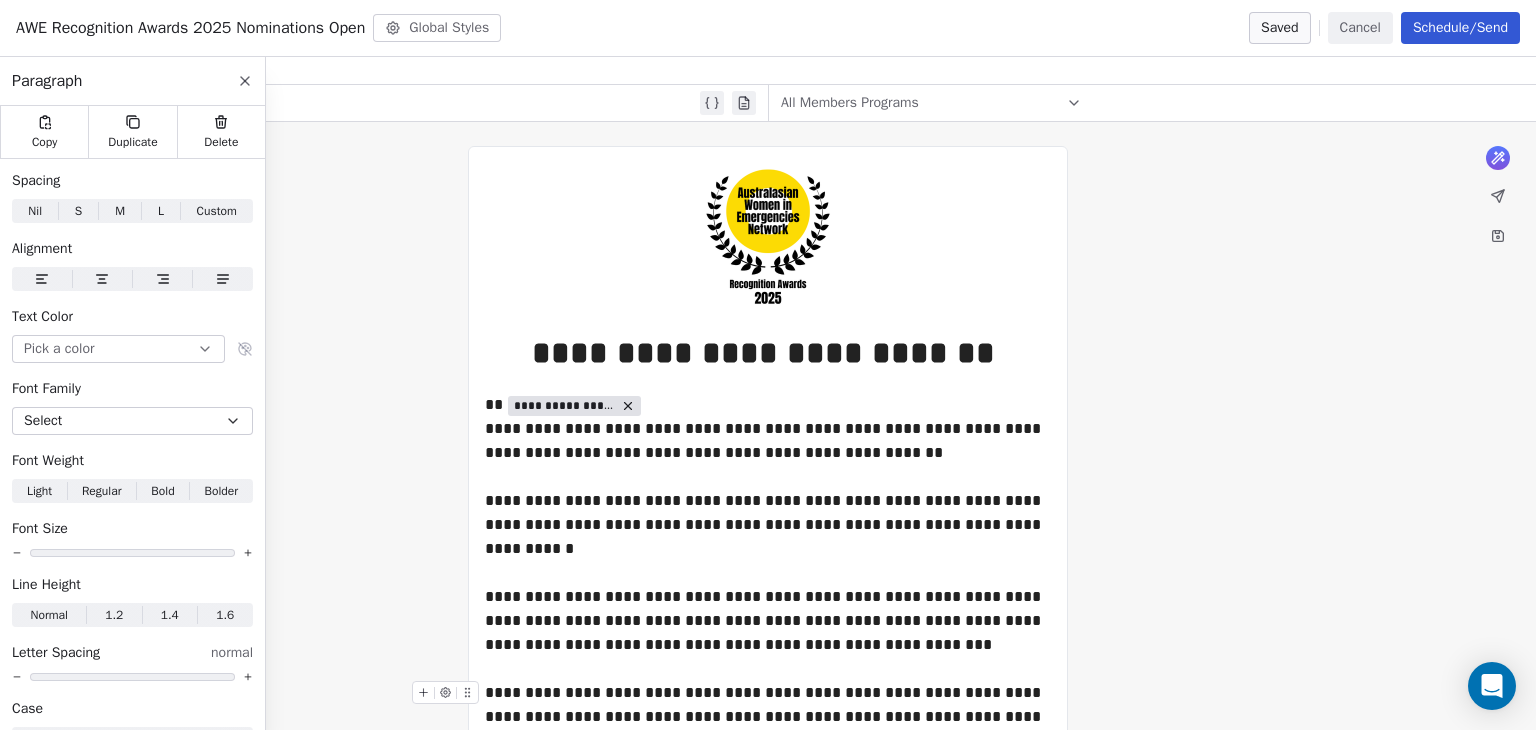 click on "**********" at bounding box center (768, 705) 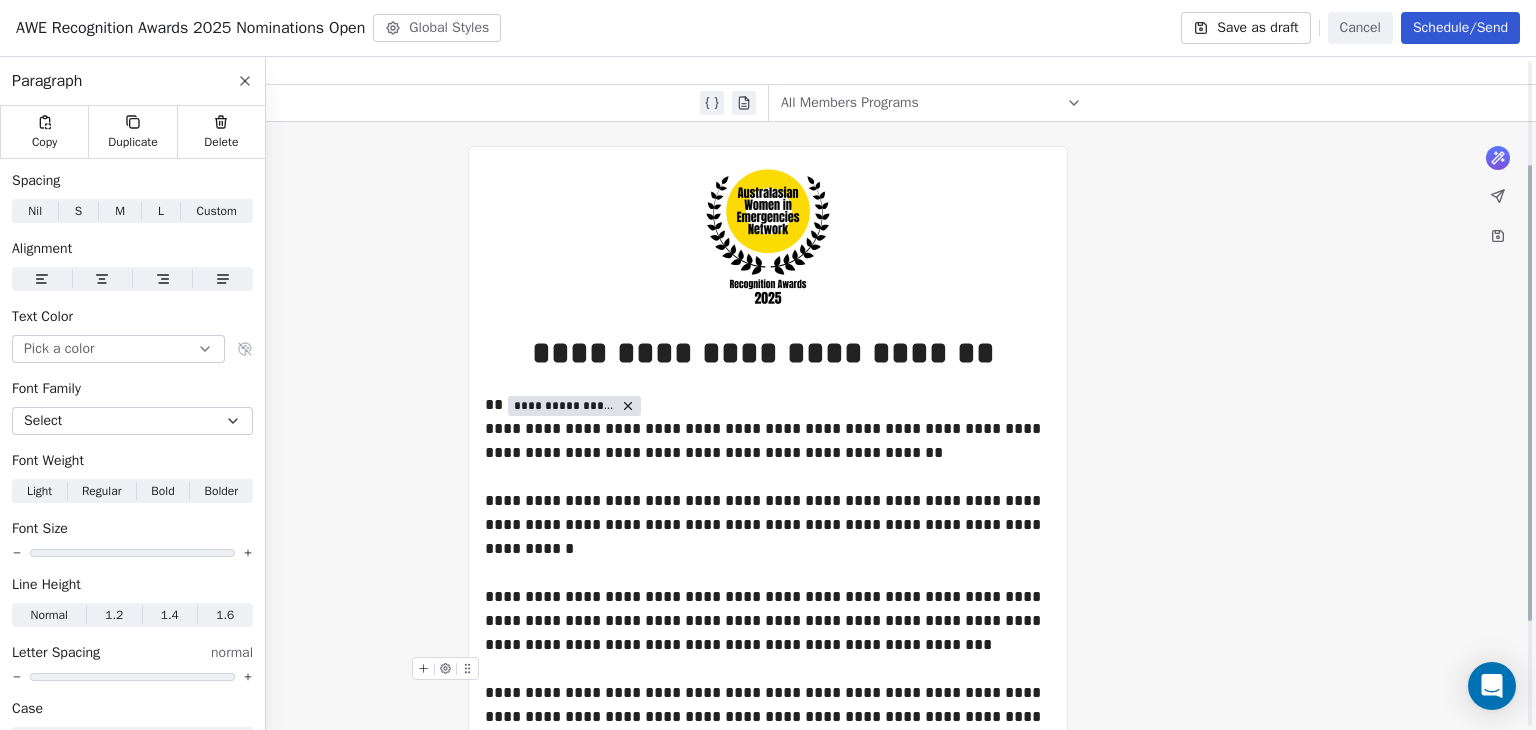 scroll, scrollTop: 153, scrollLeft: 0, axis: vertical 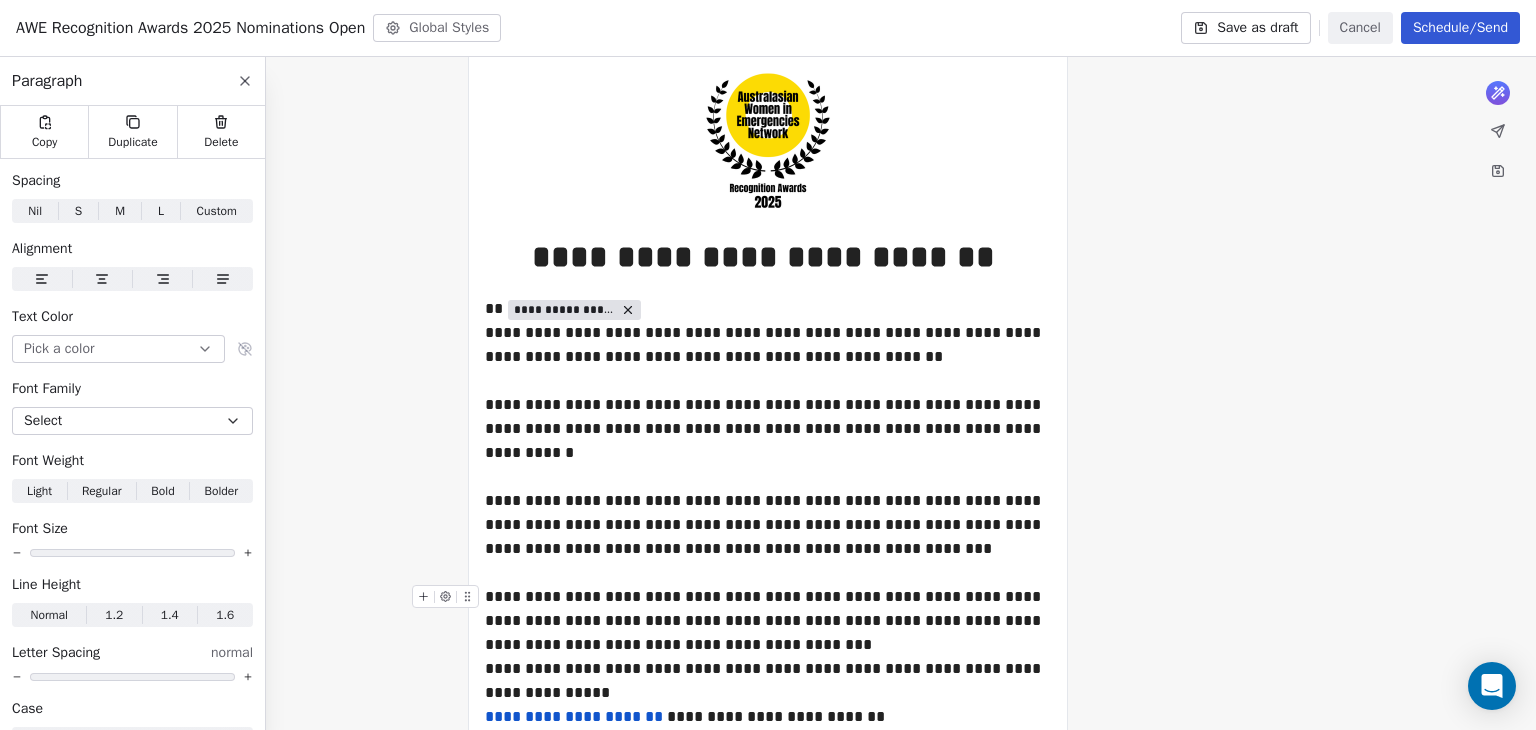 click on "**********" at bounding box center [768, 621] 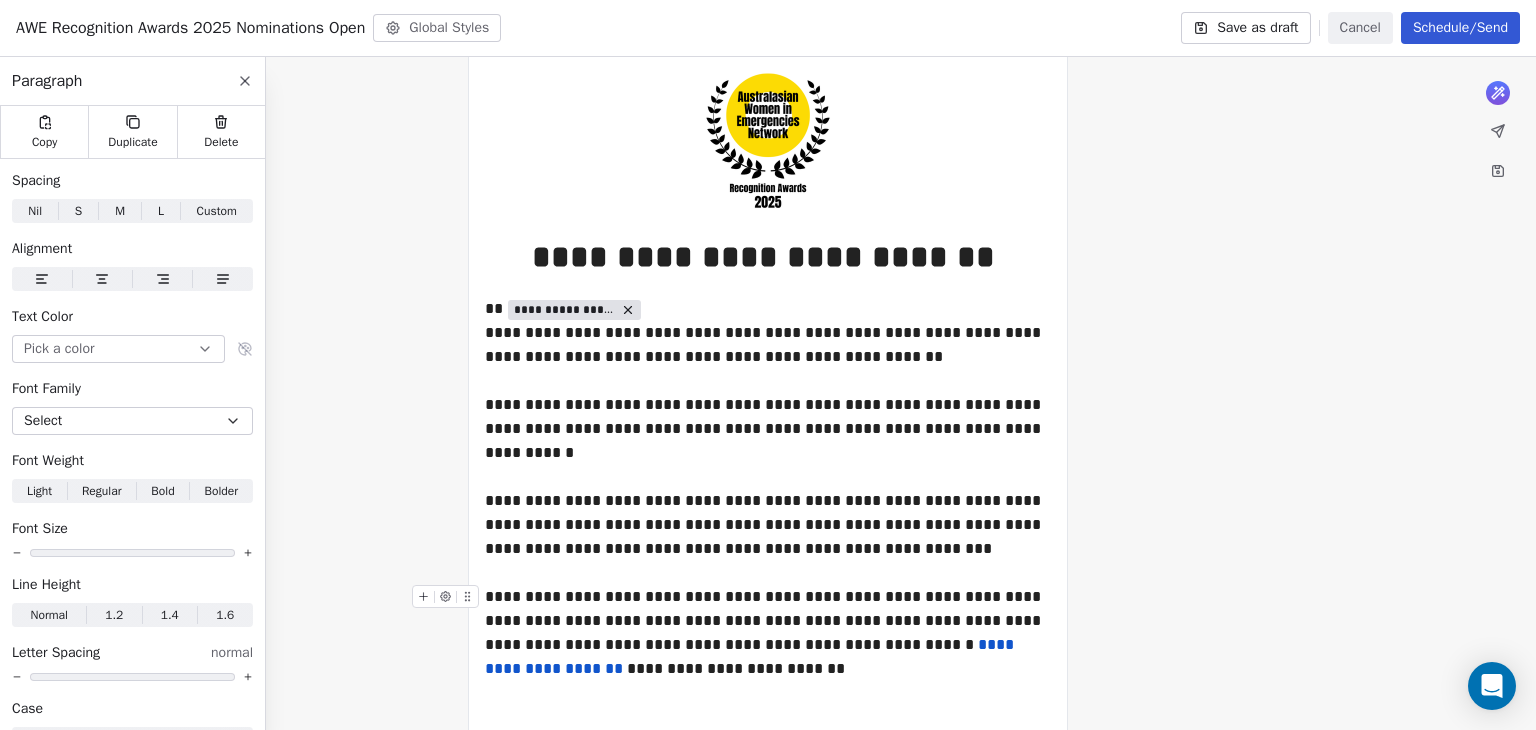 click on "**********" at bounding box center [768, 633] 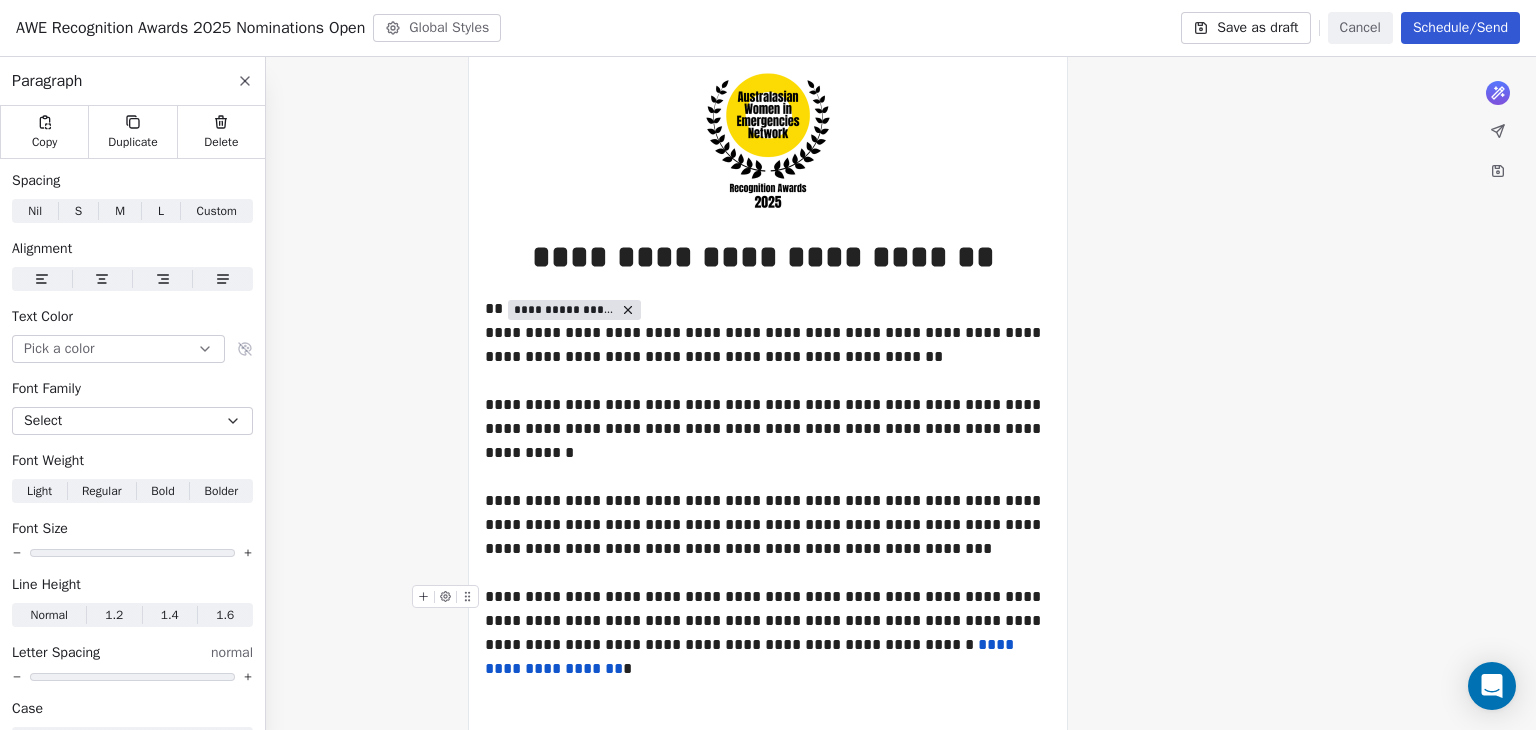 click on "**********" at bounding box center [768, 633] 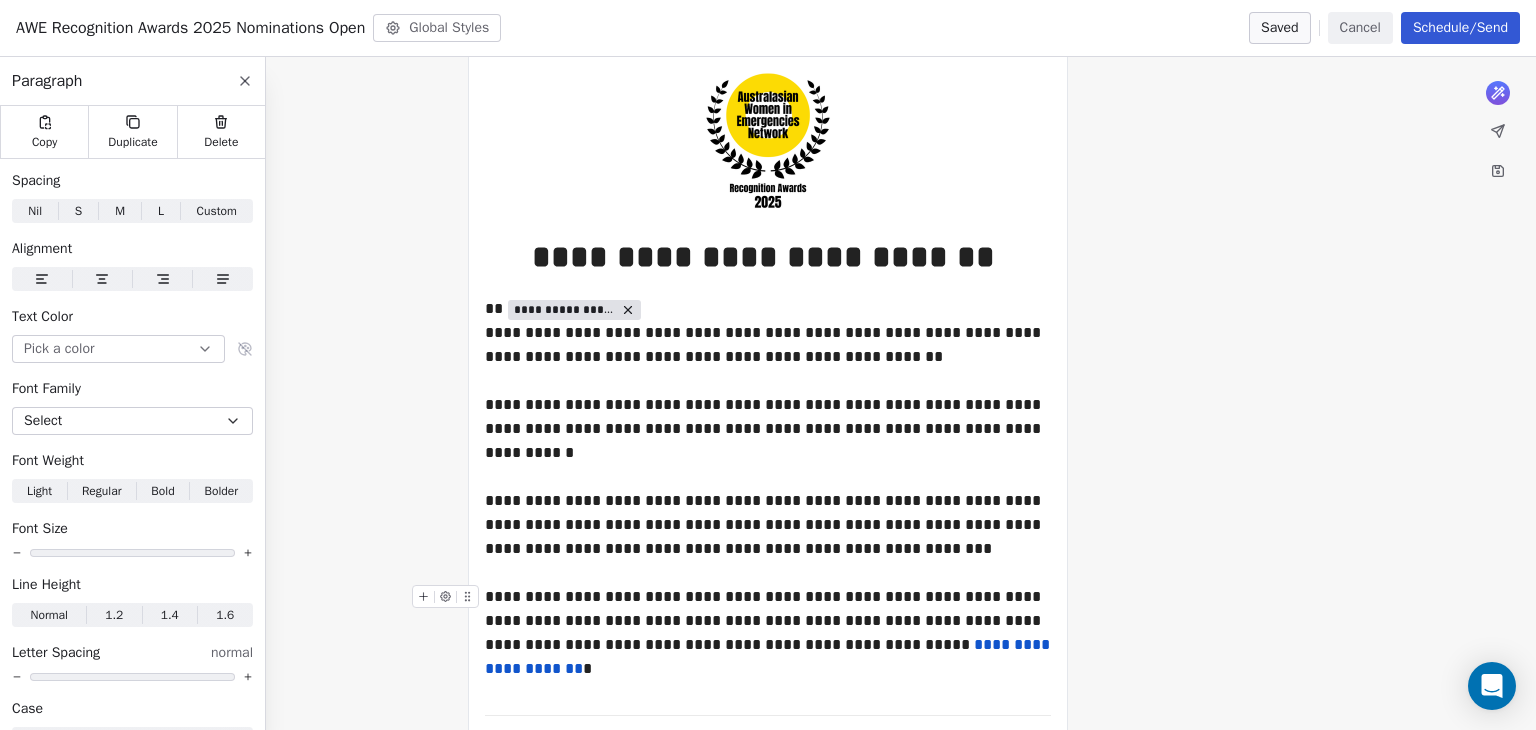 click on "**********" at bounding box center (768, 621) 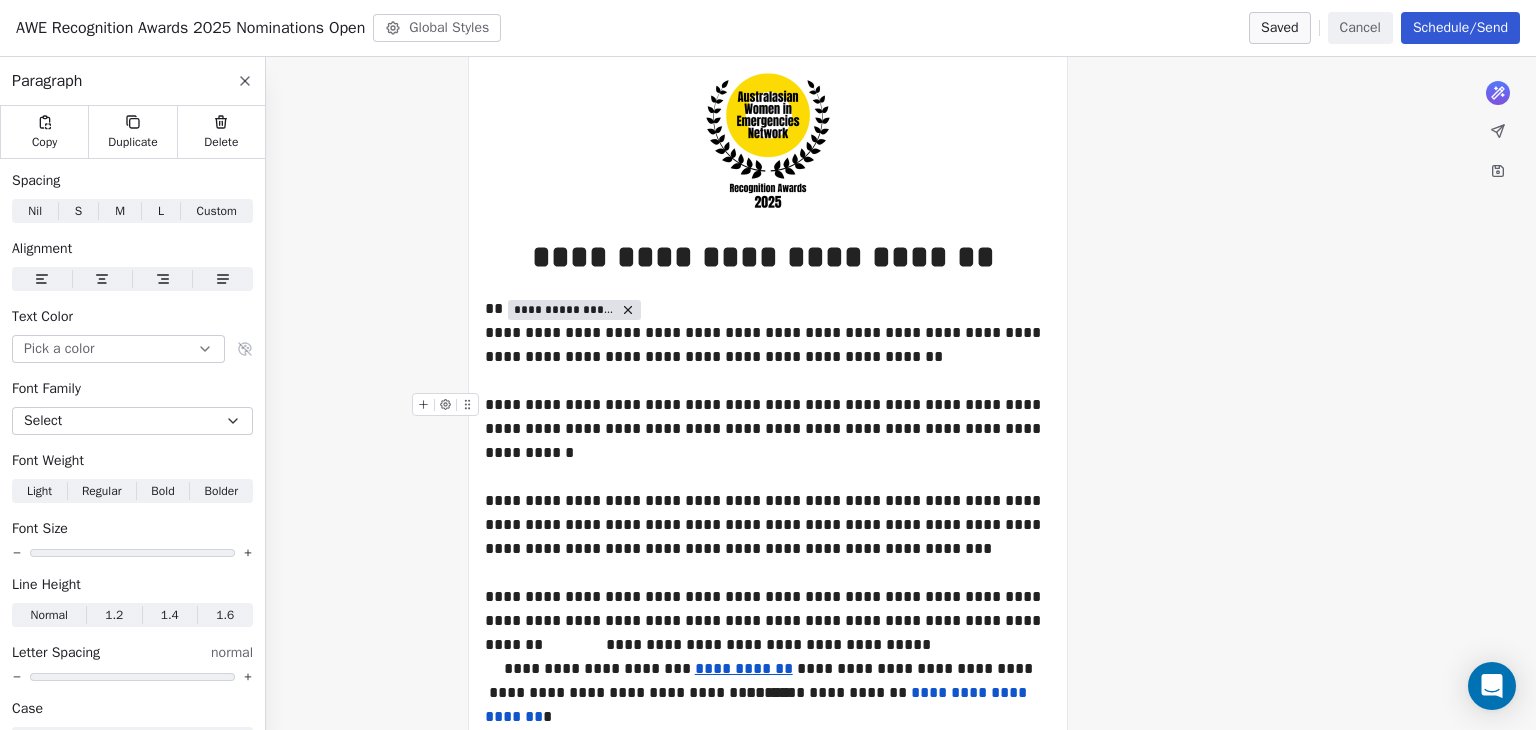 click on "**********" at bounding box center [768, 429] 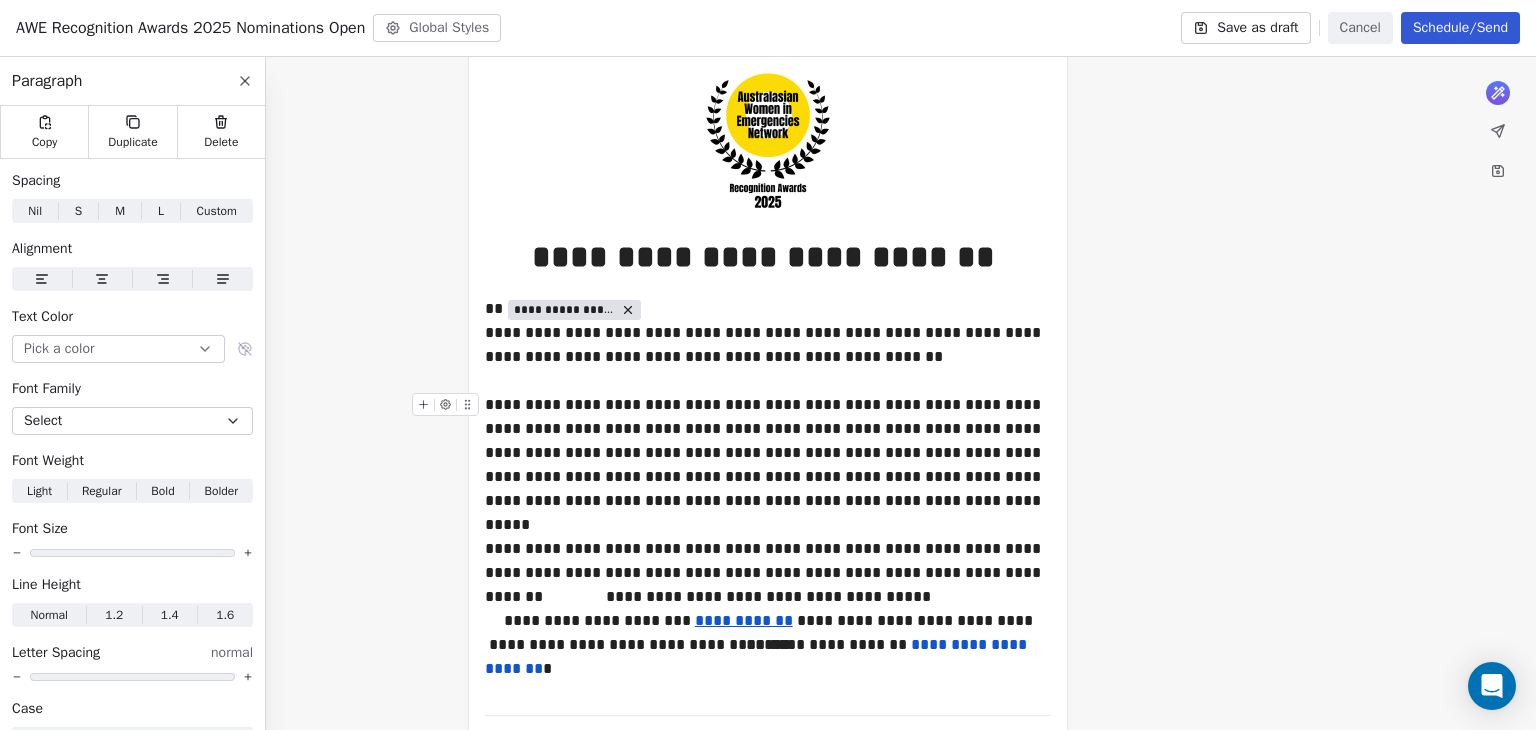 click on "**********" at bounding box center [768, 453] 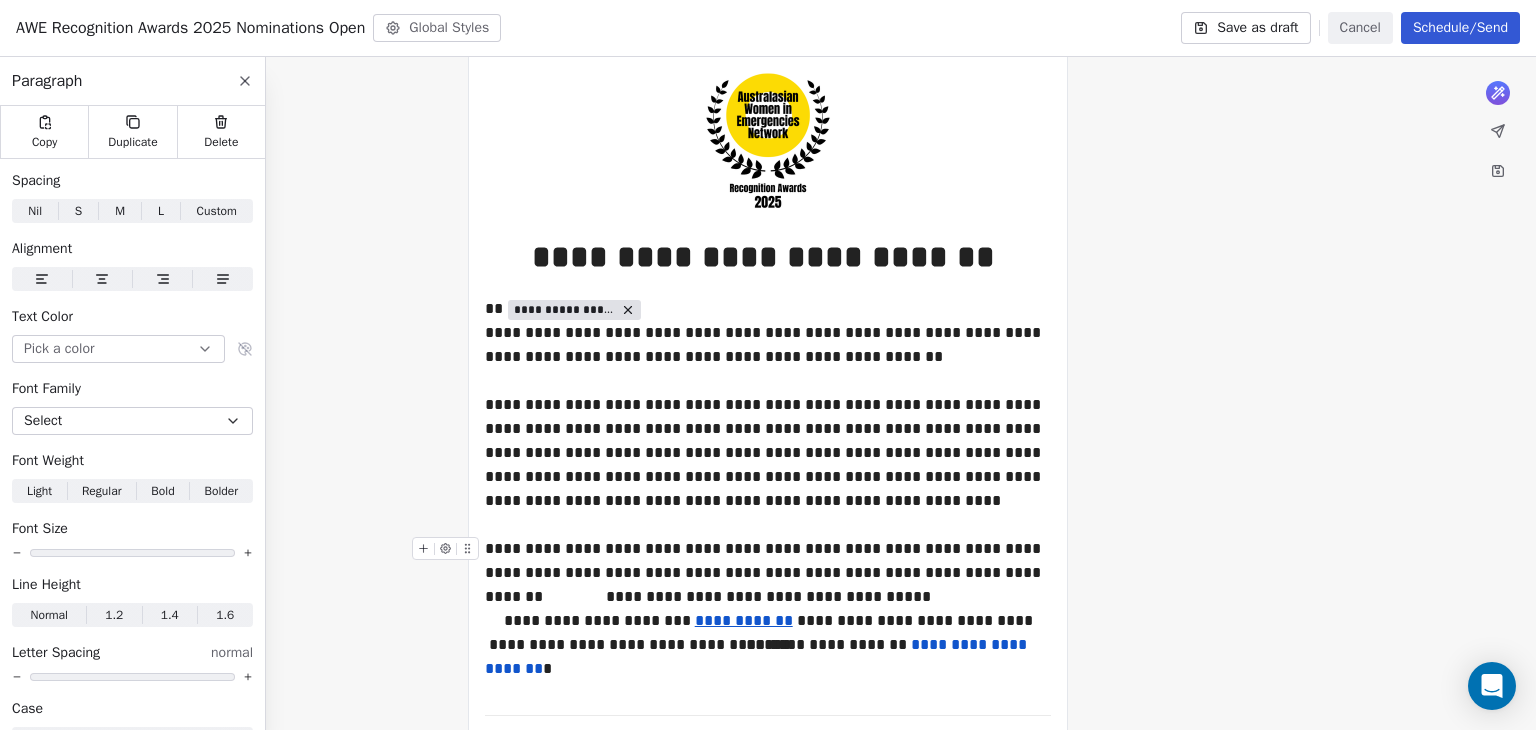 click on "**********" at bounding box center (768, 561) 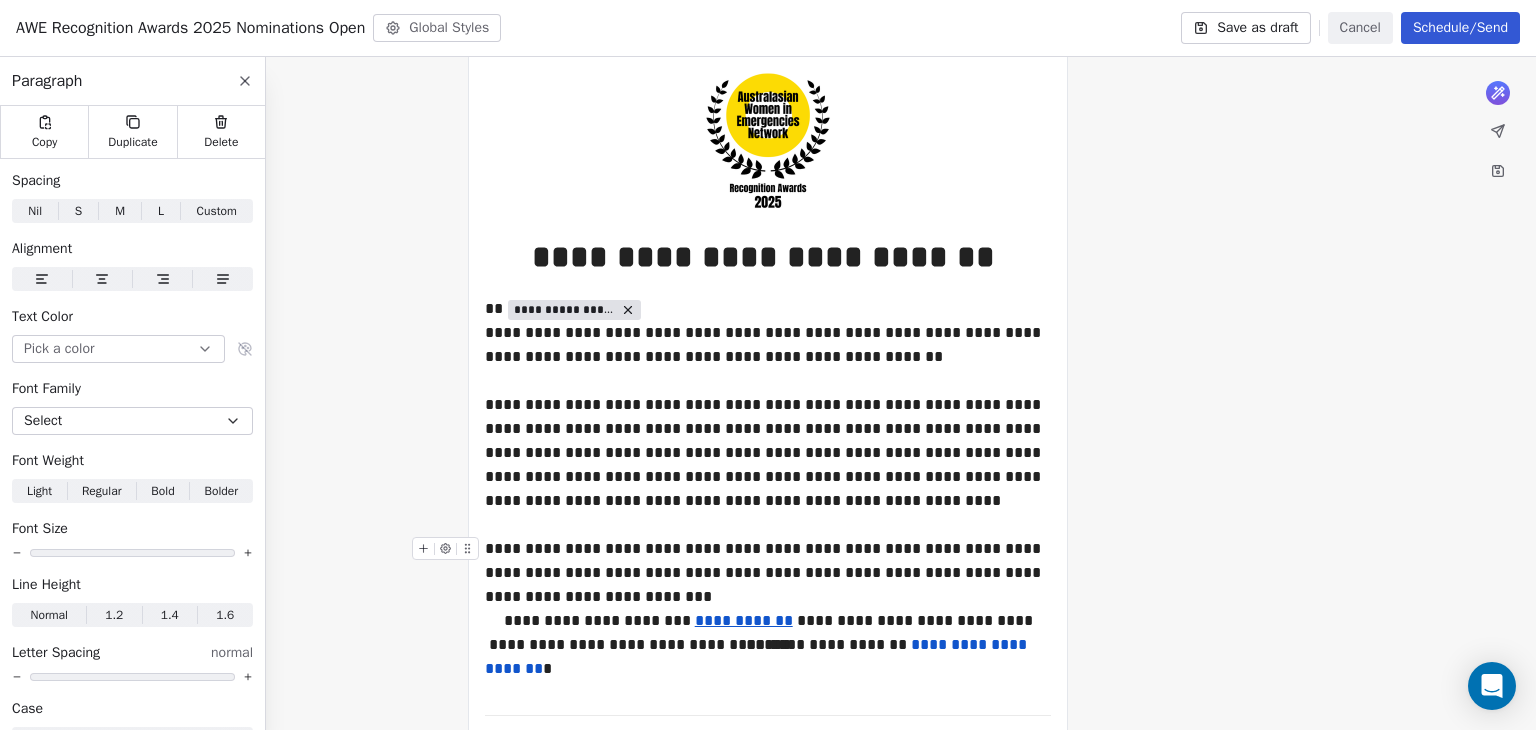 click on "**********" at bounding box center [768, 573] 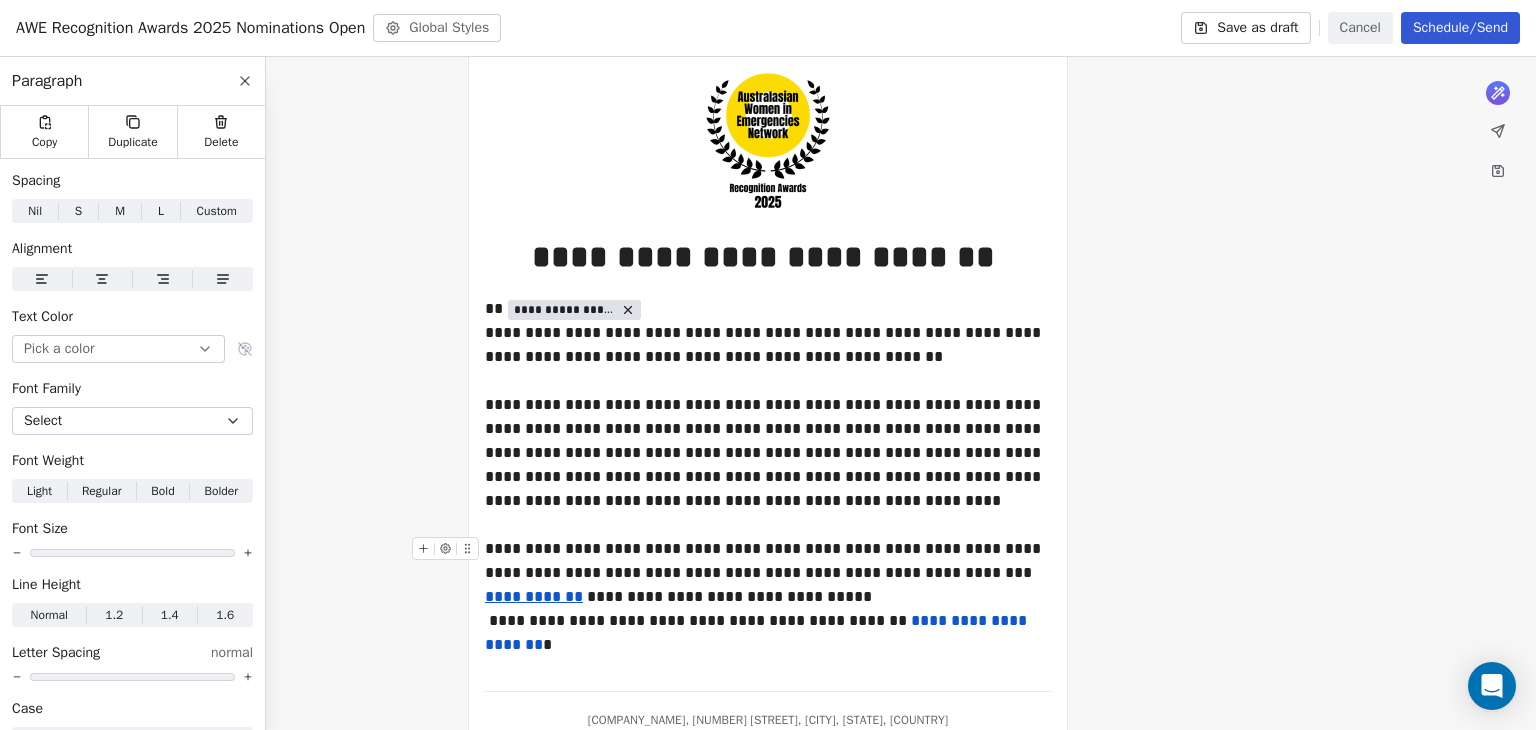 click on "**********" at bounding box center (768, 573) 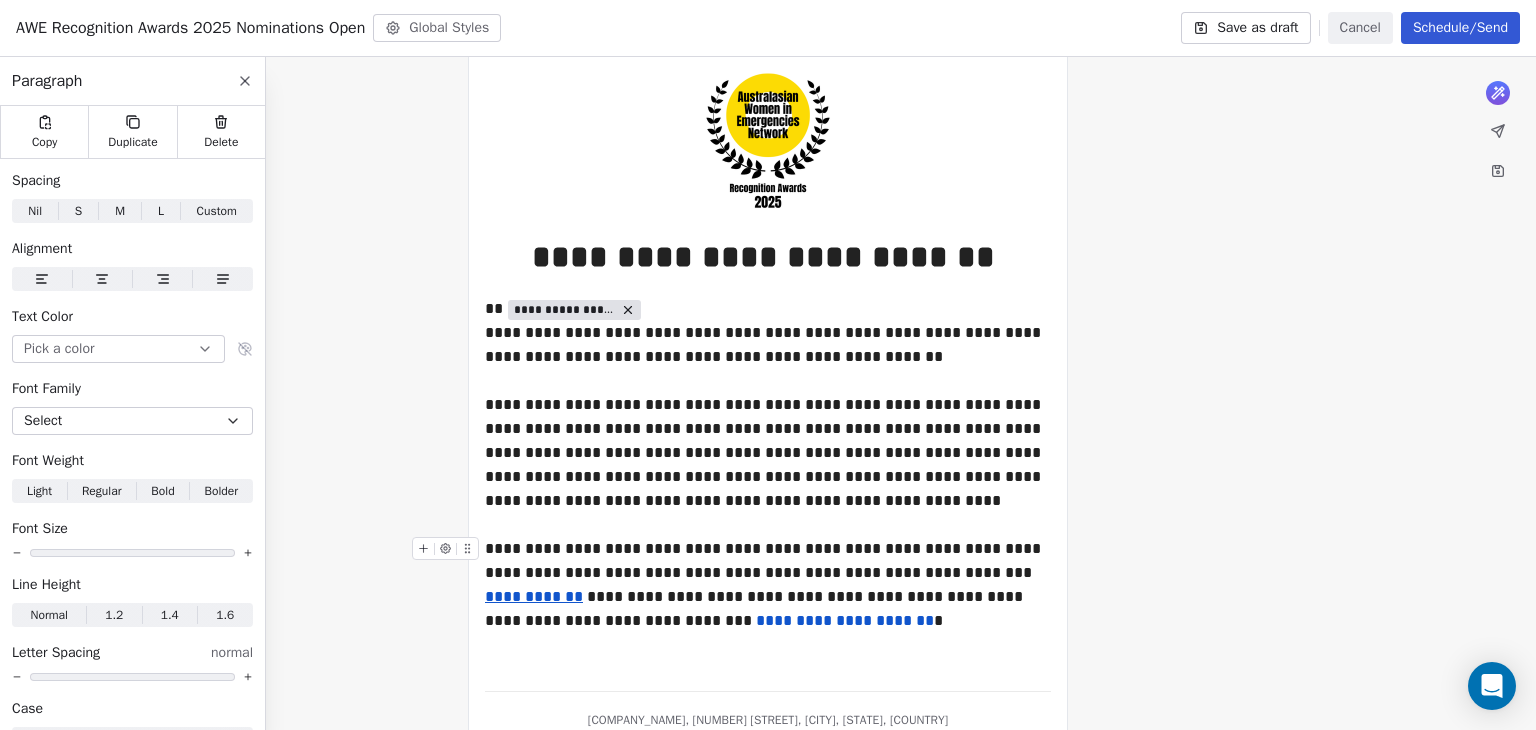 click on "**********" at bounding box center [768, 585] 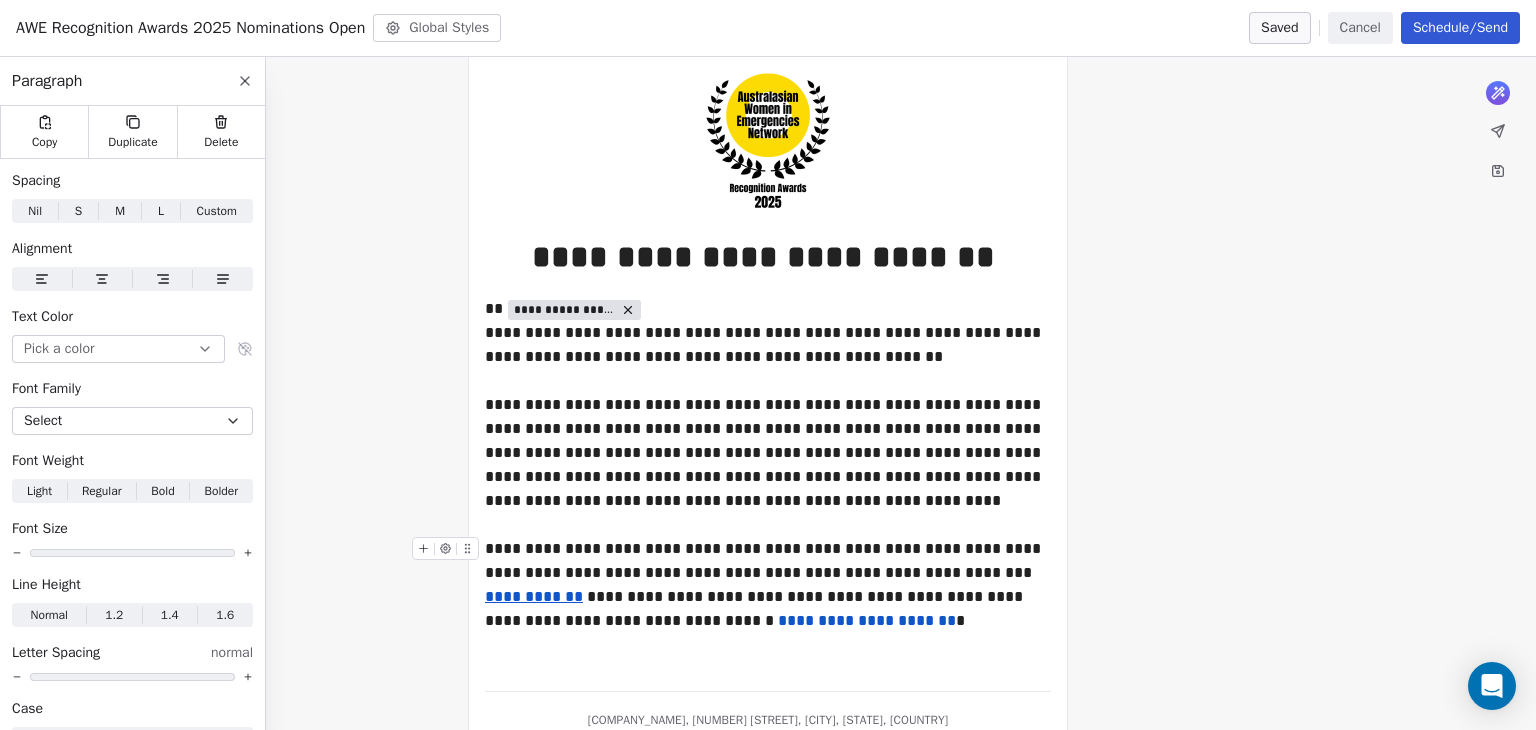 click on "**********" at bounding box center (768, 585) 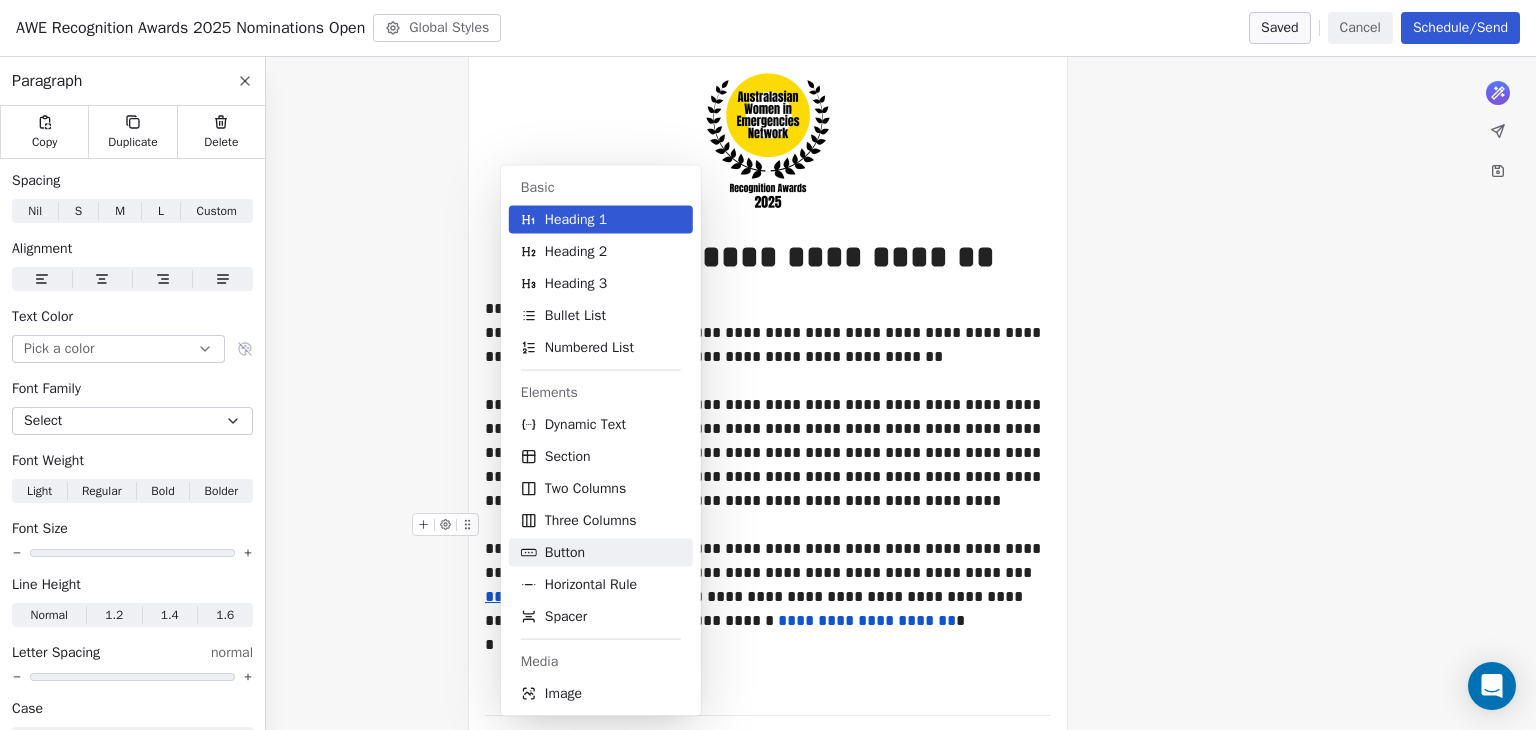 click on "Button" at bounding box center (565, 553) 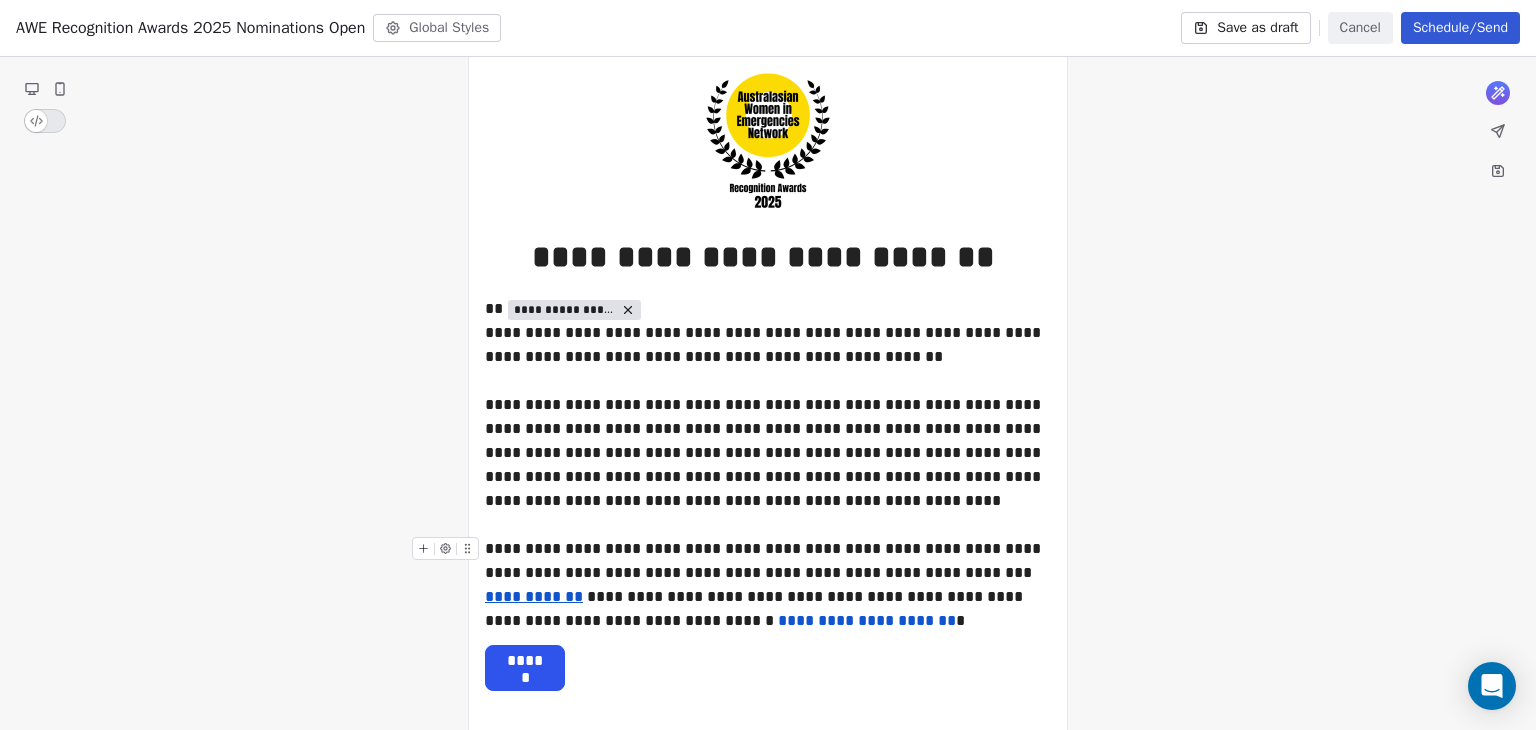 click 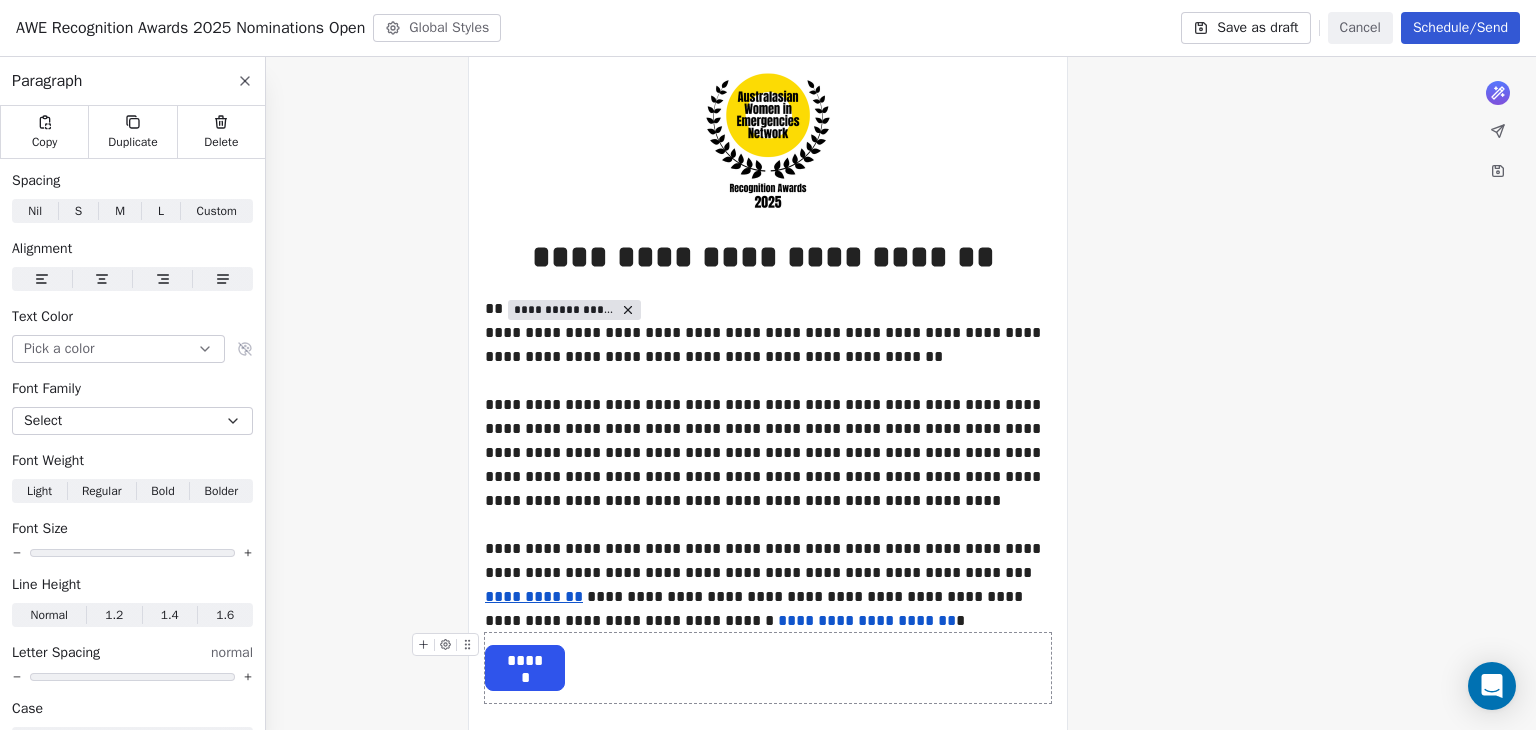 click on "******" at bounding box center (525, 661) 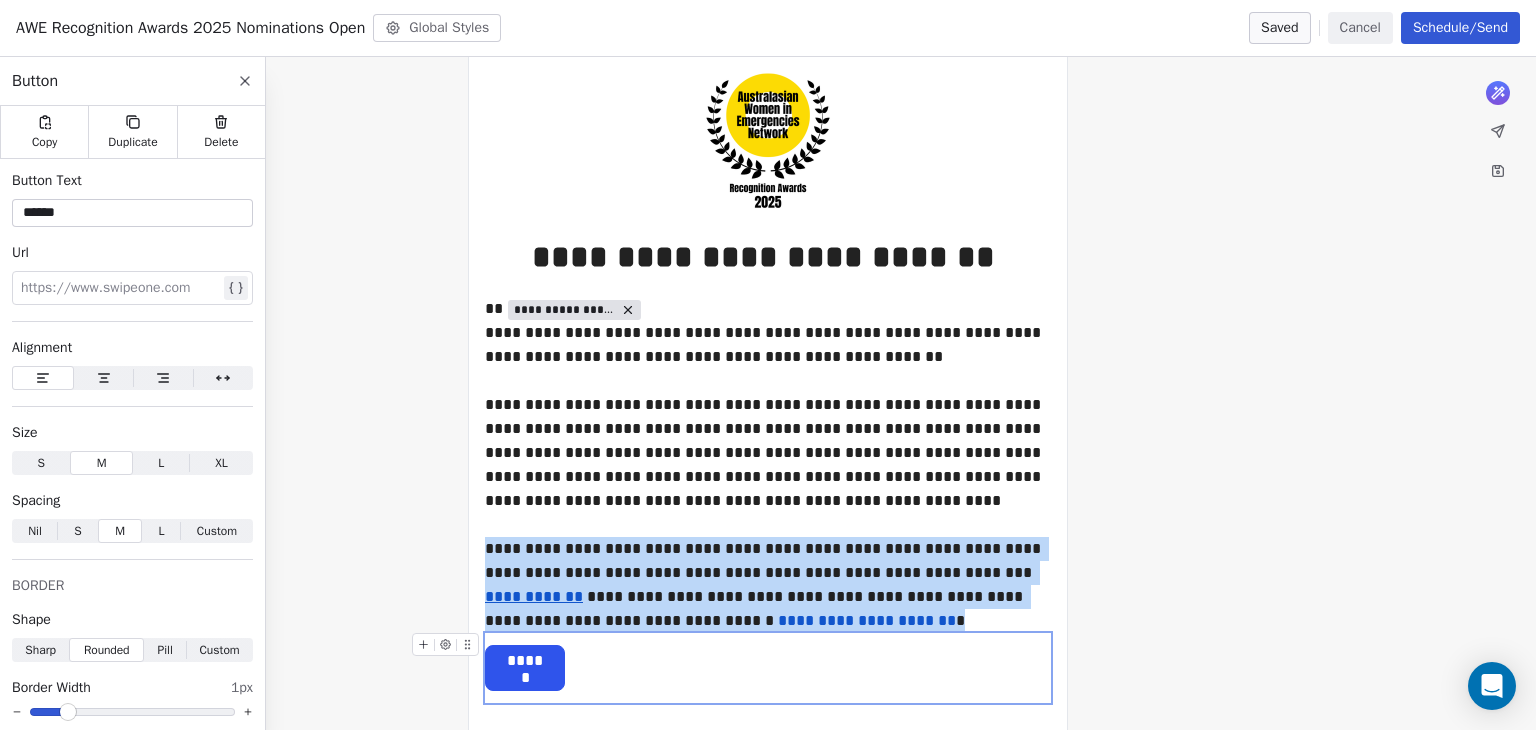 click on "******" at bounding box center (768, 668) 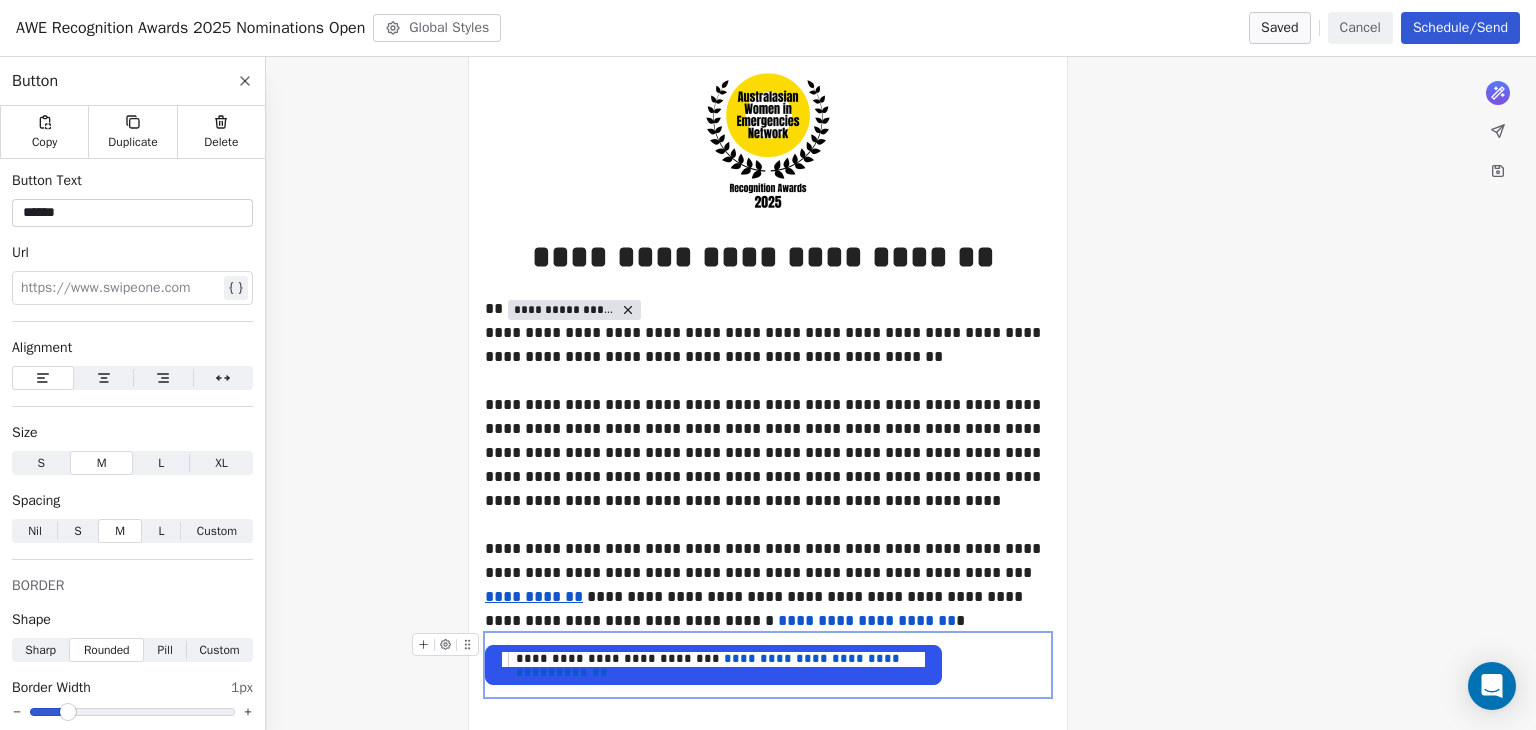 click on "**********" at bounding box center [717, 659] 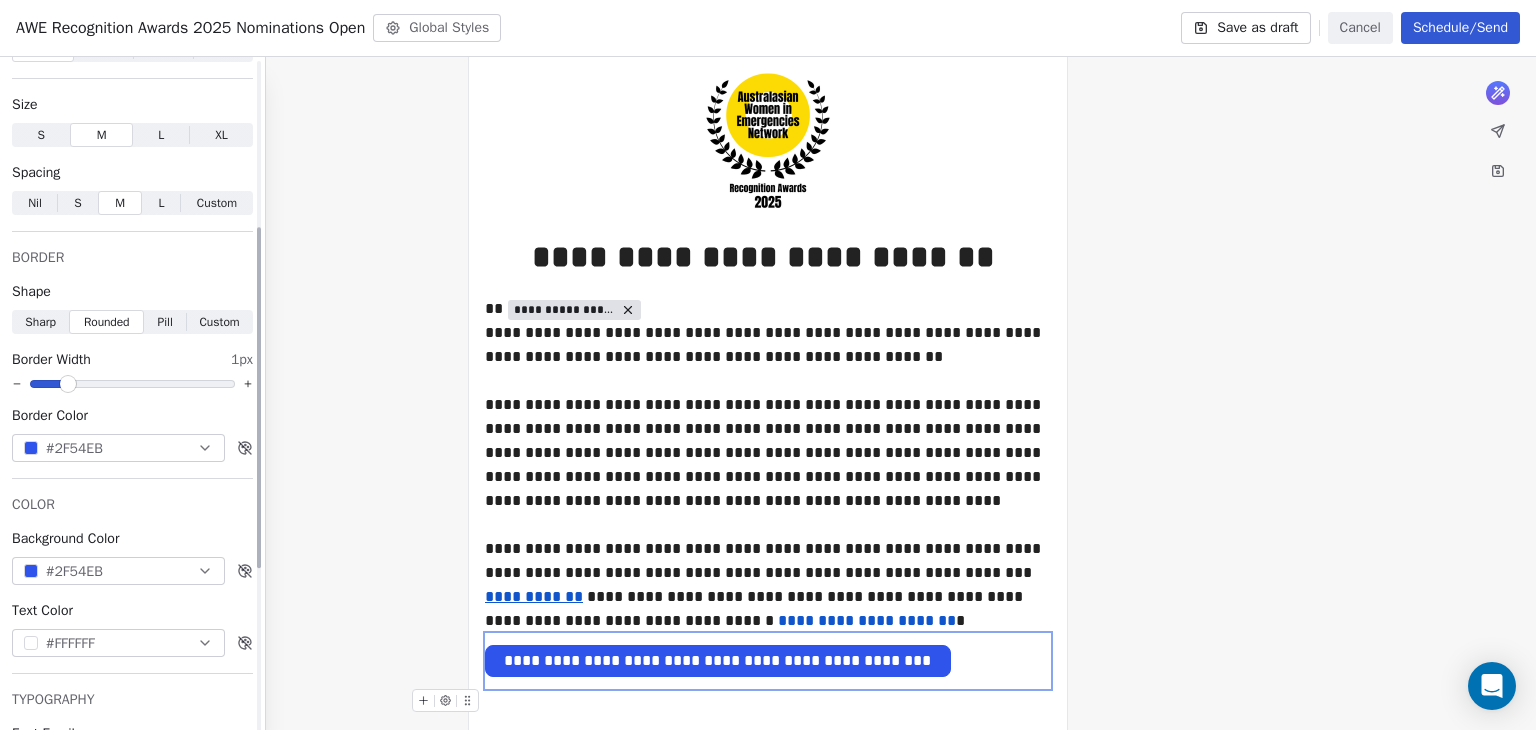 scroll, scrollTop: 332, scrollLeft: 0, axis: vertical 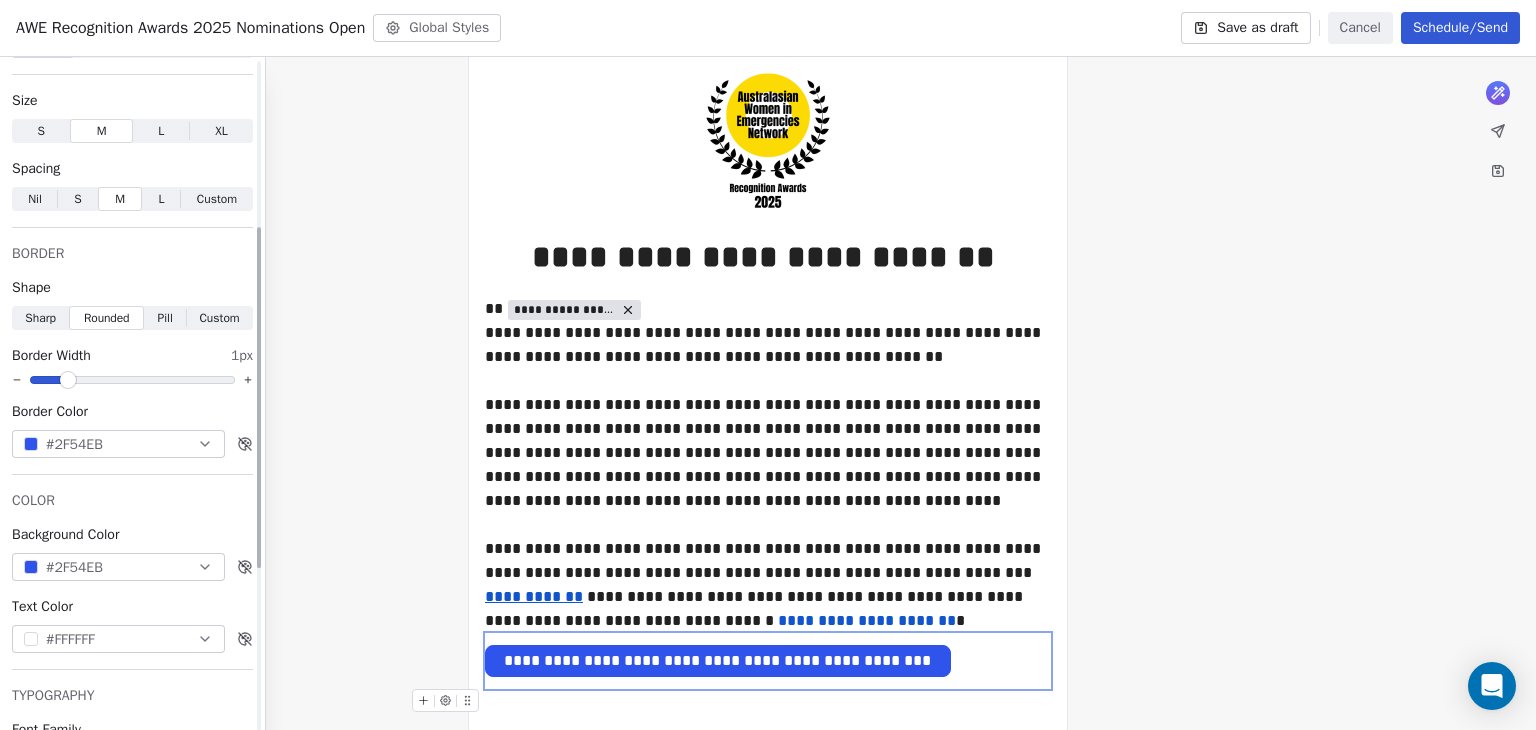 drag, startPoint x: 260, startPoint y: 370, endPoint x: 276, endPoint y: 537, distance: 167.76471 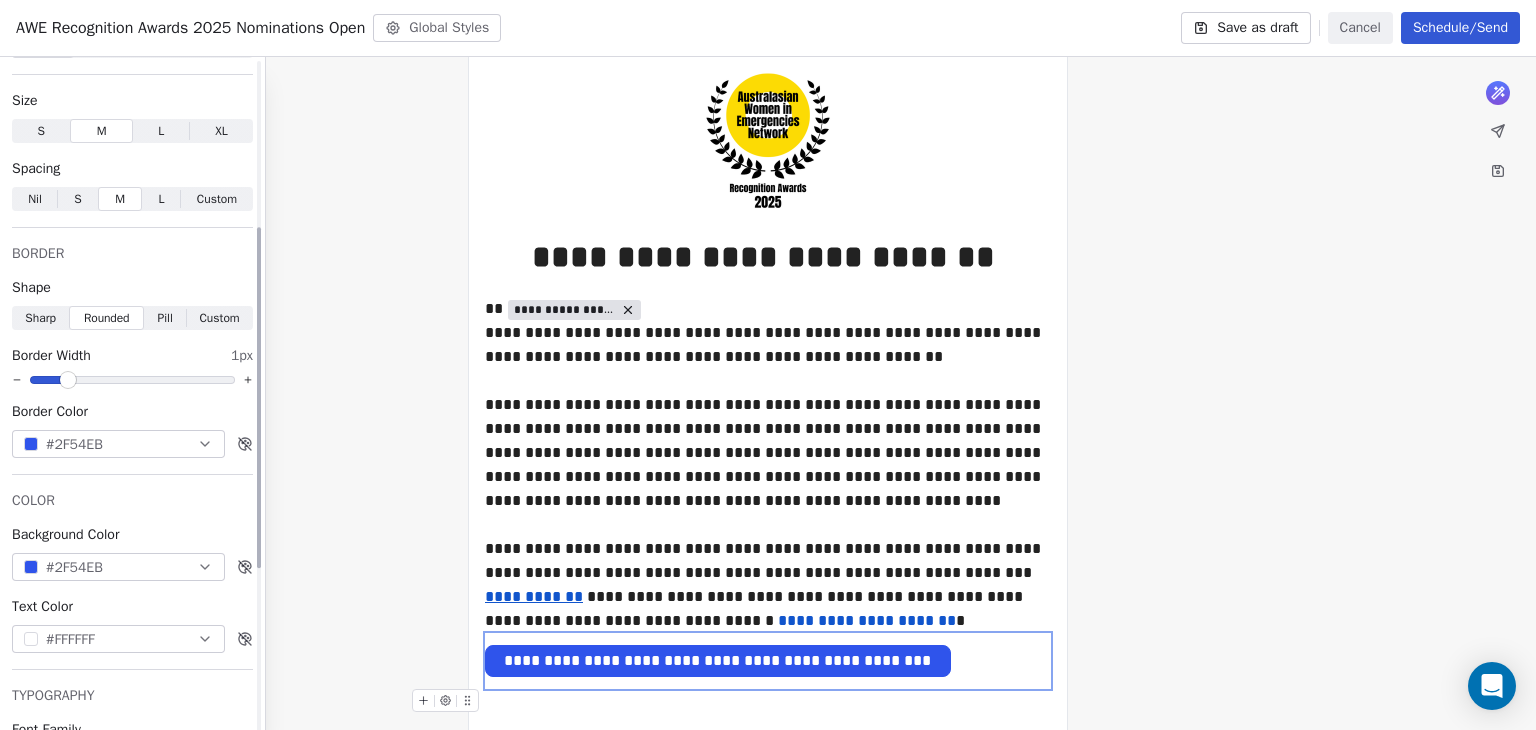 click 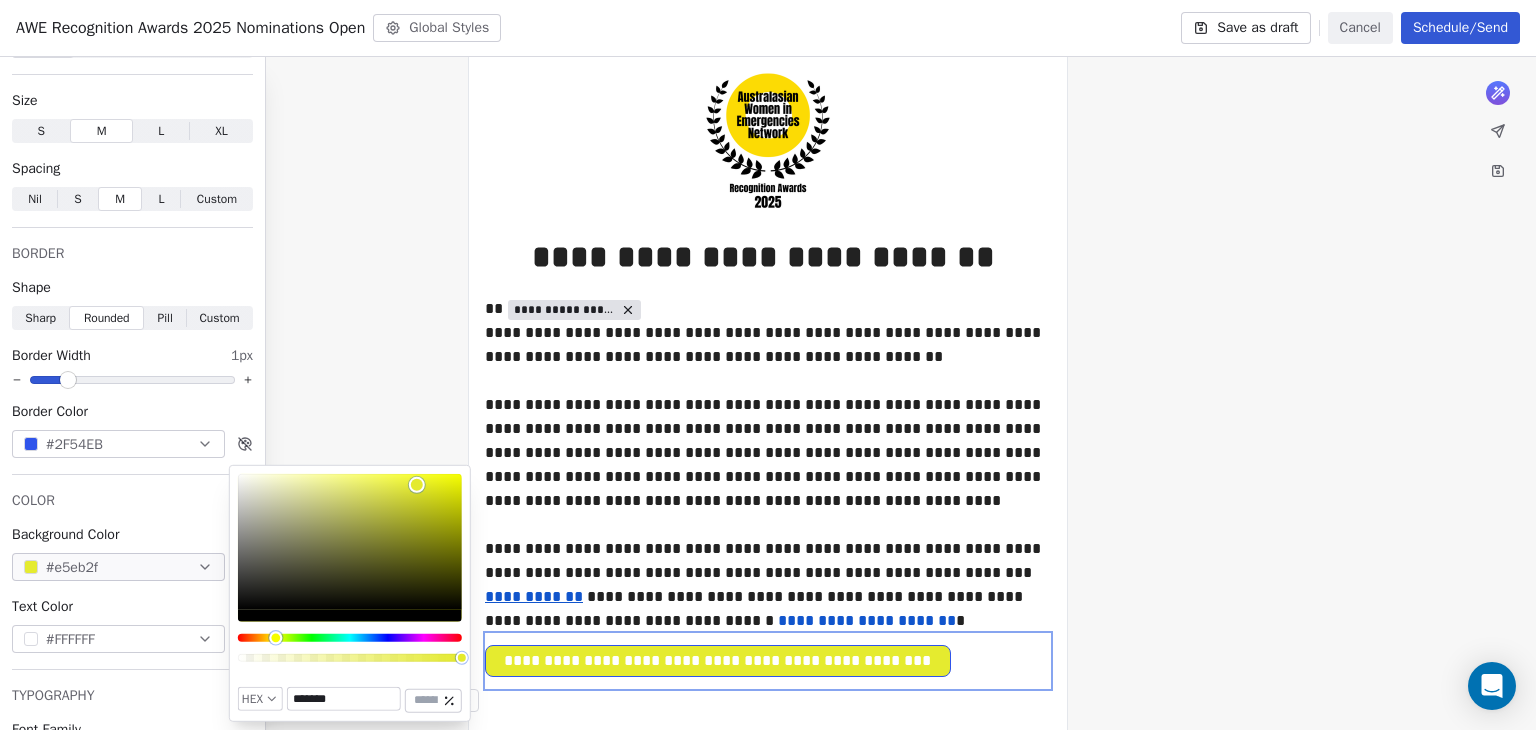 click at bounding box center [350, 638] 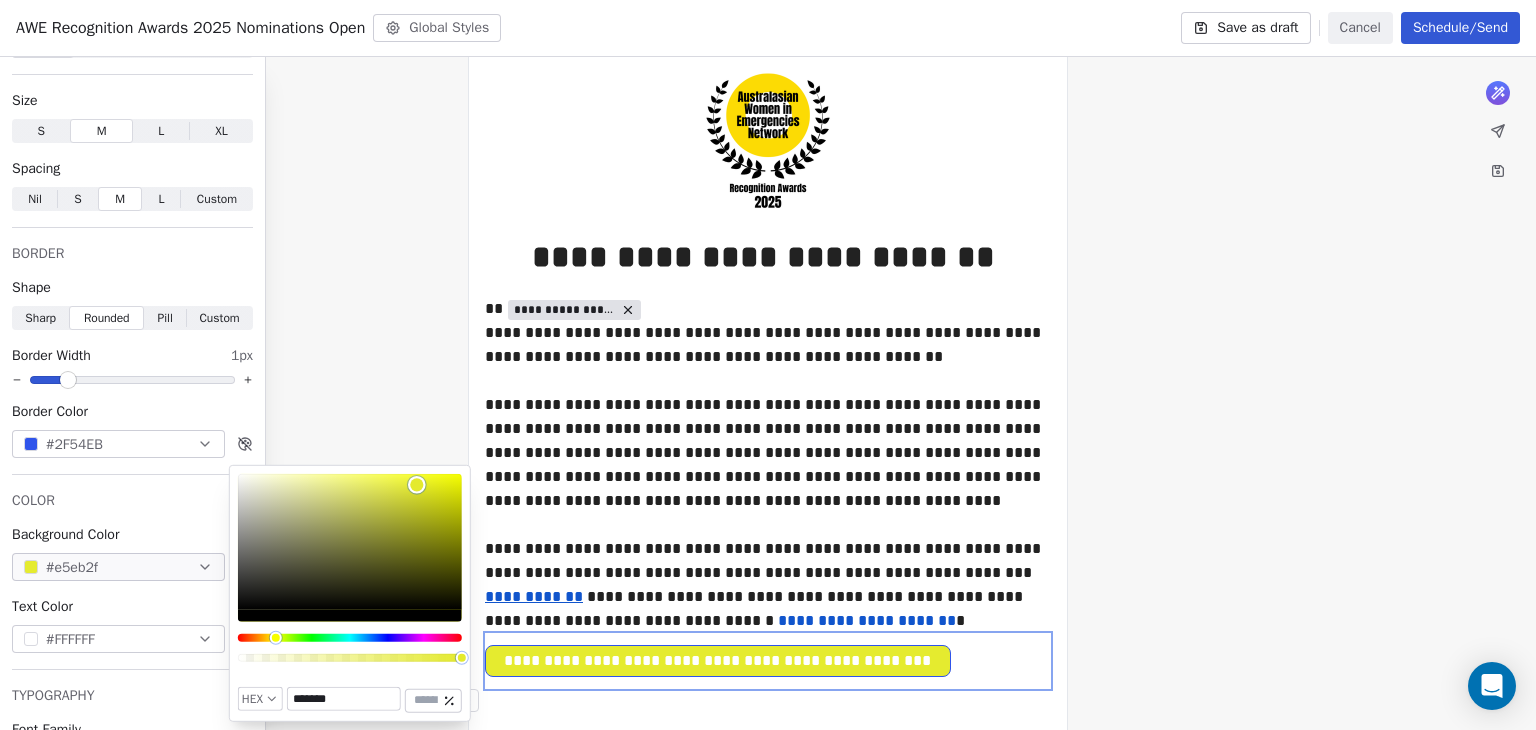 type on "*******" 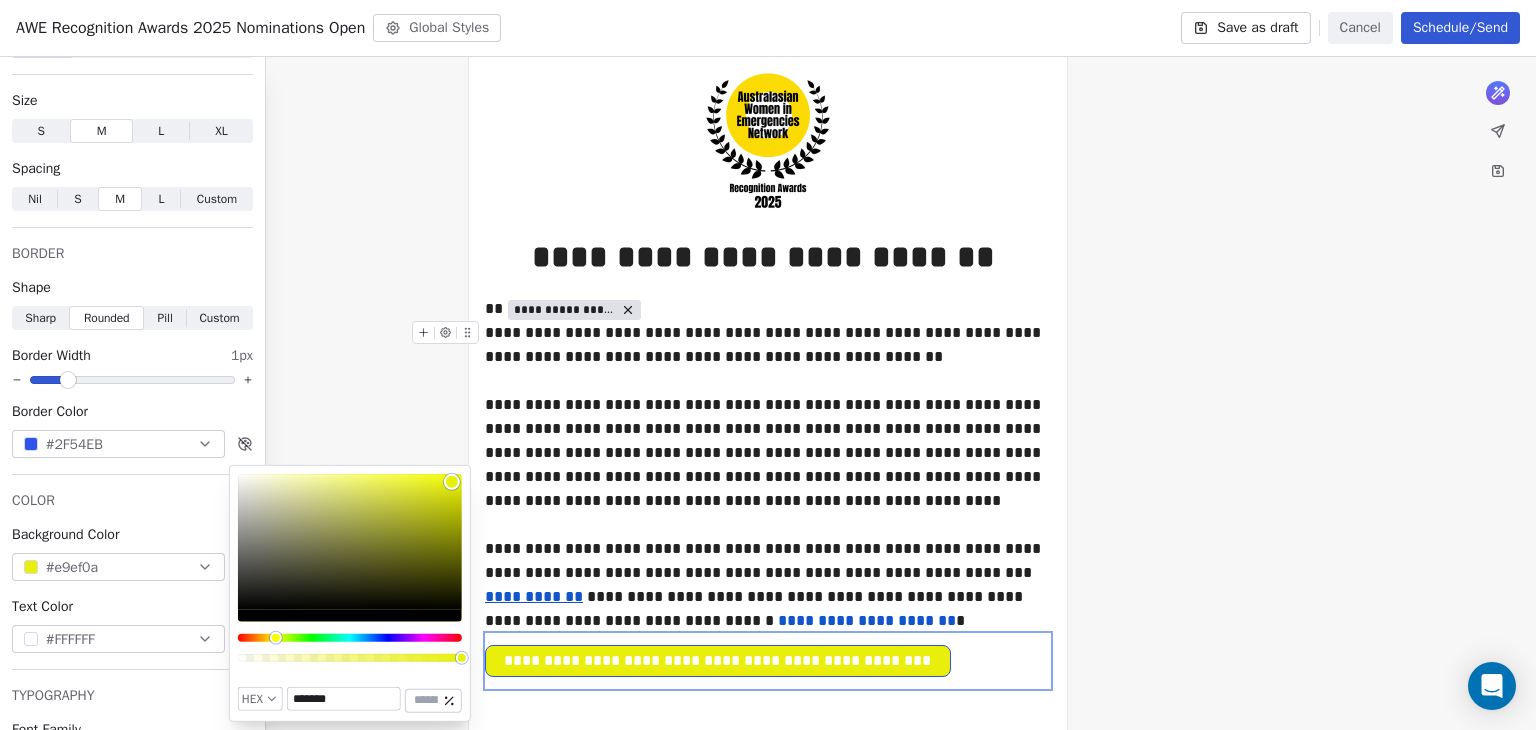 click on "Australasian Women in Emergencies Network, [NUMBER] [STREET], [CITY], [STATE], [COUNTRY] Unsubscribe" at bounding box center [768, 448] 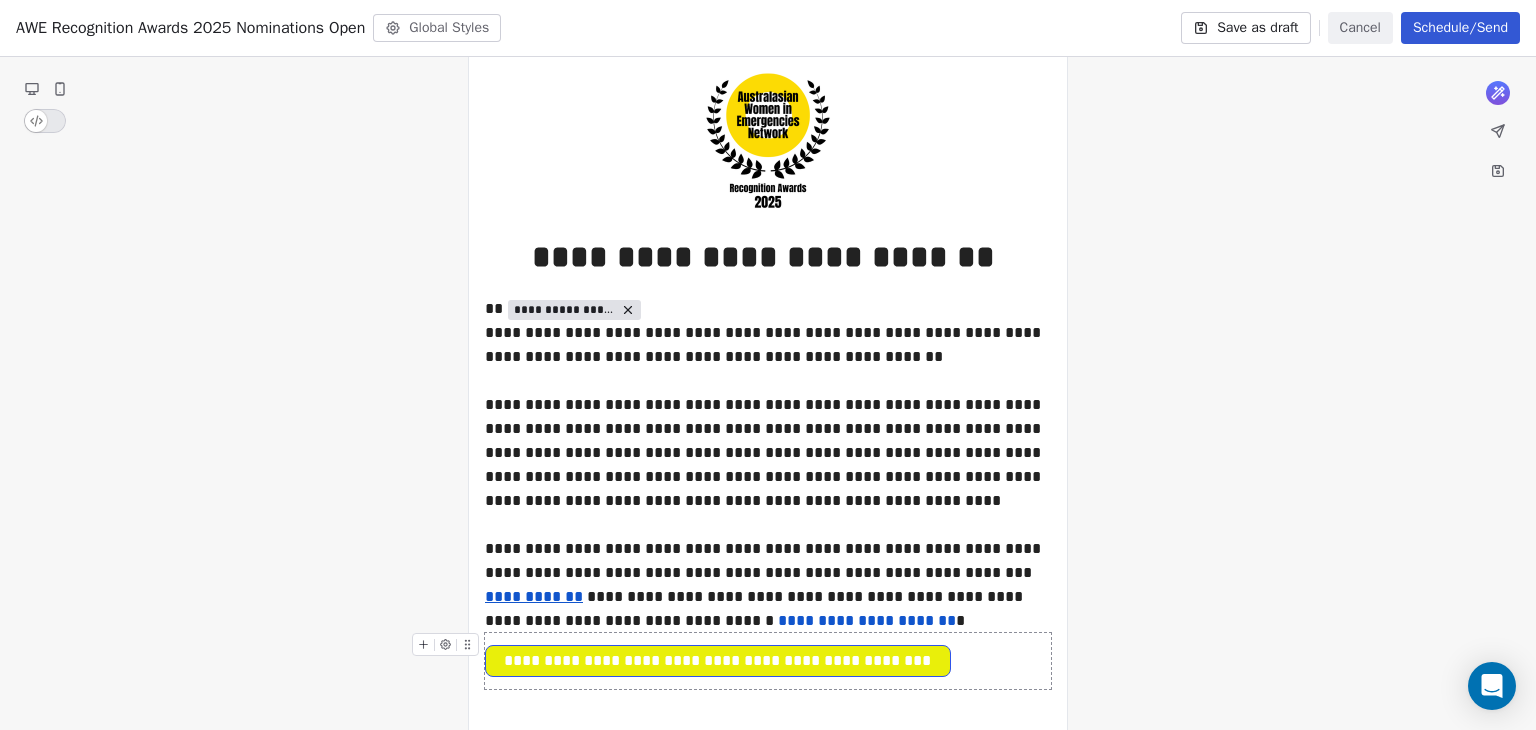 click on "**********" at bounding box center (718, 661) 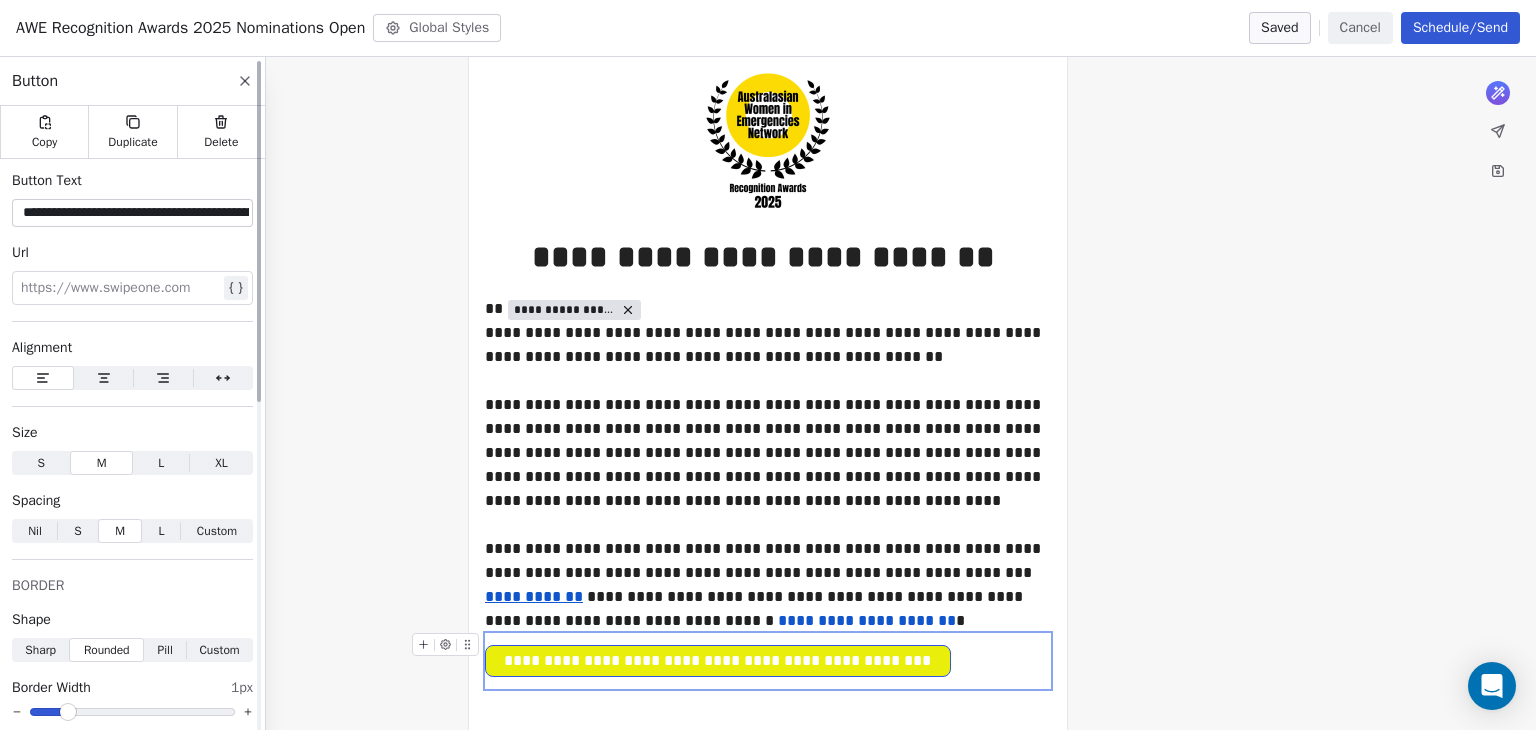 click at bounding box center [120, 288] 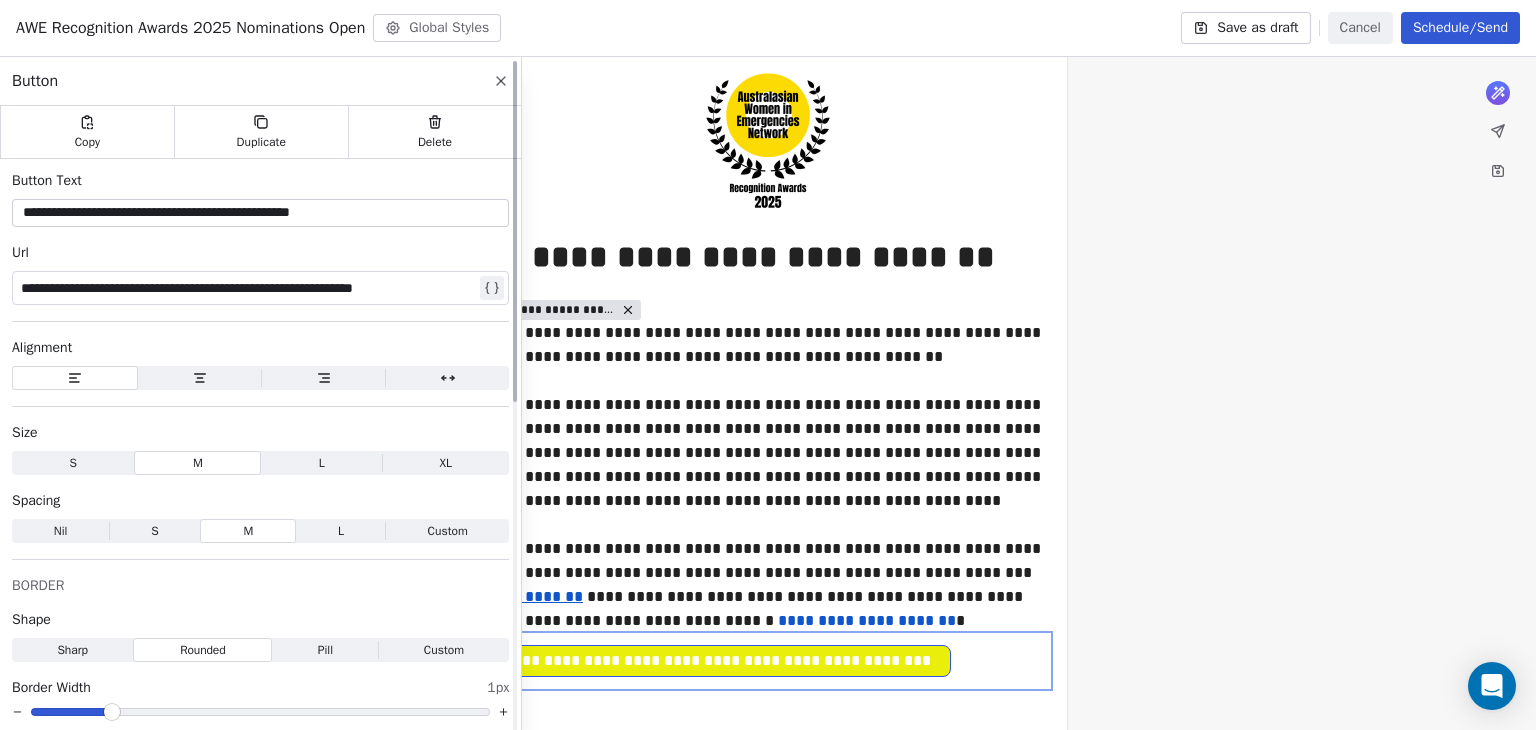click on "**********" at bounding box center (248, 288) 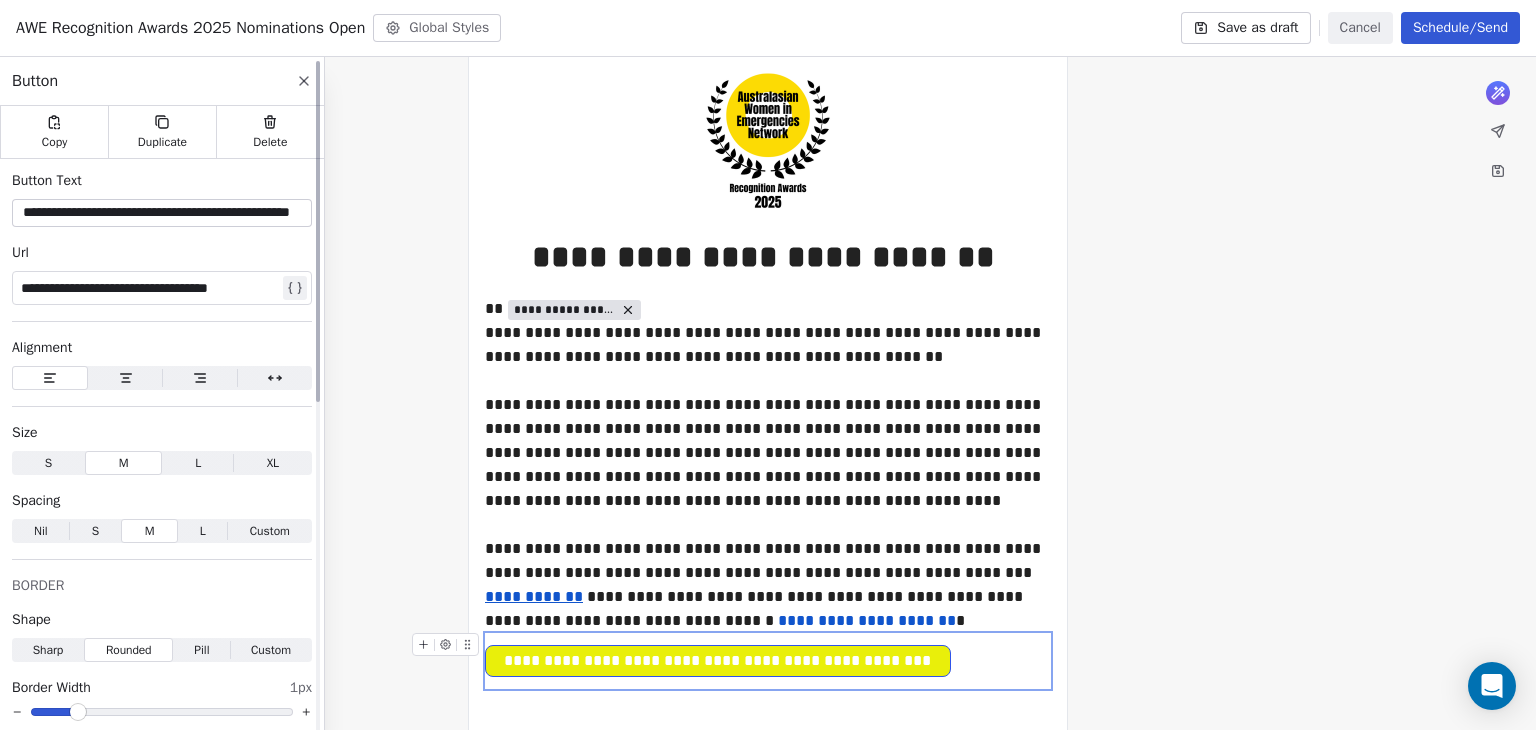 click on "**********" at bounding box center (162, 213) 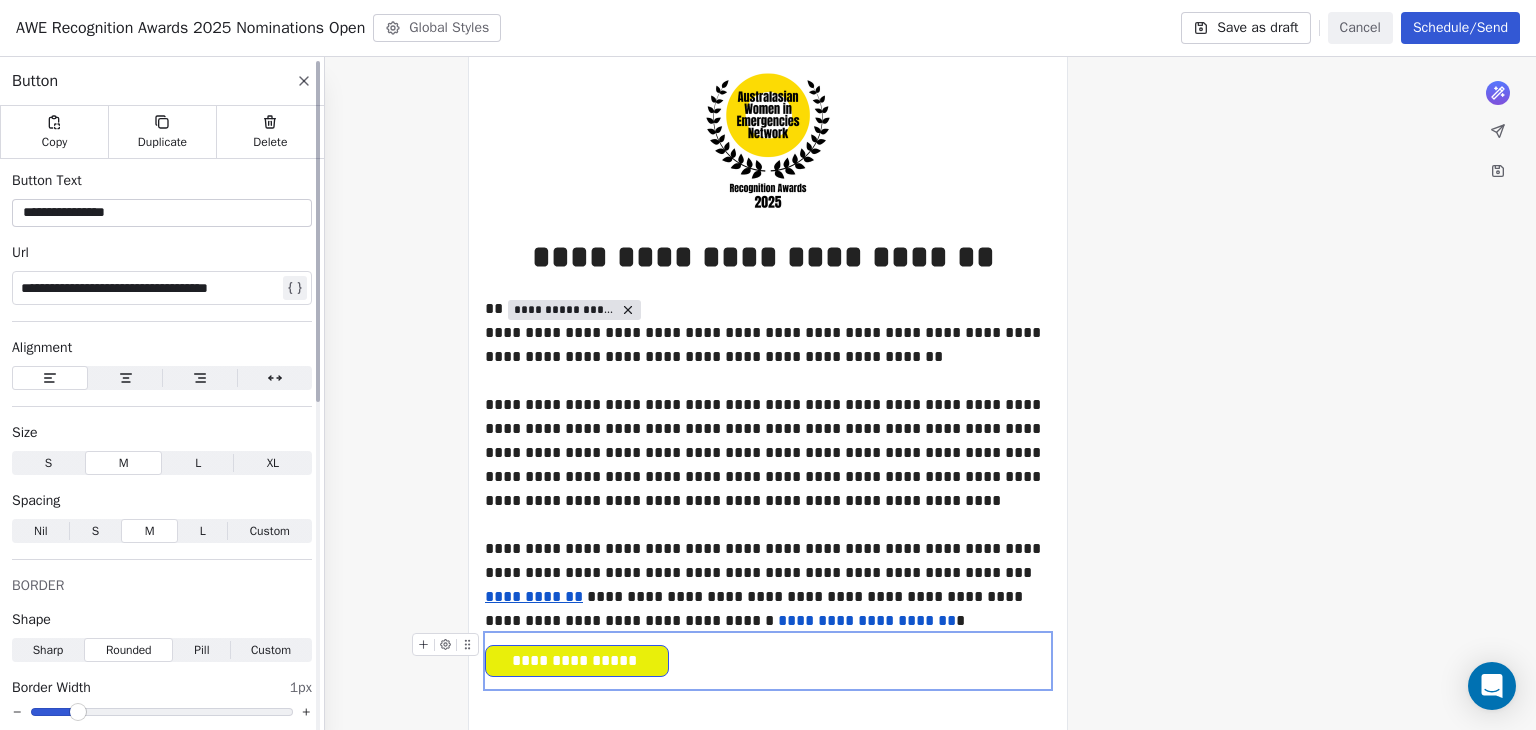 type on "**********" 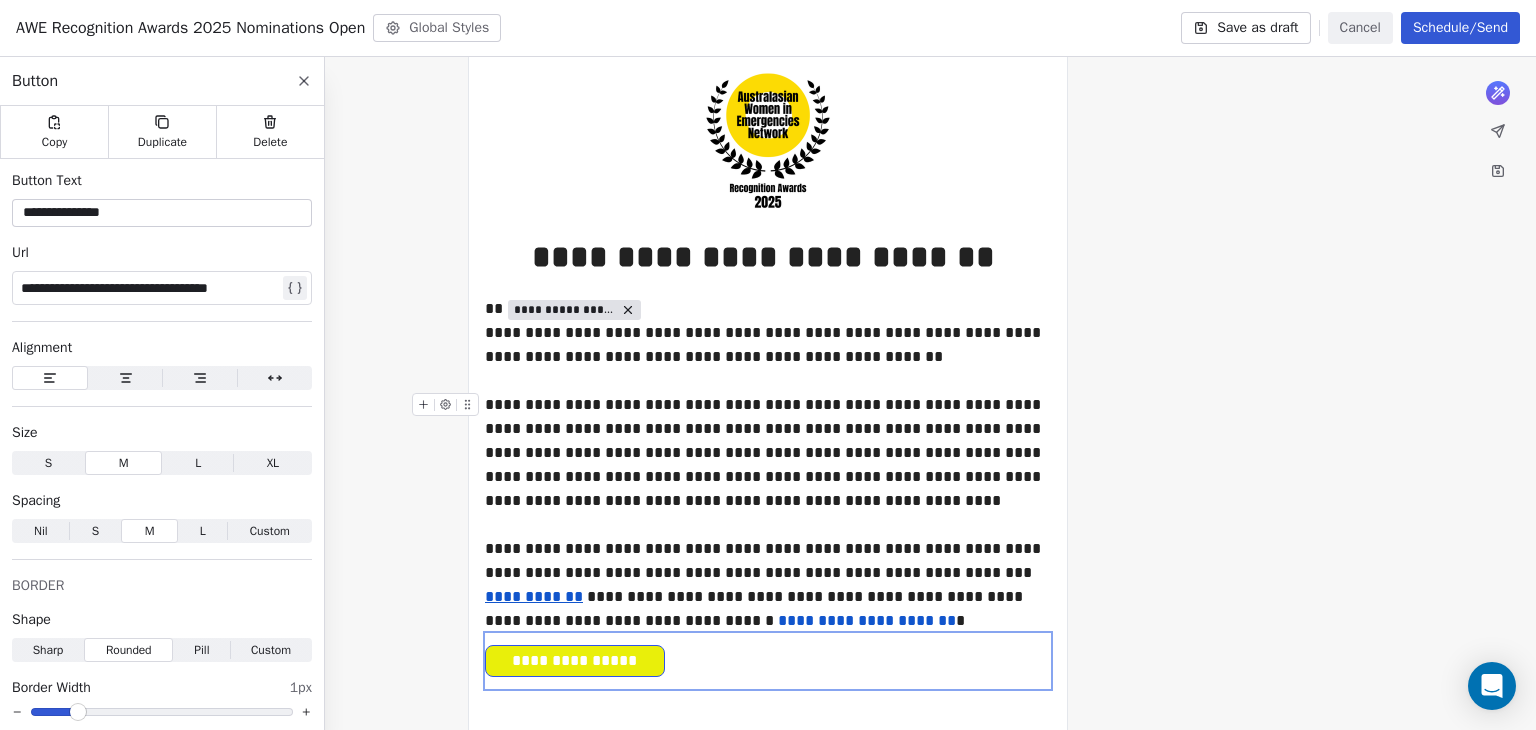 click on "**********" at bounding box center [768, 453] 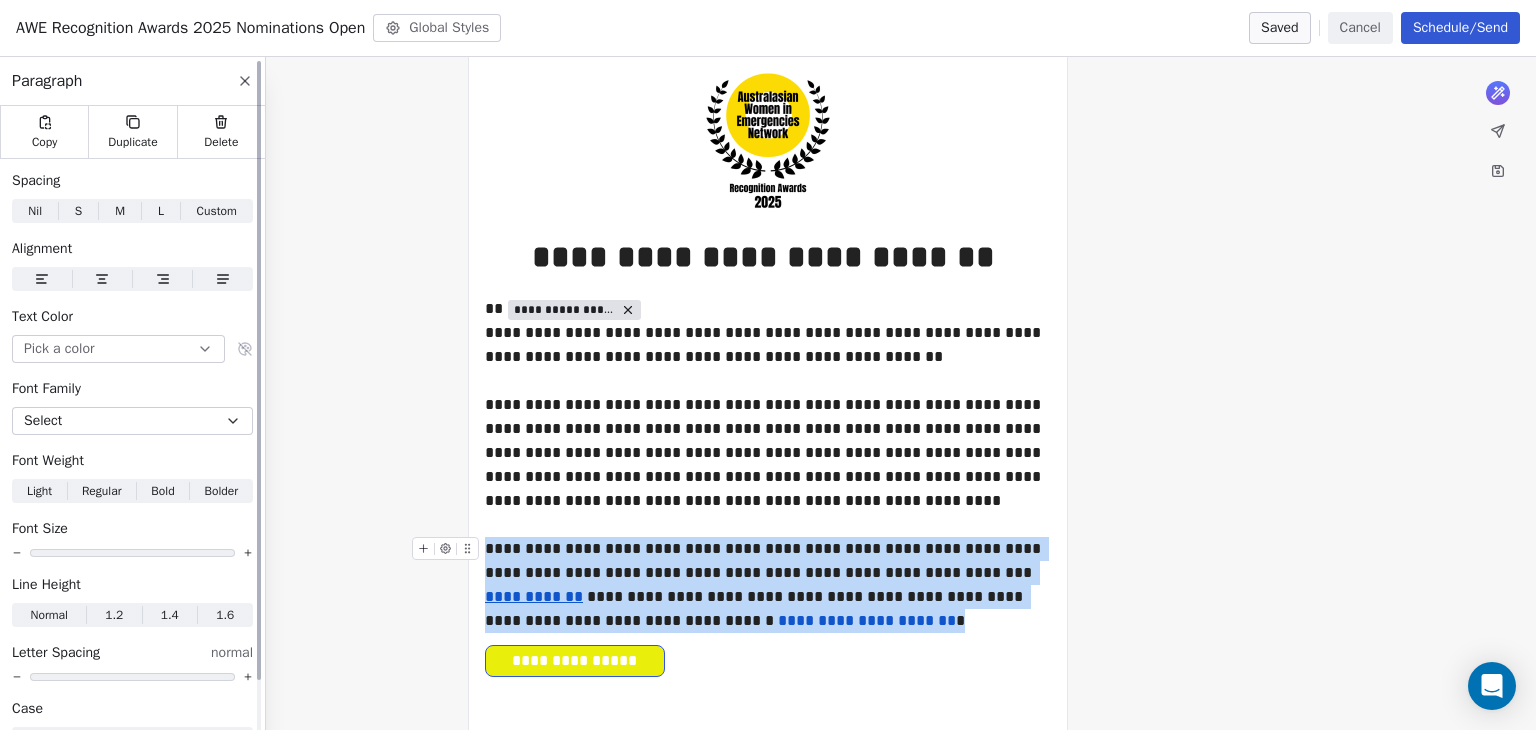 click 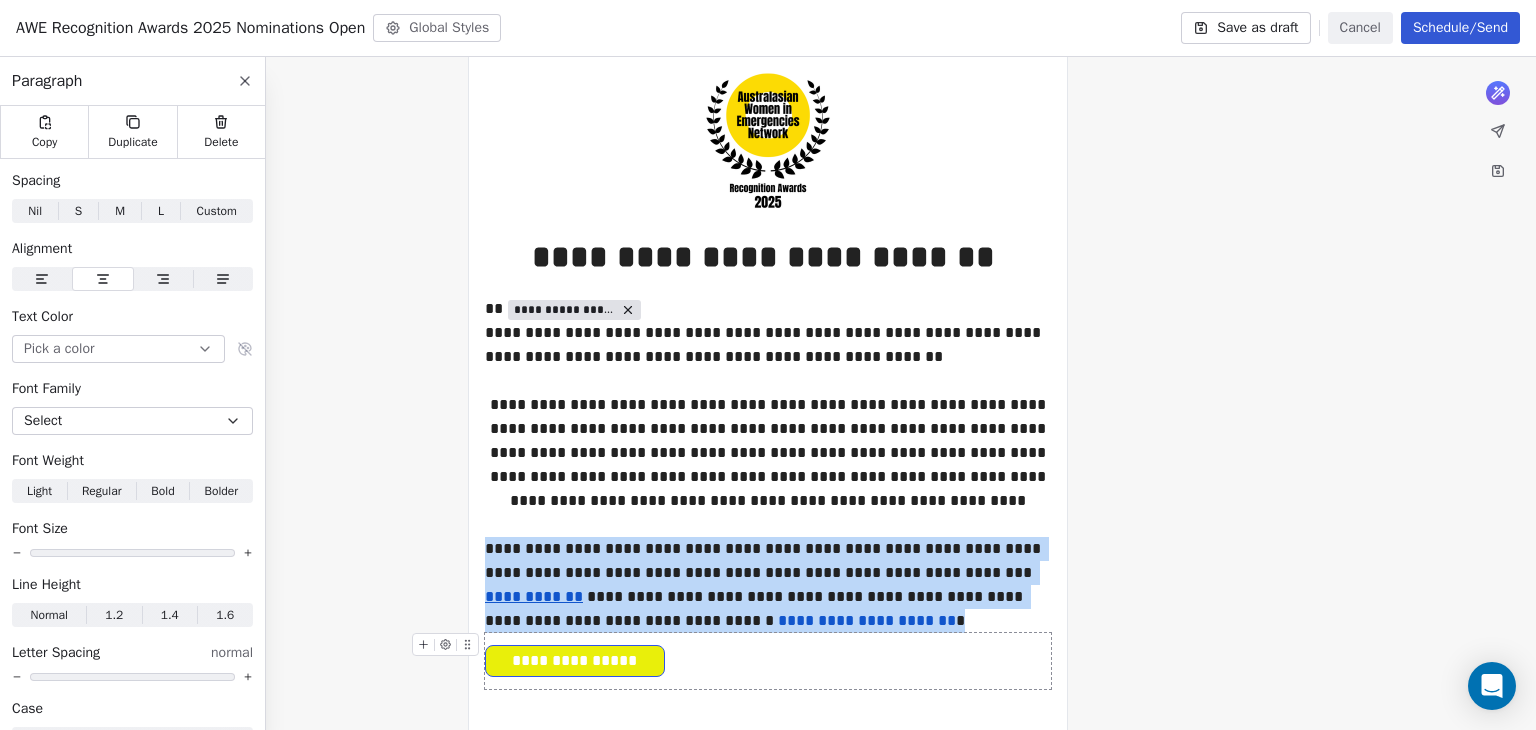 click on "**********" at bounding box center [768, 661] 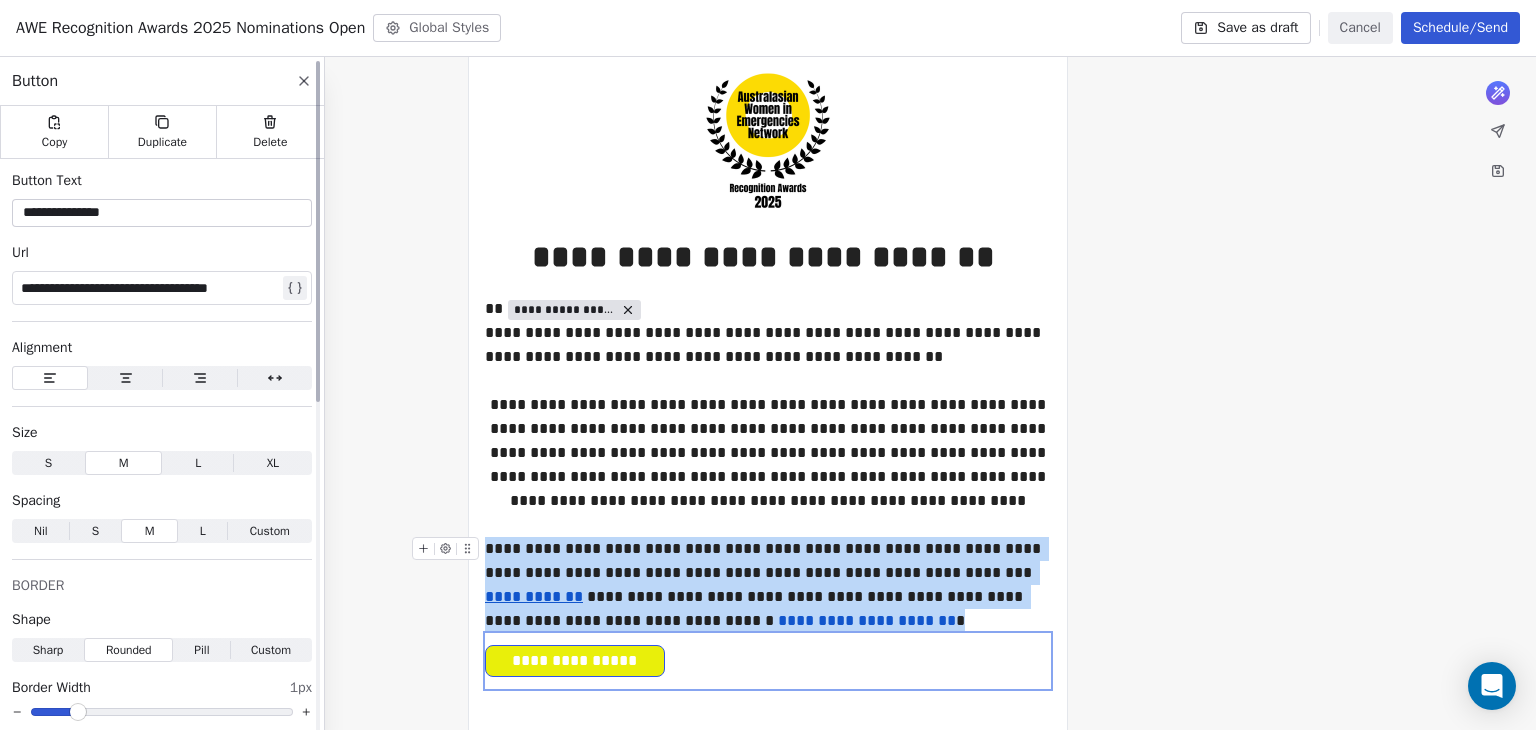 click 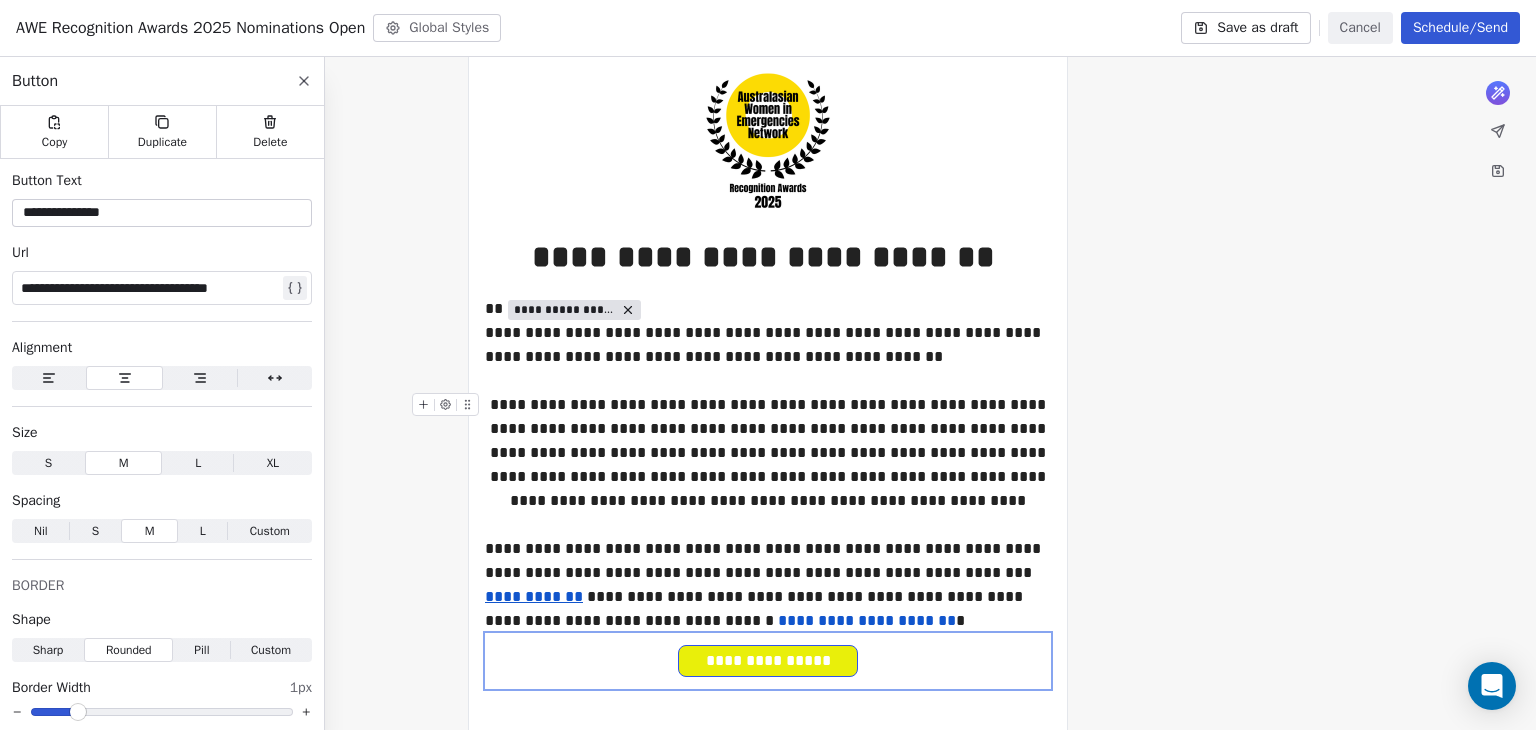 click on "**********" at bounding box center (768, 453) 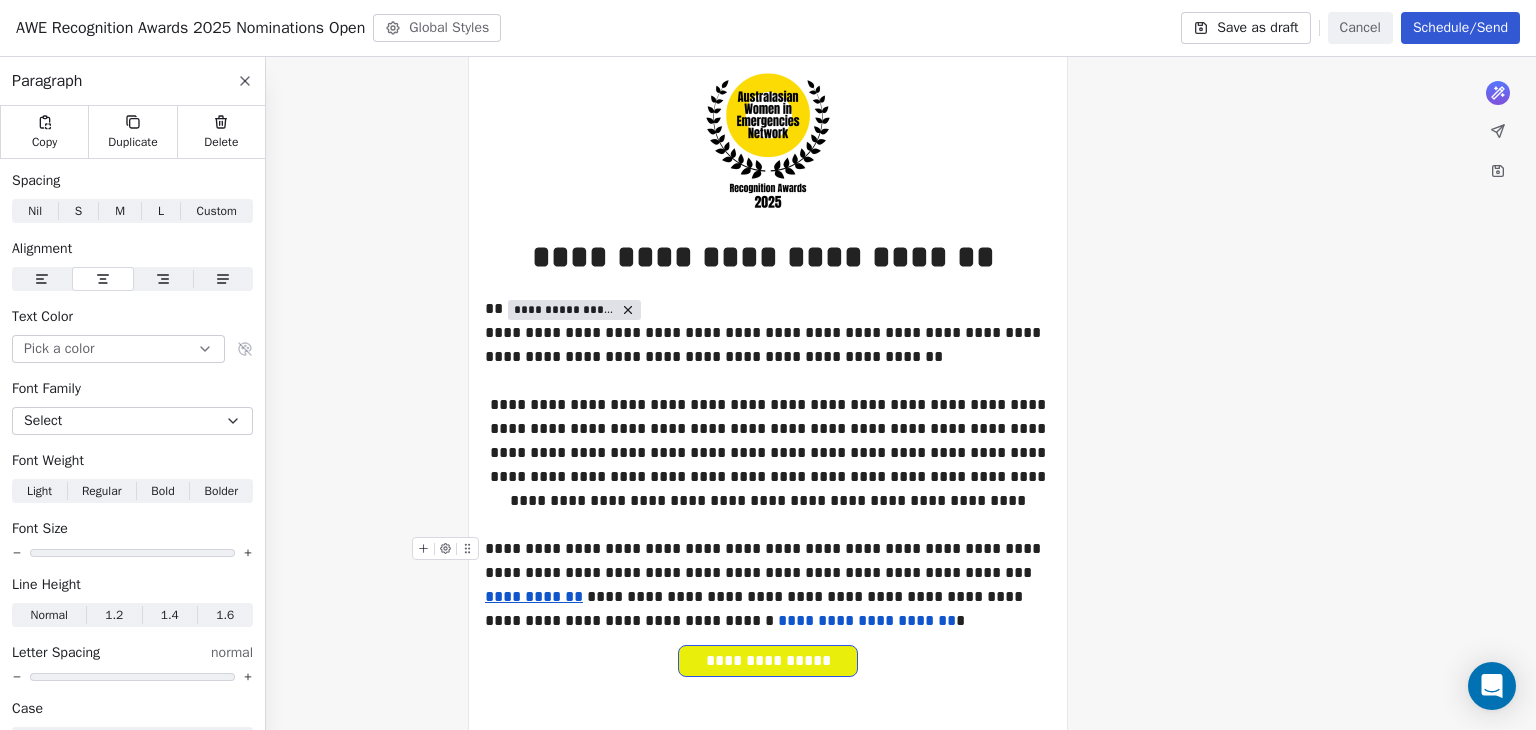 click on "**********" at bounding box center [867, 620] 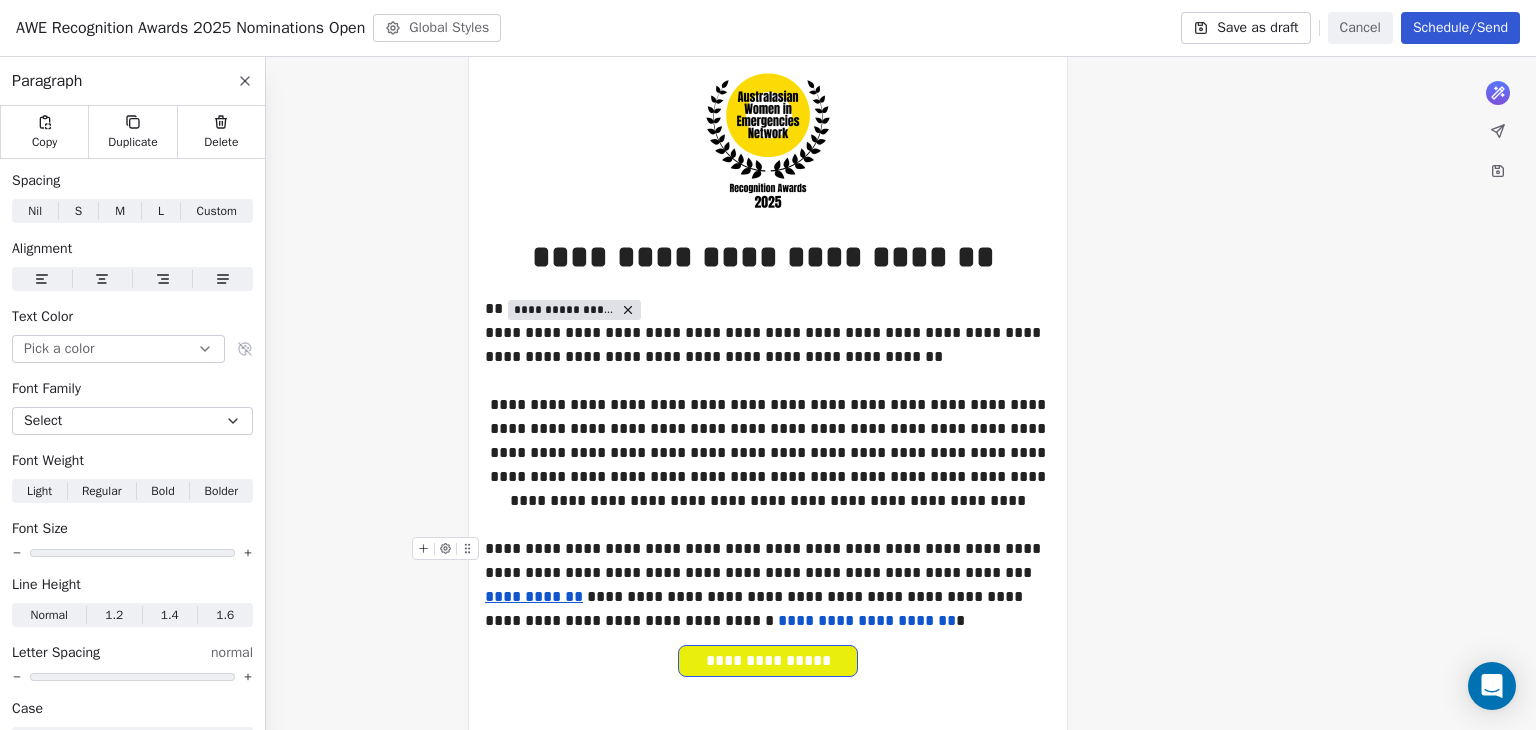 click on "**********" at bounding box center (768, 585) 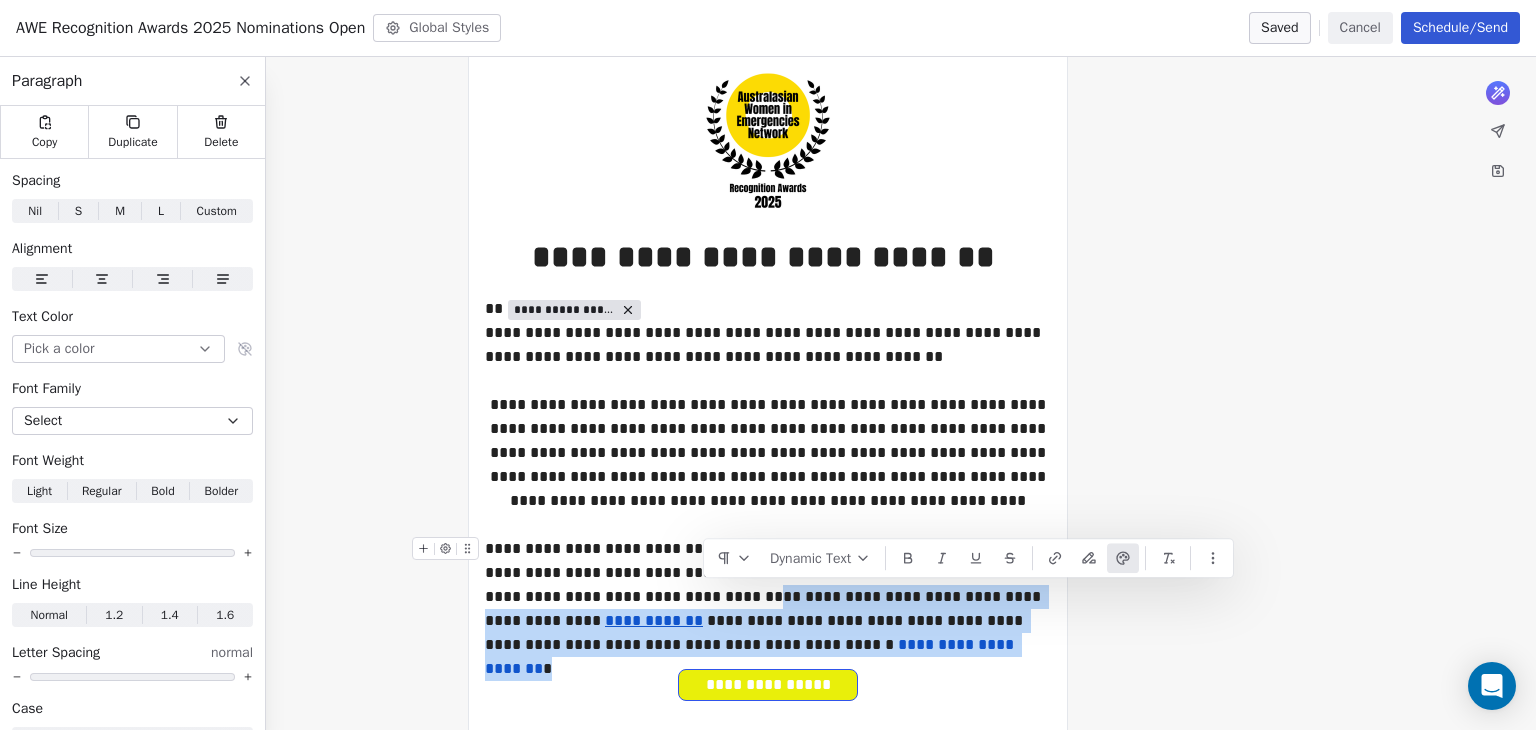 drag, startPoint x: 705, startPoint y: 596, endPoint x: 872, endPoint y: 637, distance: 171.9593 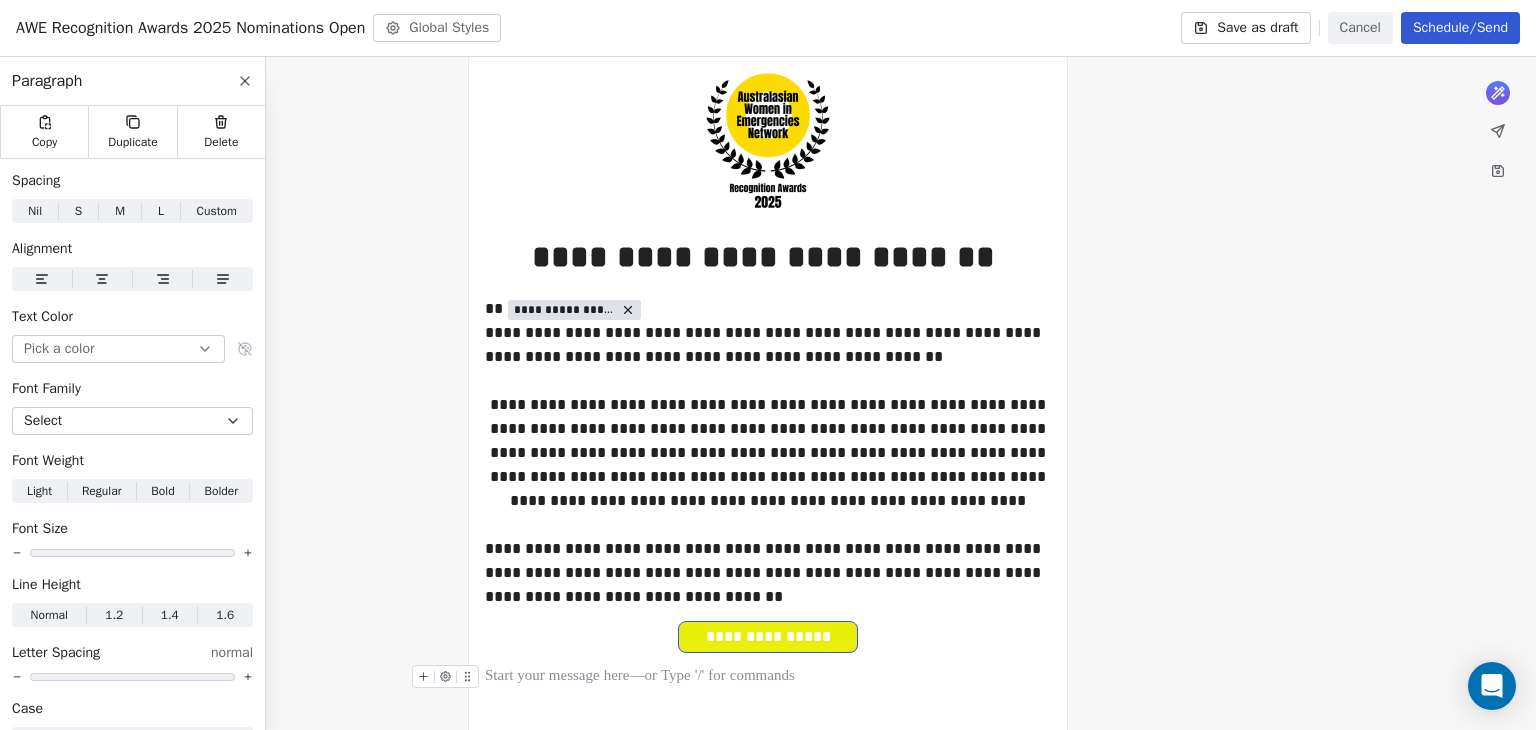 click at bounding box center (768, 677) 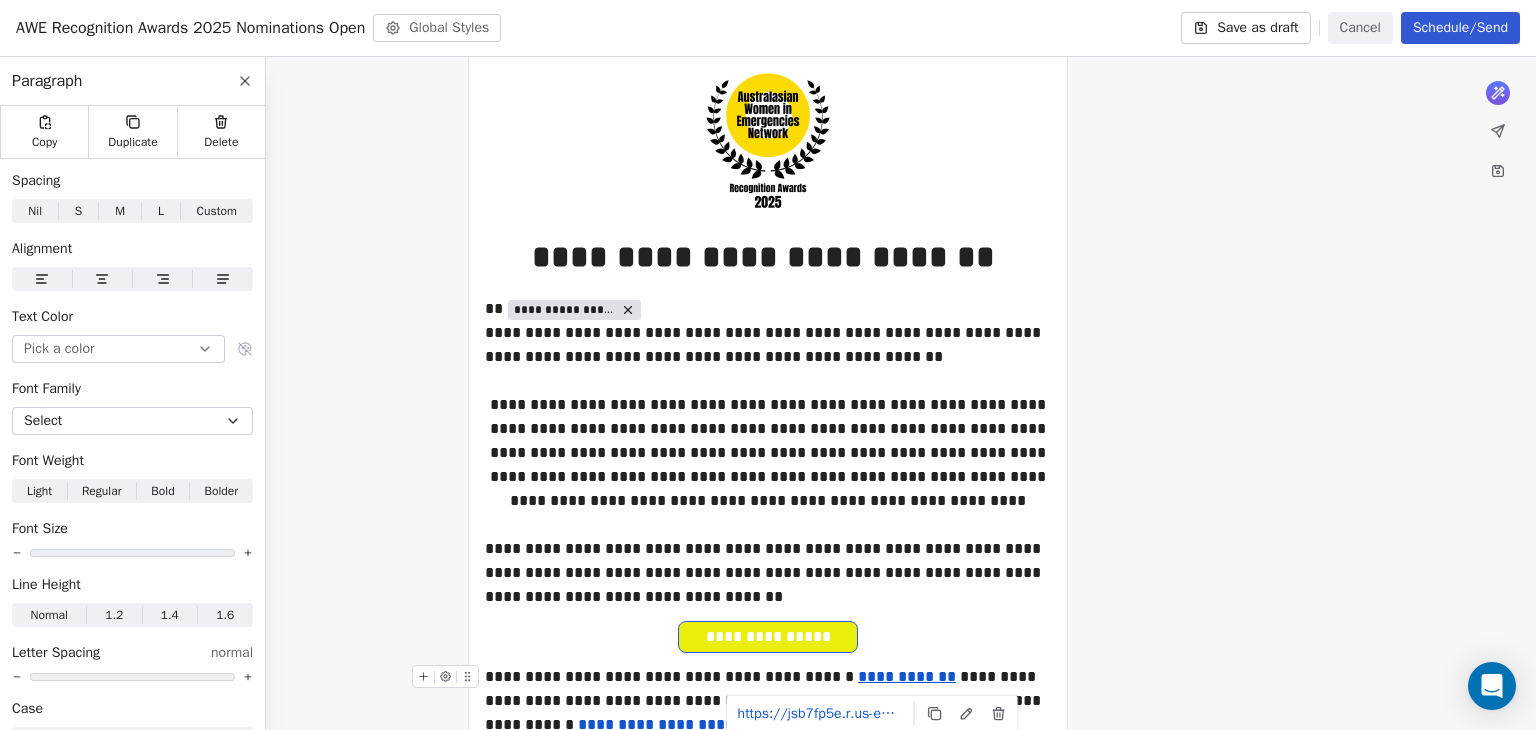 click on "**********" at bounding box center (907, 676) 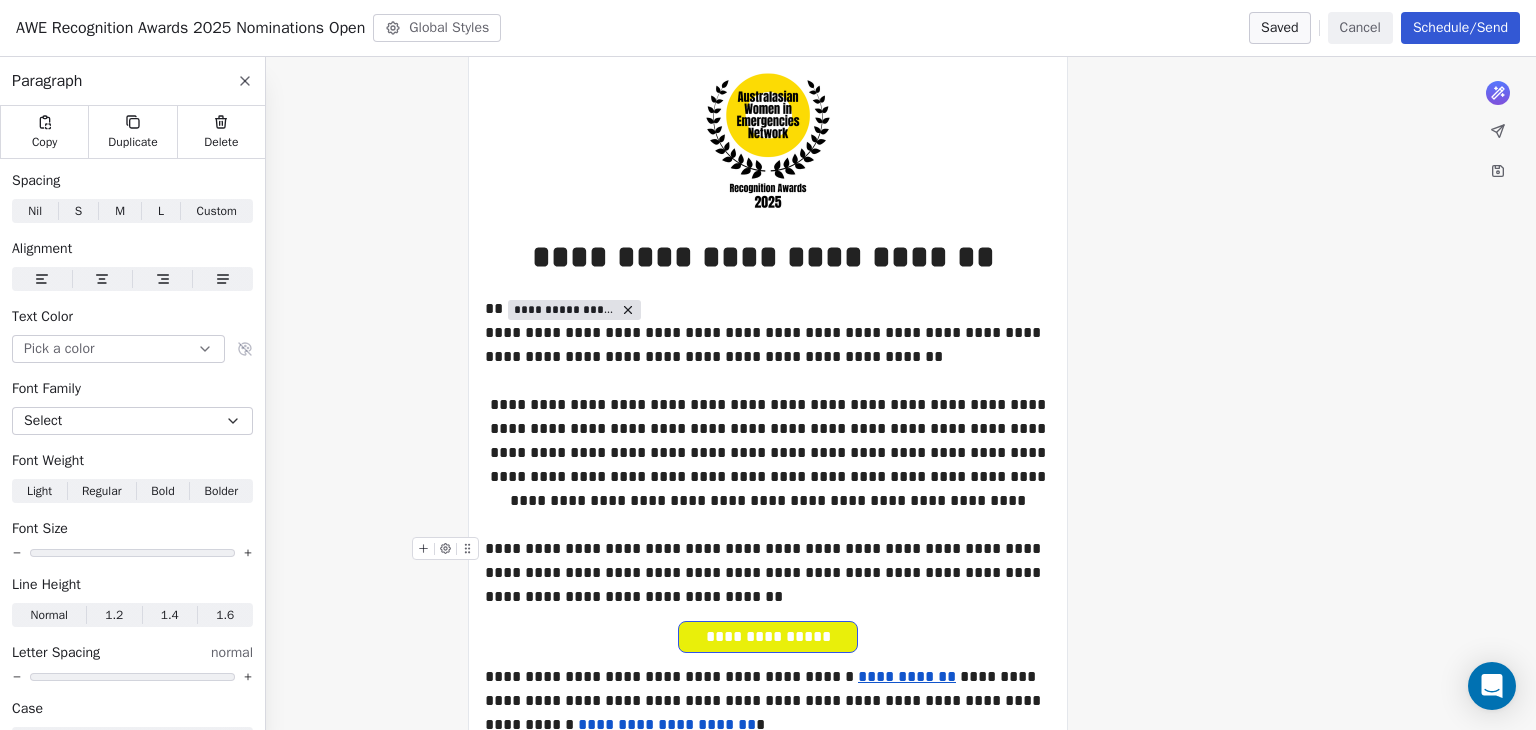 click on "What would you like to create email about? or [STUFF] Unsubscribe" at bounding box center (768, 460) 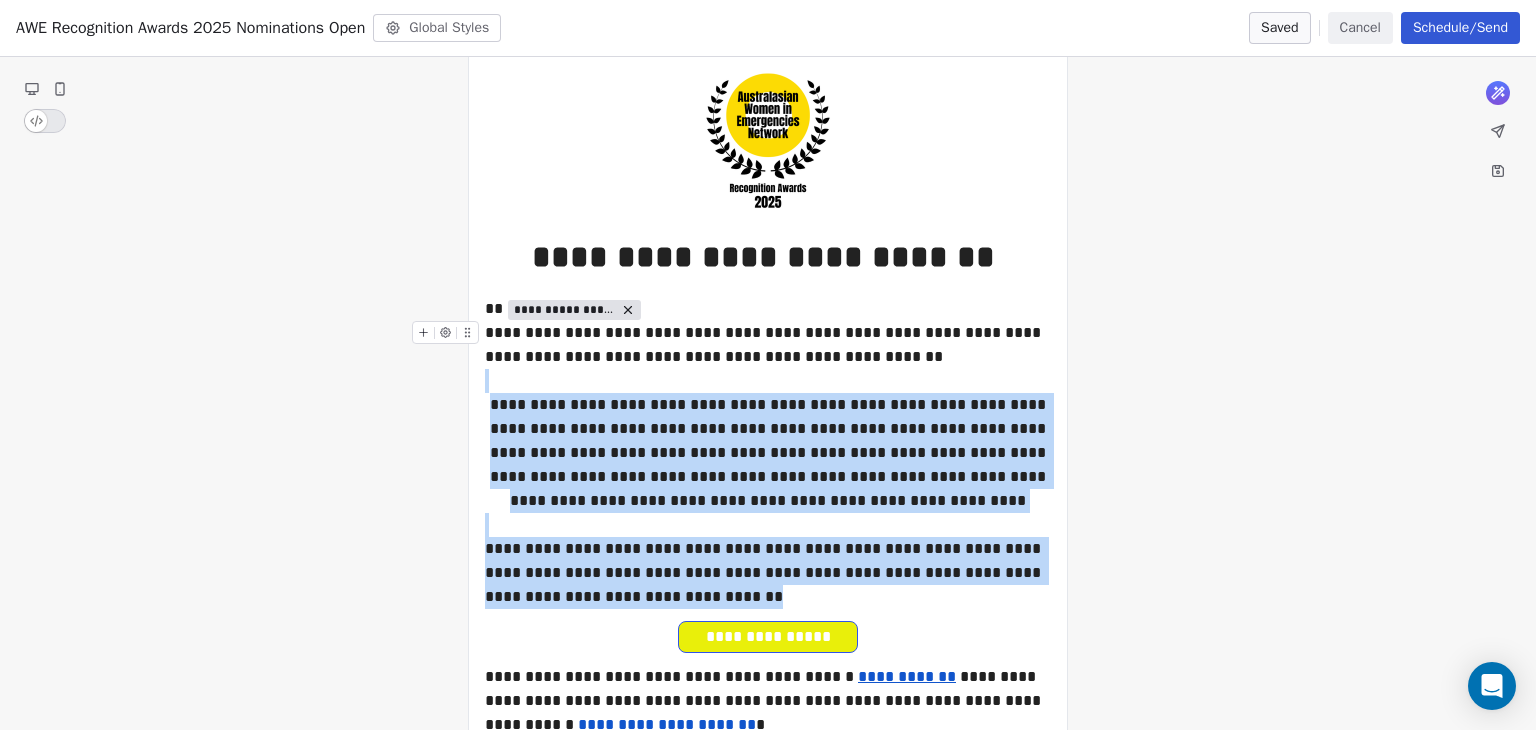 drag, startPoint x: 716, startPoint y: 590, endPoint x: 476, endPoint y: 332, distance: 352.3691 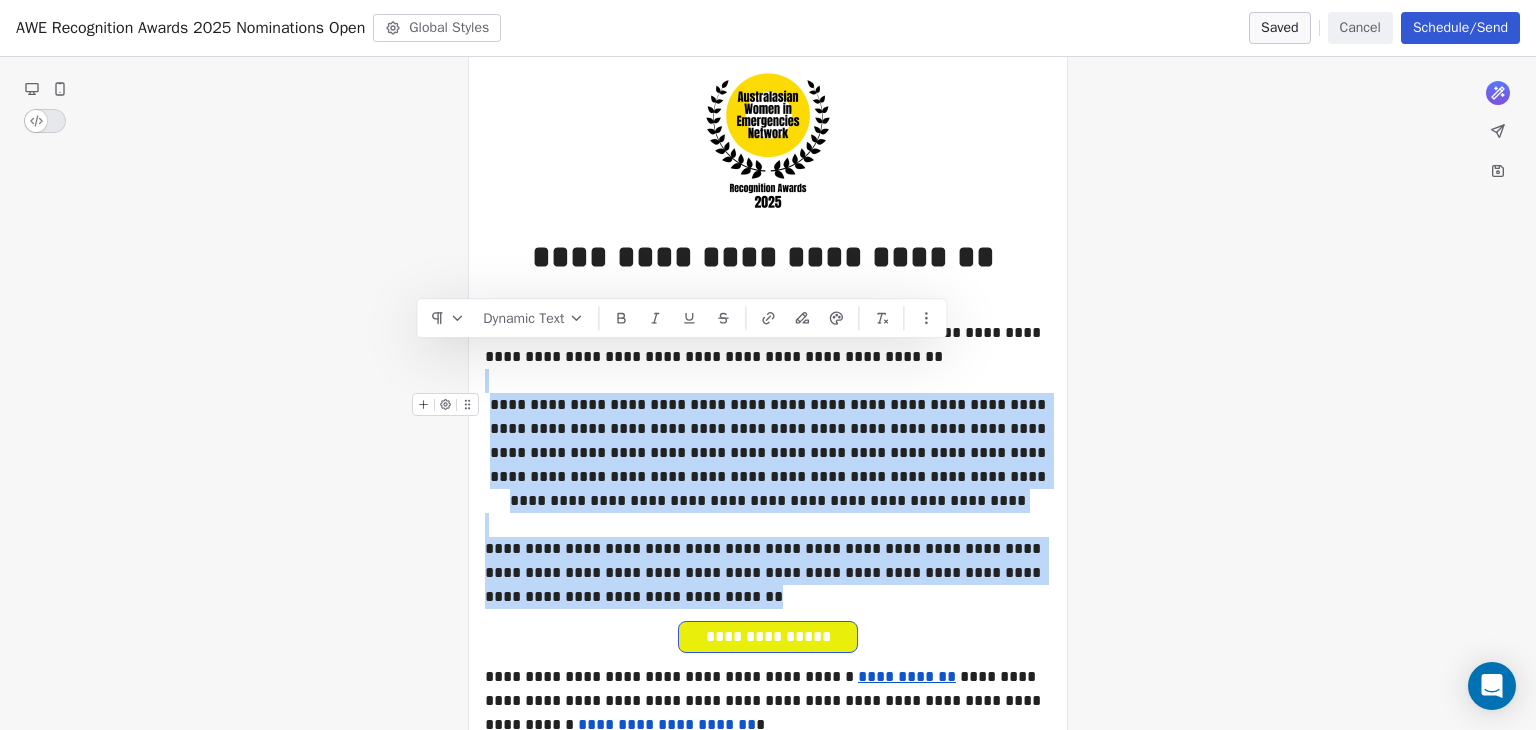 click 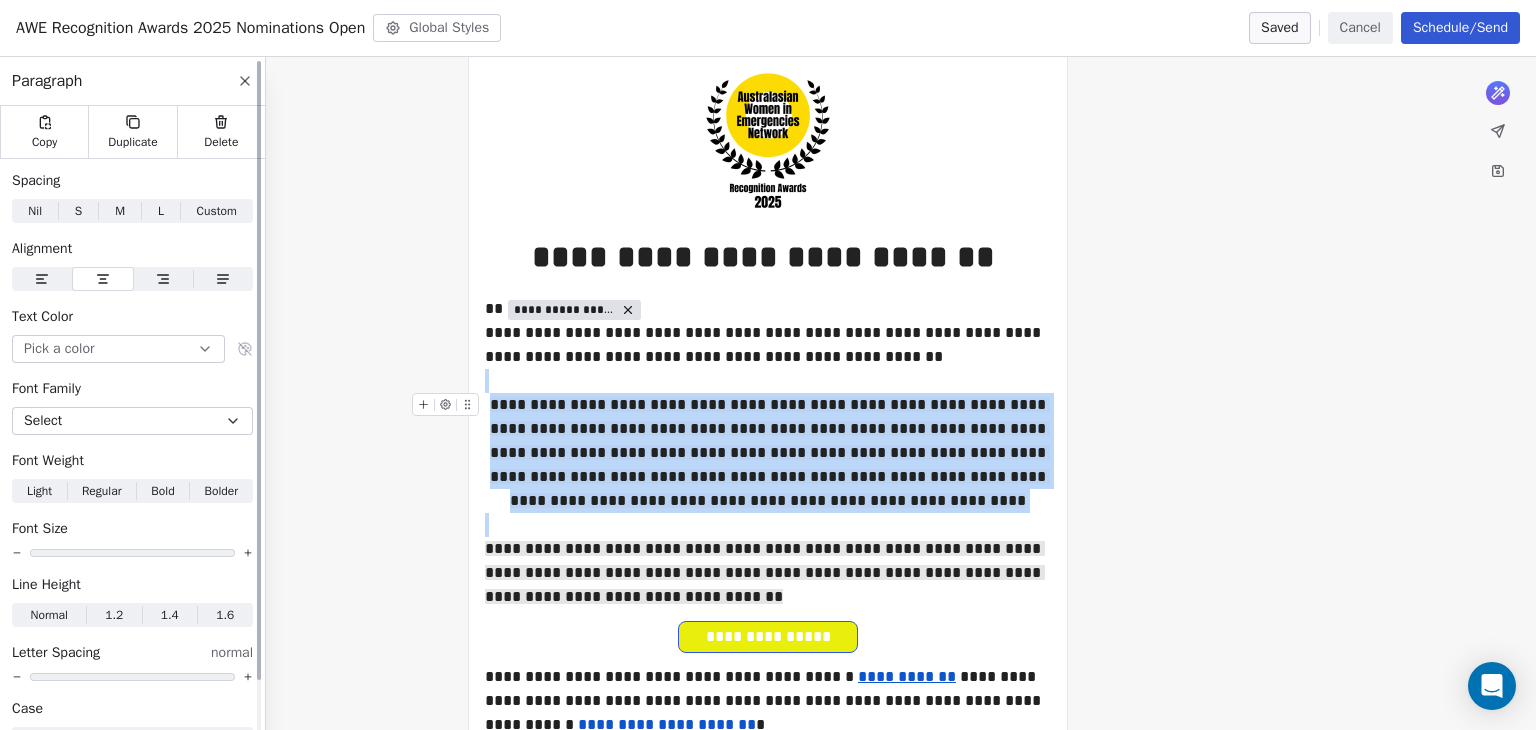 click 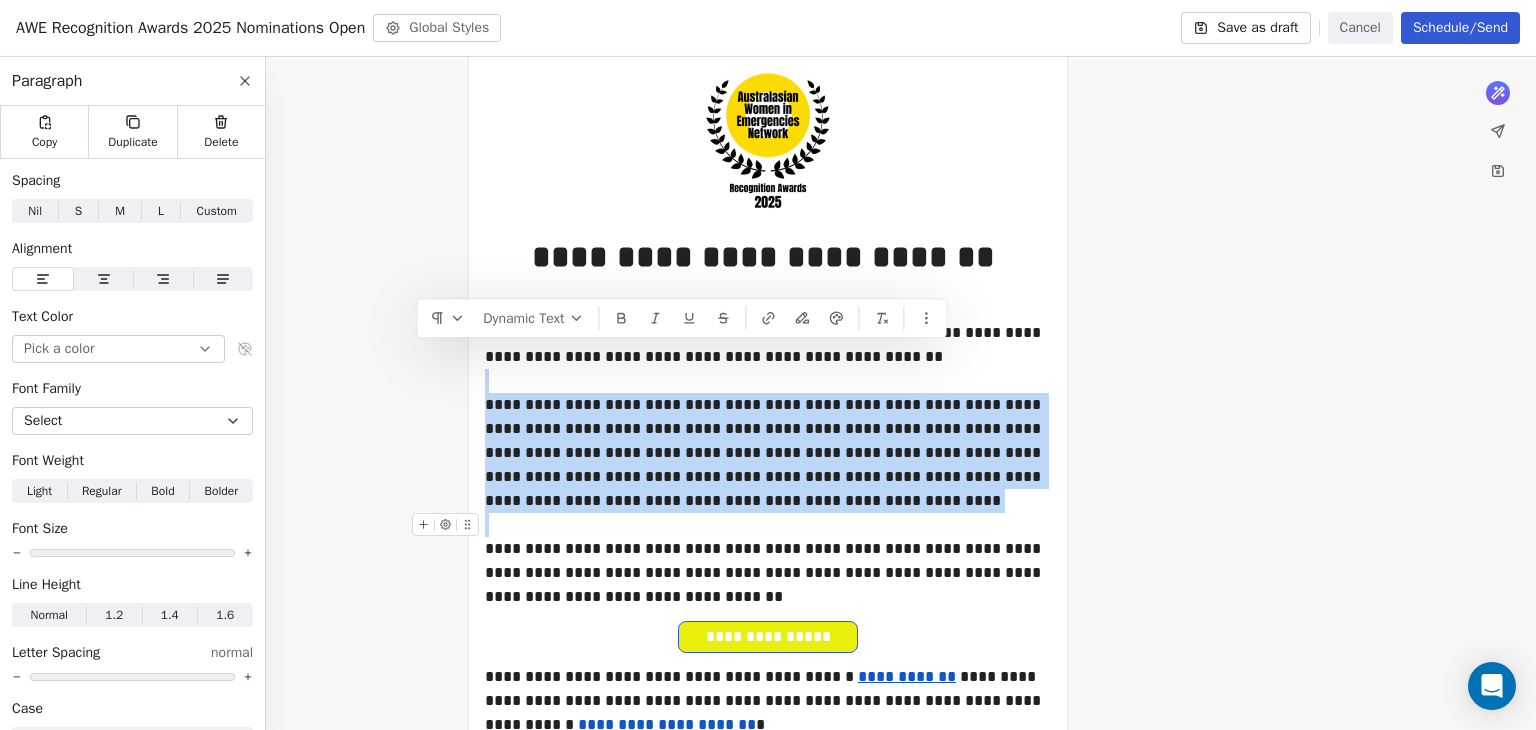 click at bounding box center [768, 525] 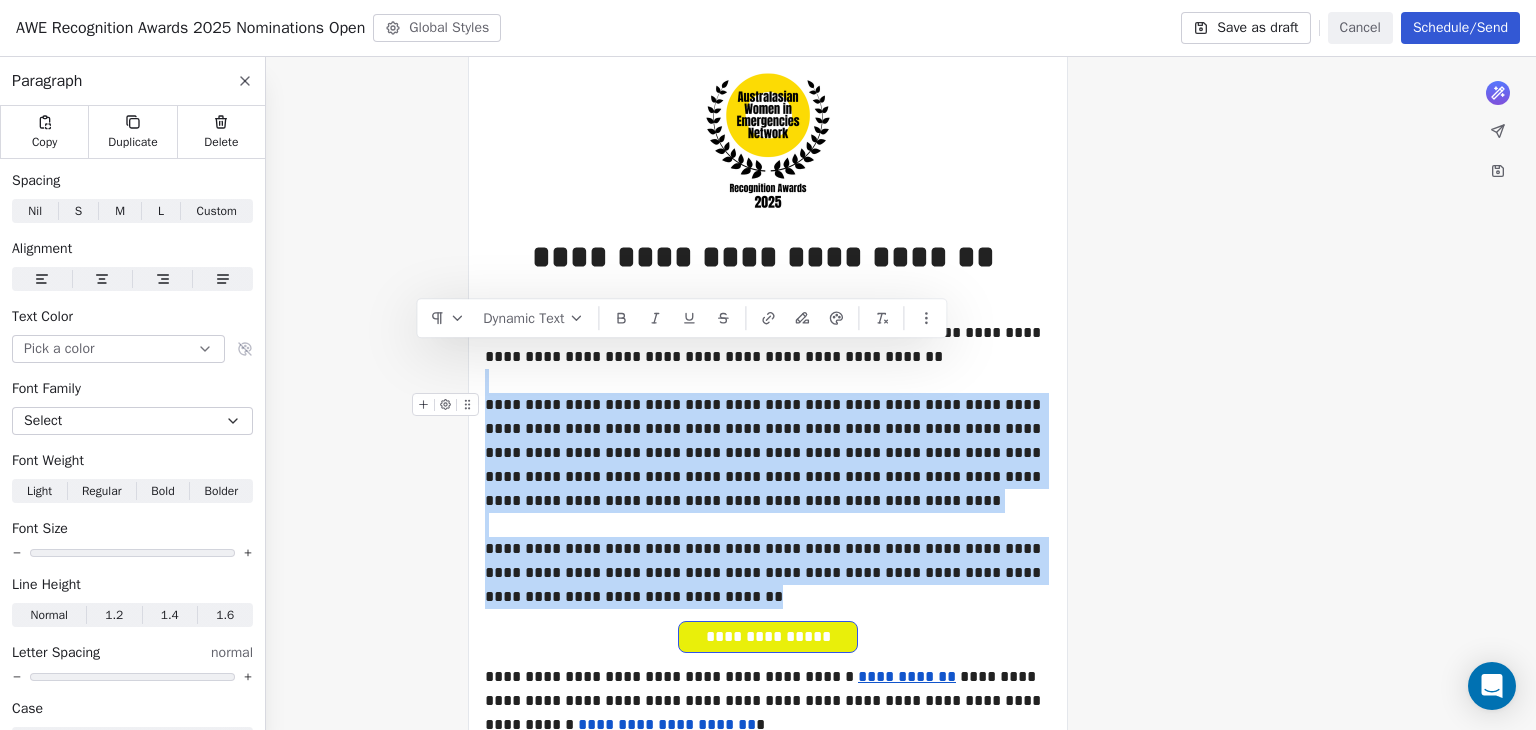 click on "**********" at bounding box center (768, 453) 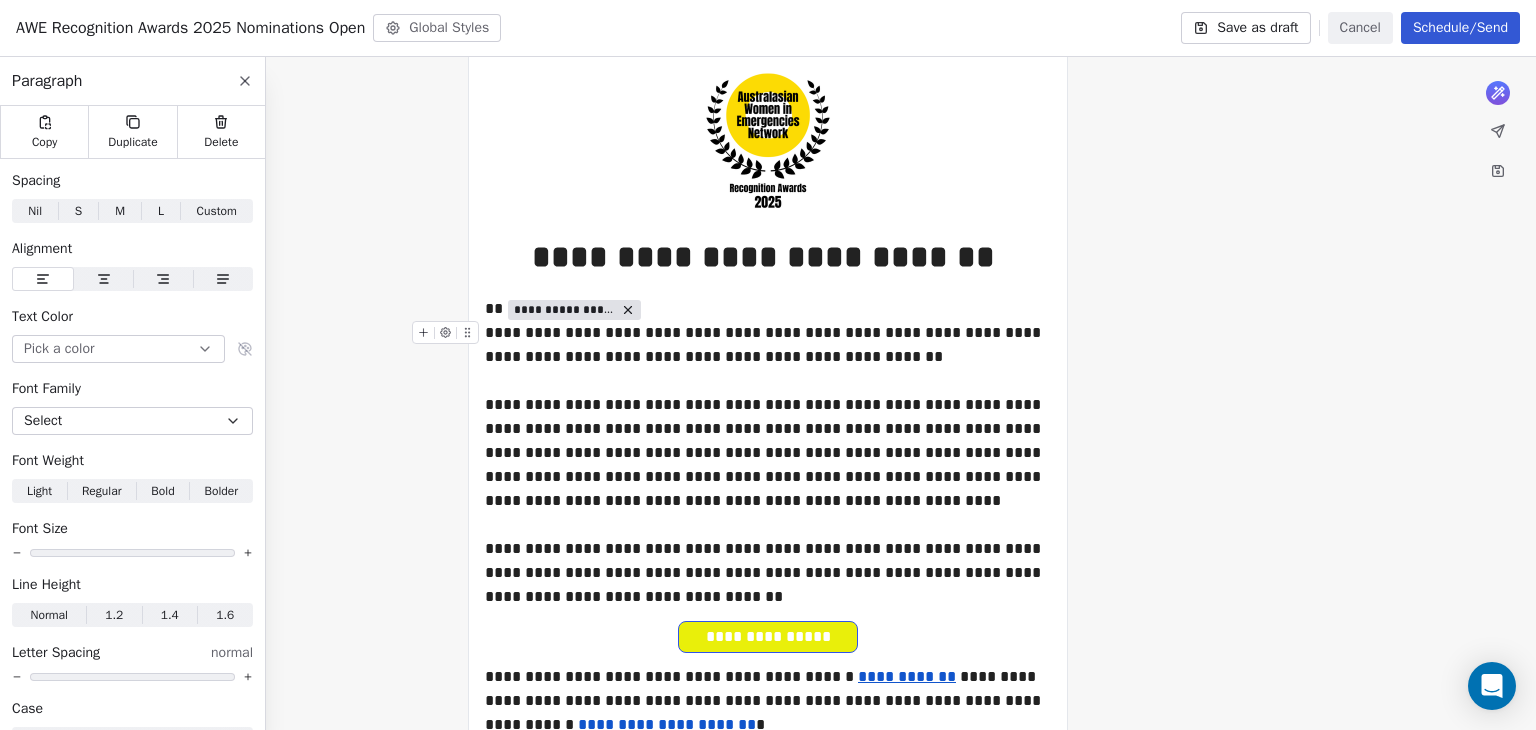 click on "**********" at bounding box center (768, 345) 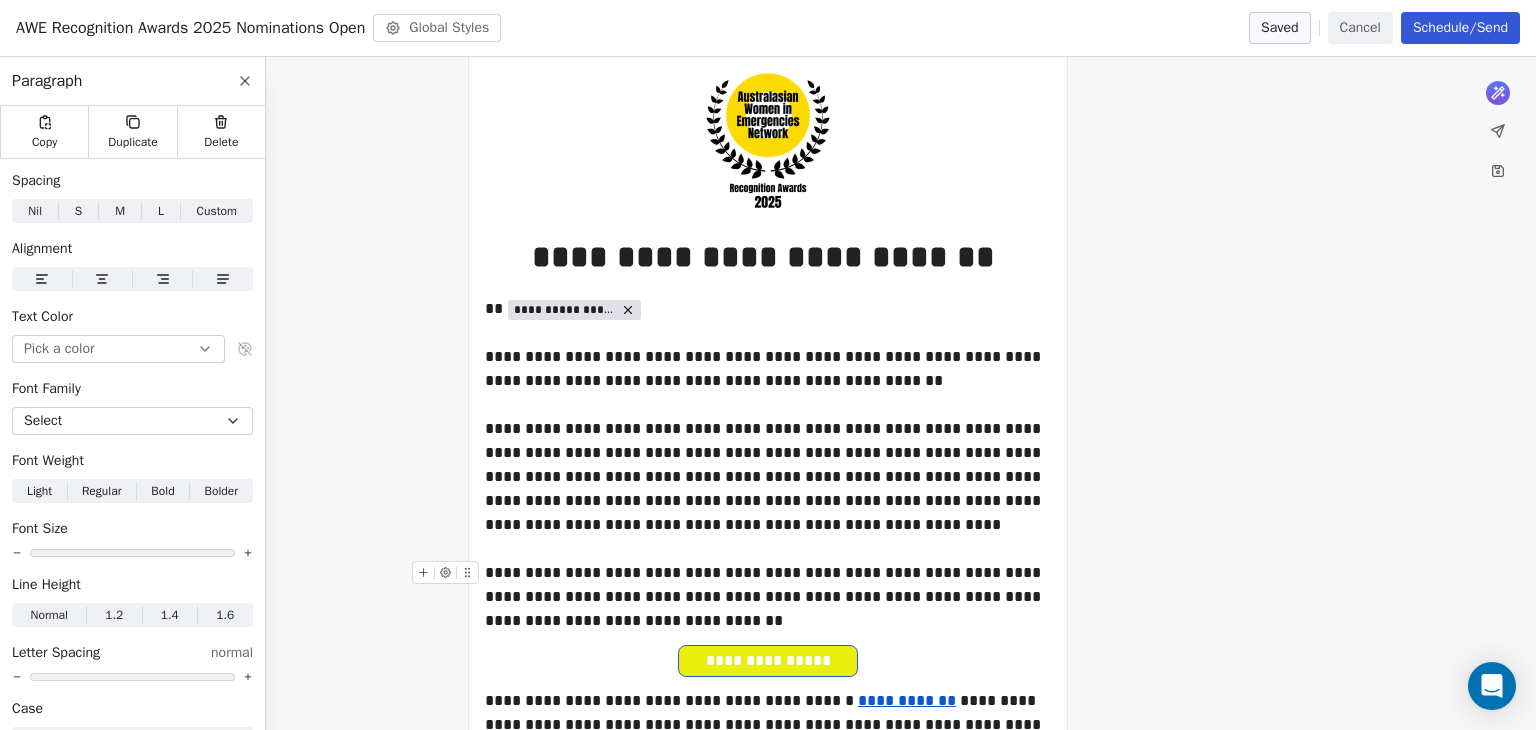 click on "**********" at bounding box center (768, 597) 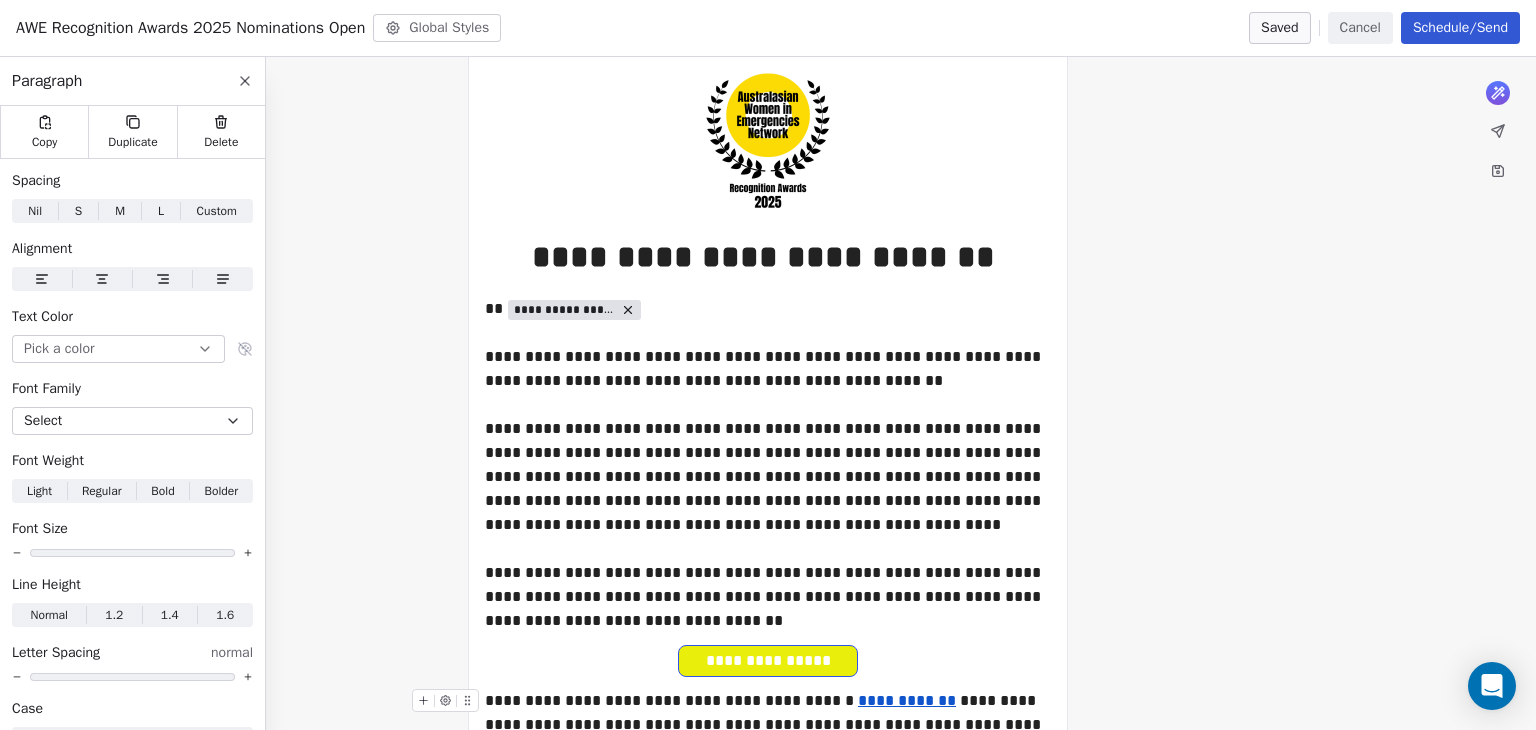 click on "**********" at bounding box center [768, 725] 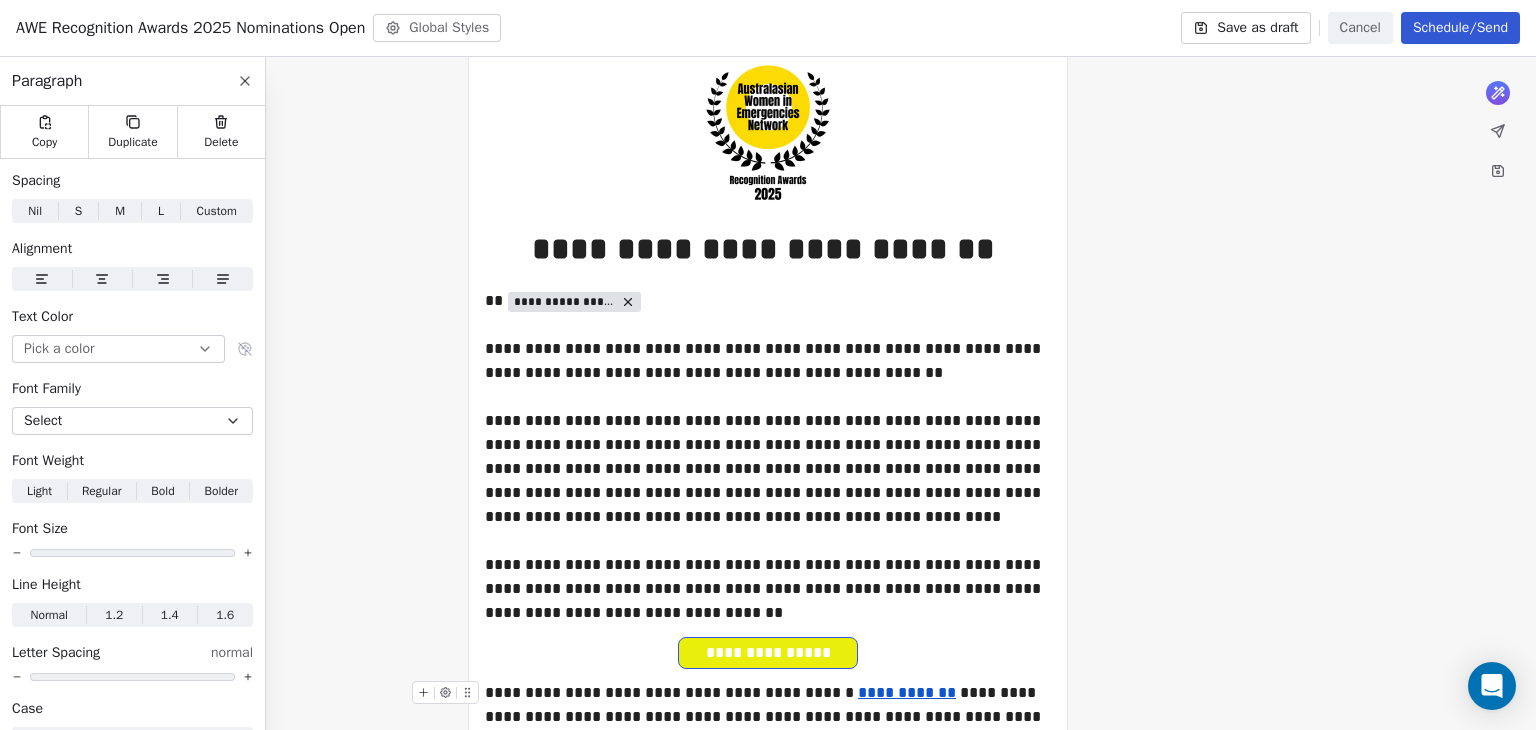 scroll, scrollTop: 185, scrollLeft: 0, axis: vertical 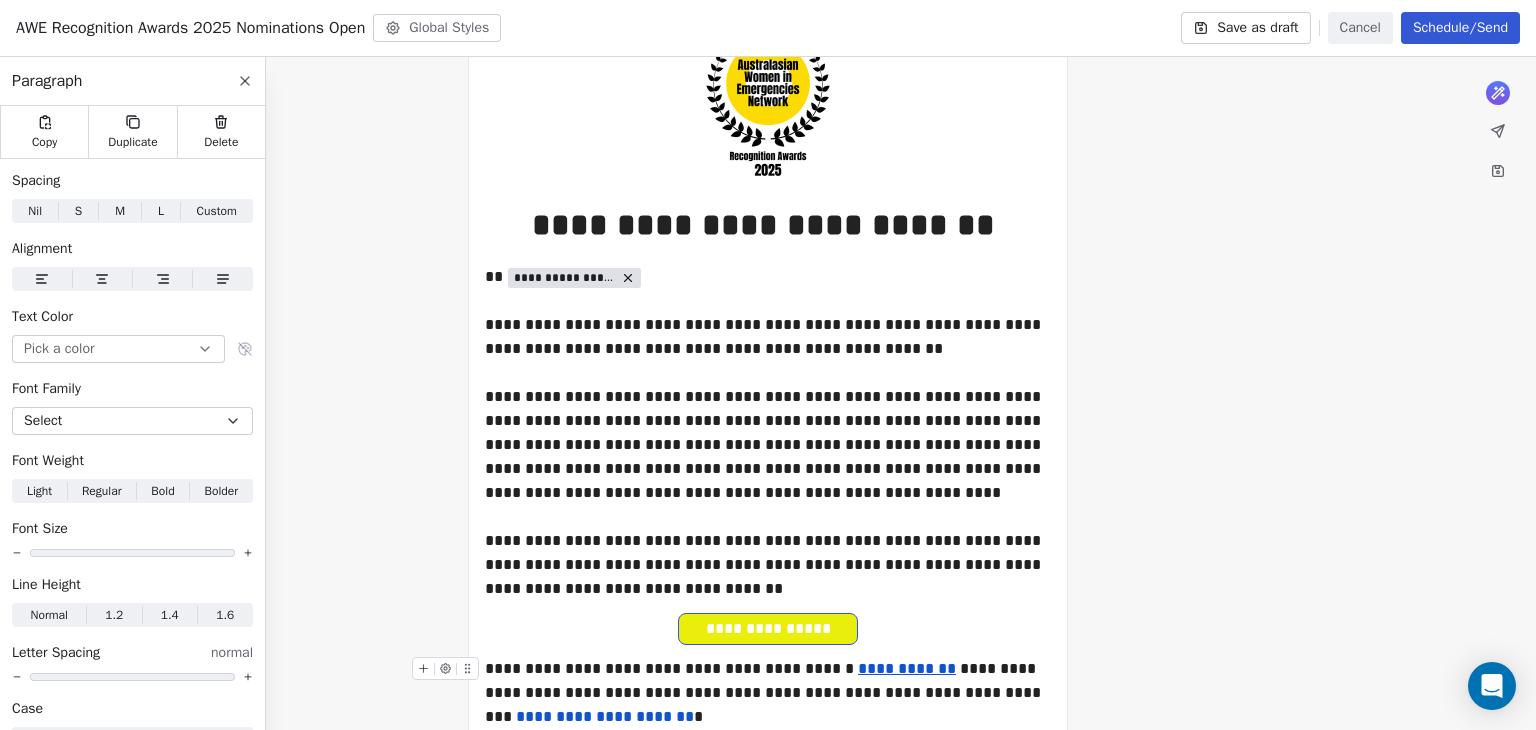 click on "**********" at bounding box center [768, 693] 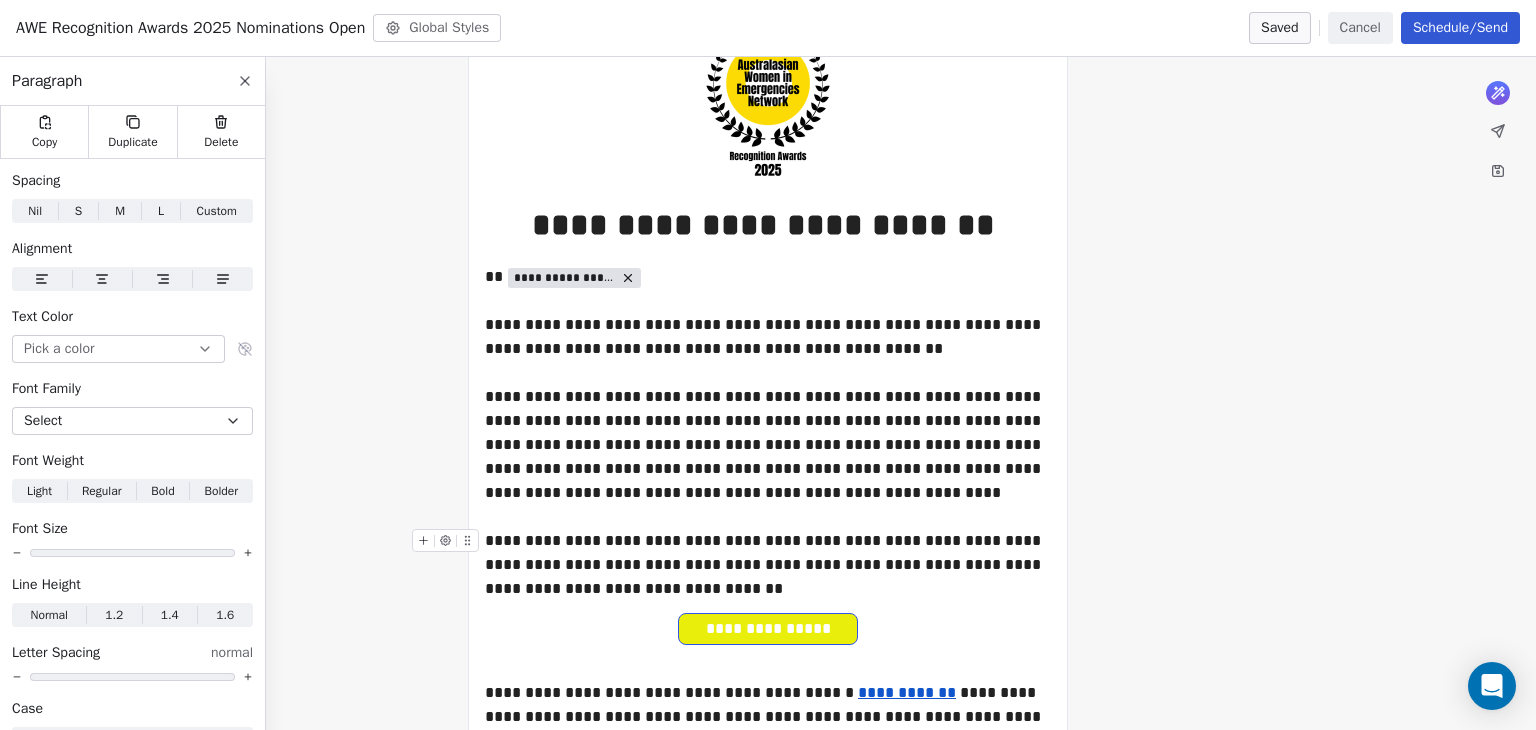 click on "**********" at bounding box center (768, 565) 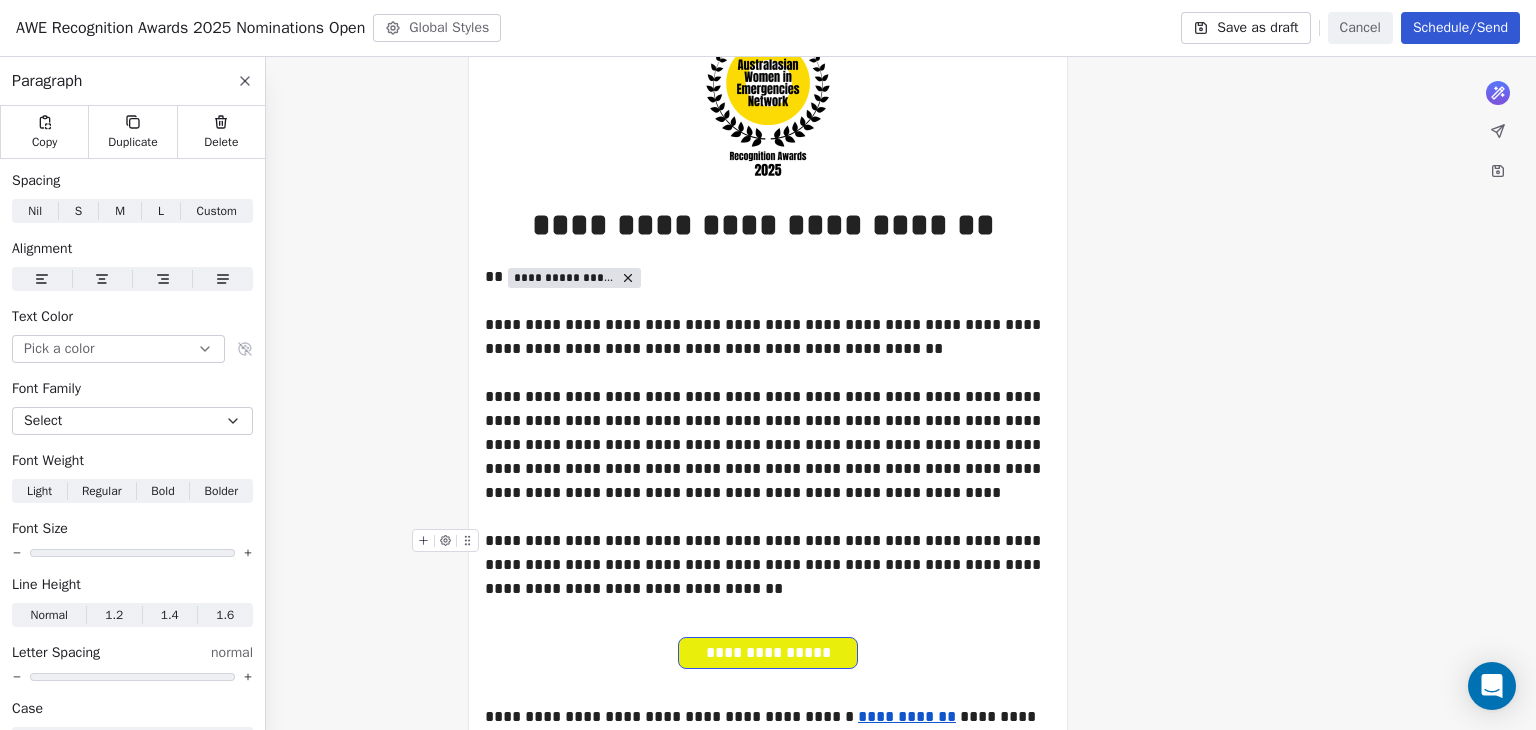 click on "**********" at bounding box center (768, 565) 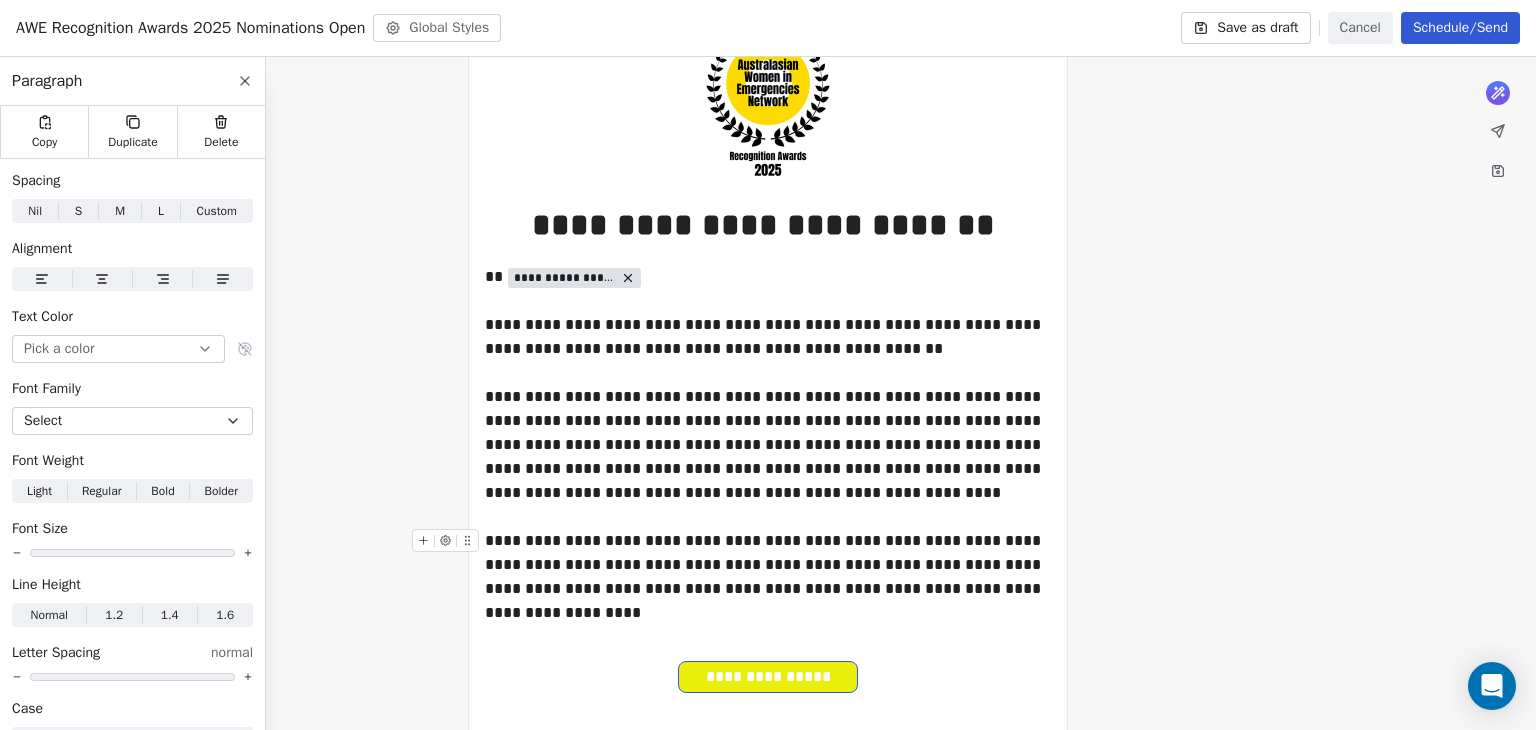 click on "**********" at bounding box center (768, 577) 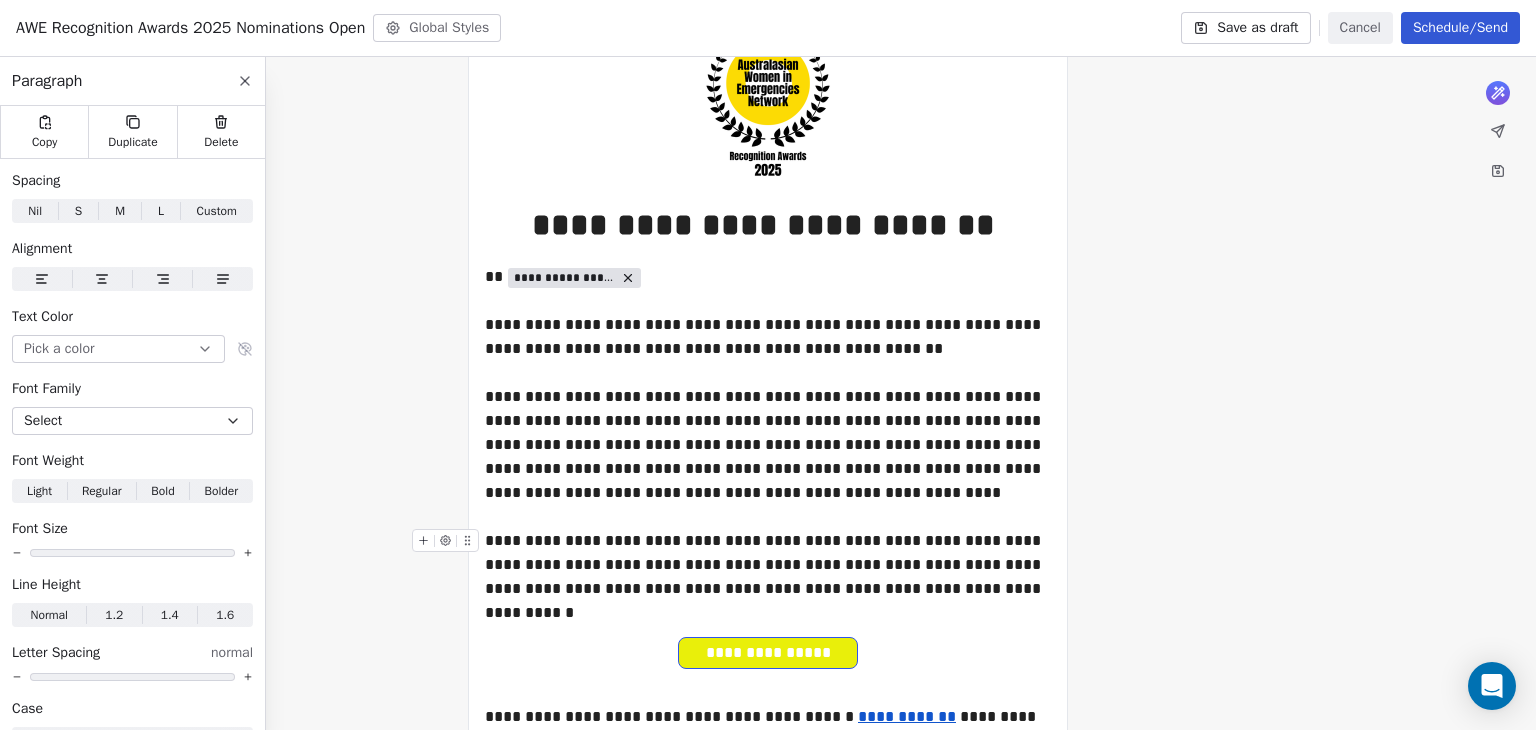 click on "**********" at bounding box center [768, 565] 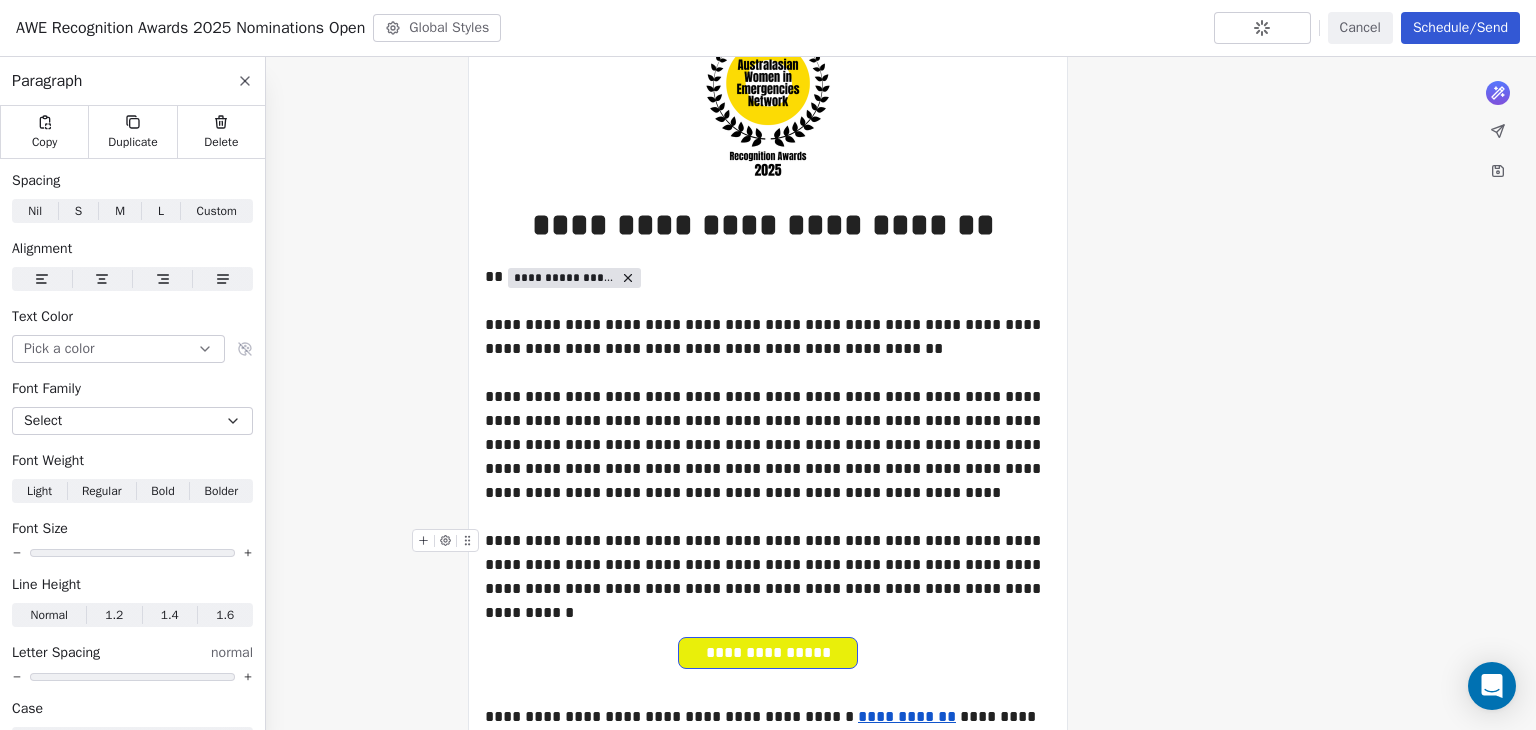 click on "Schedule/Send" at bounding box center [1460, 28] 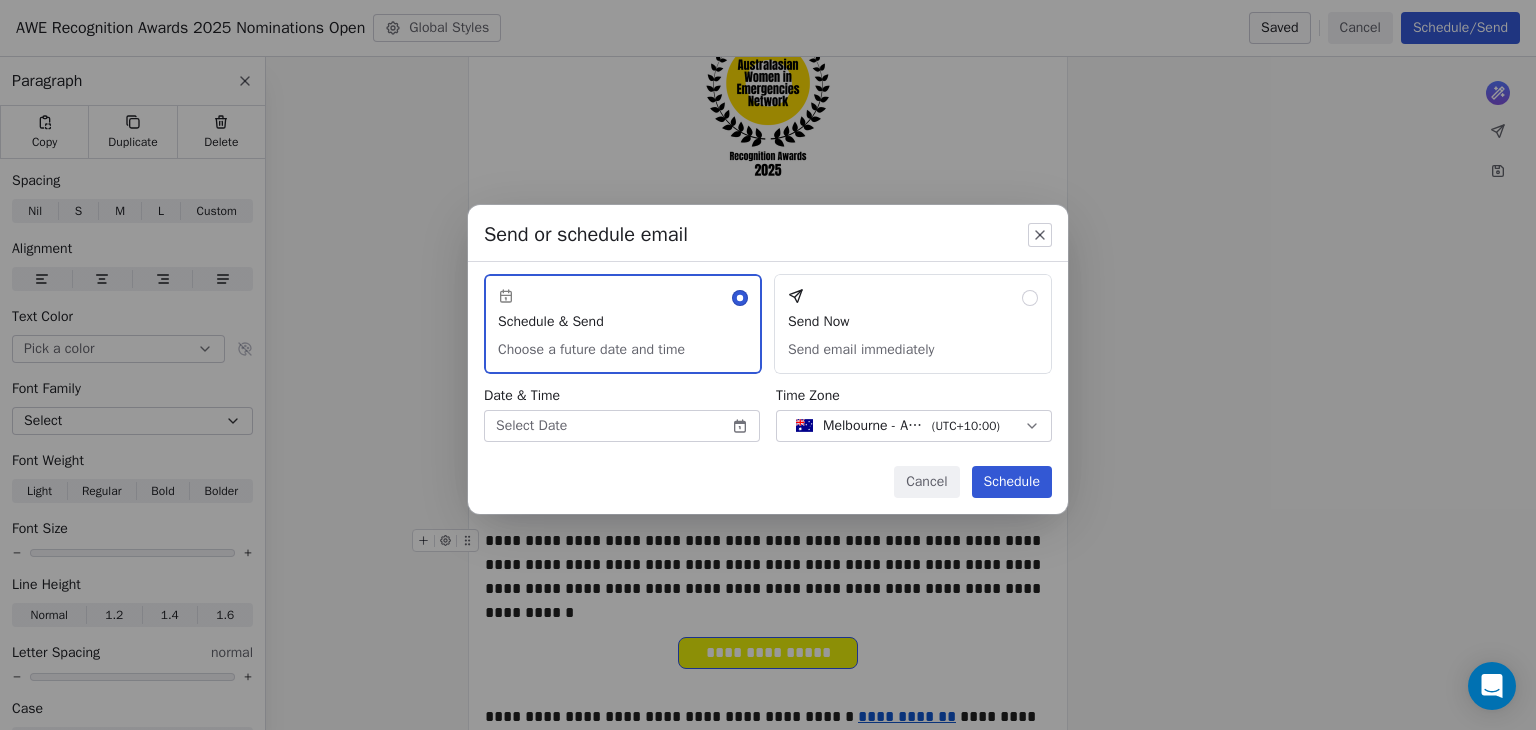 click on "Cancel" at bounding box center [926, 482] 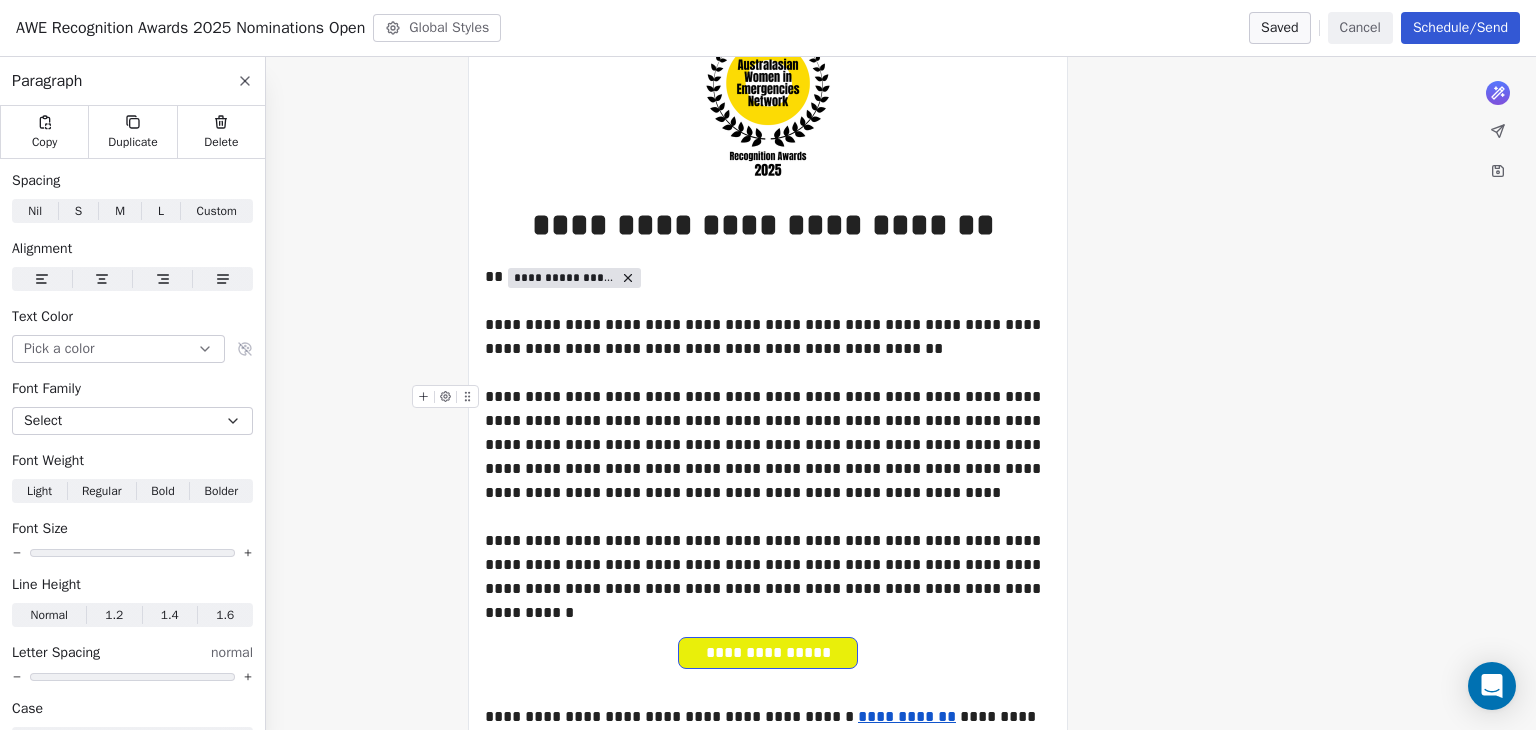 click on "**********" at bounding box center (768, 445) 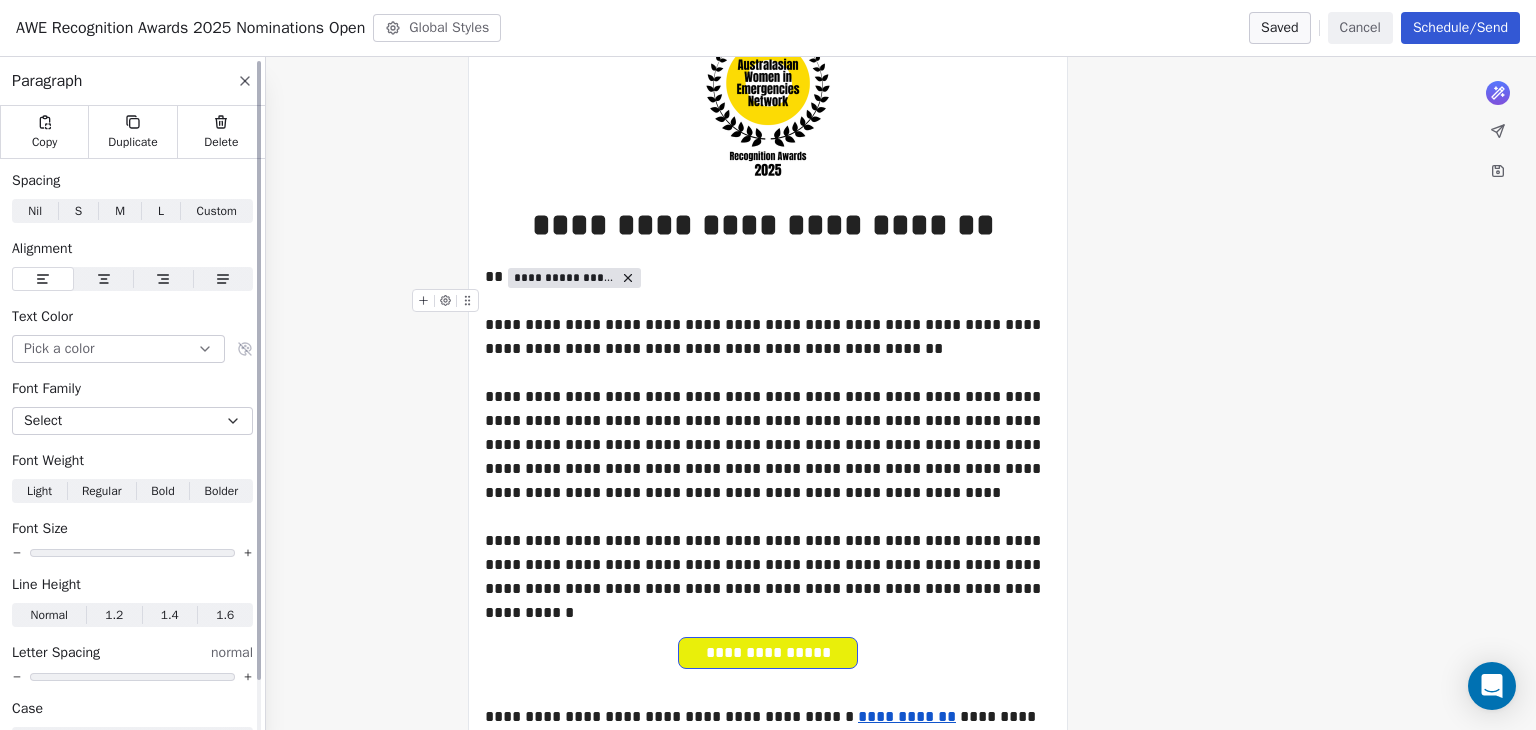 click 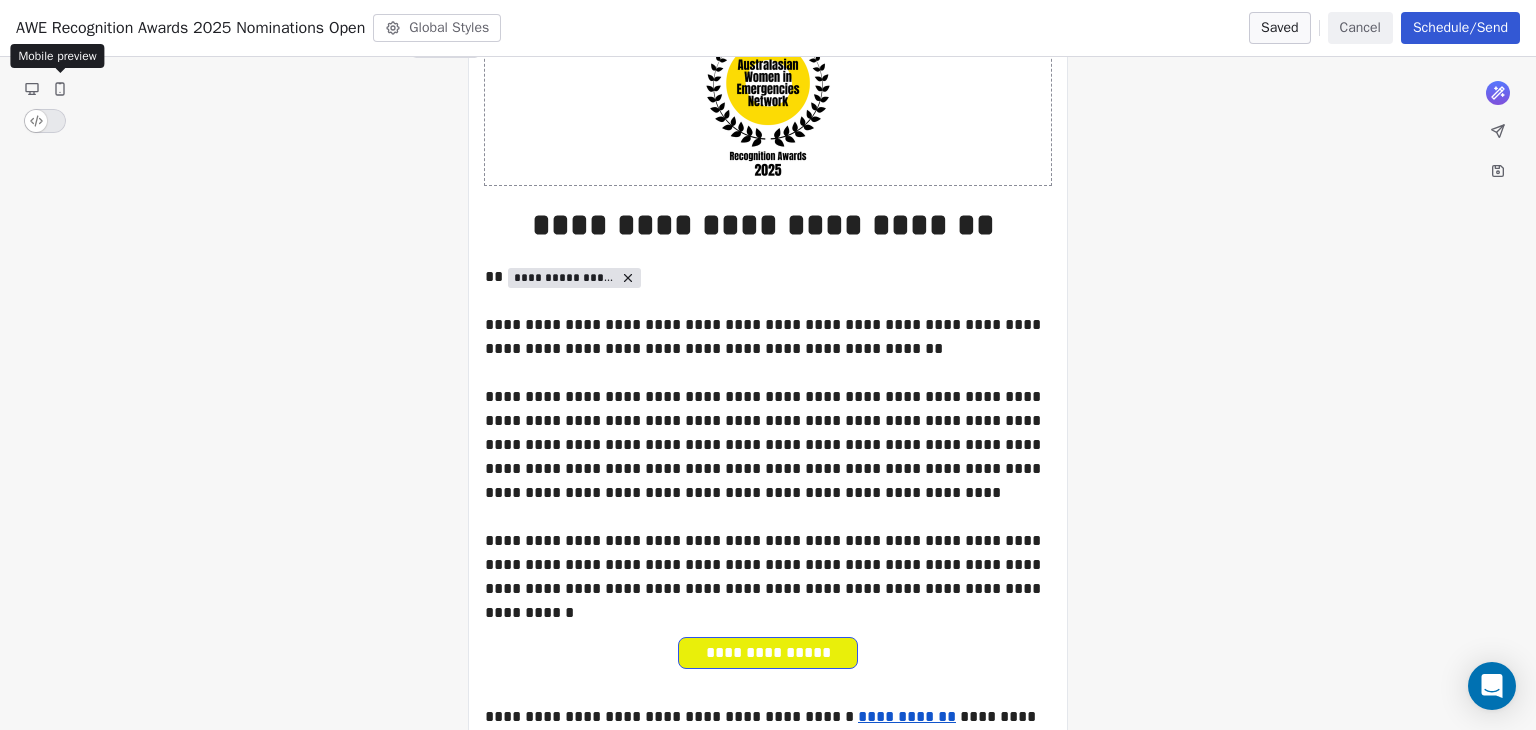 click 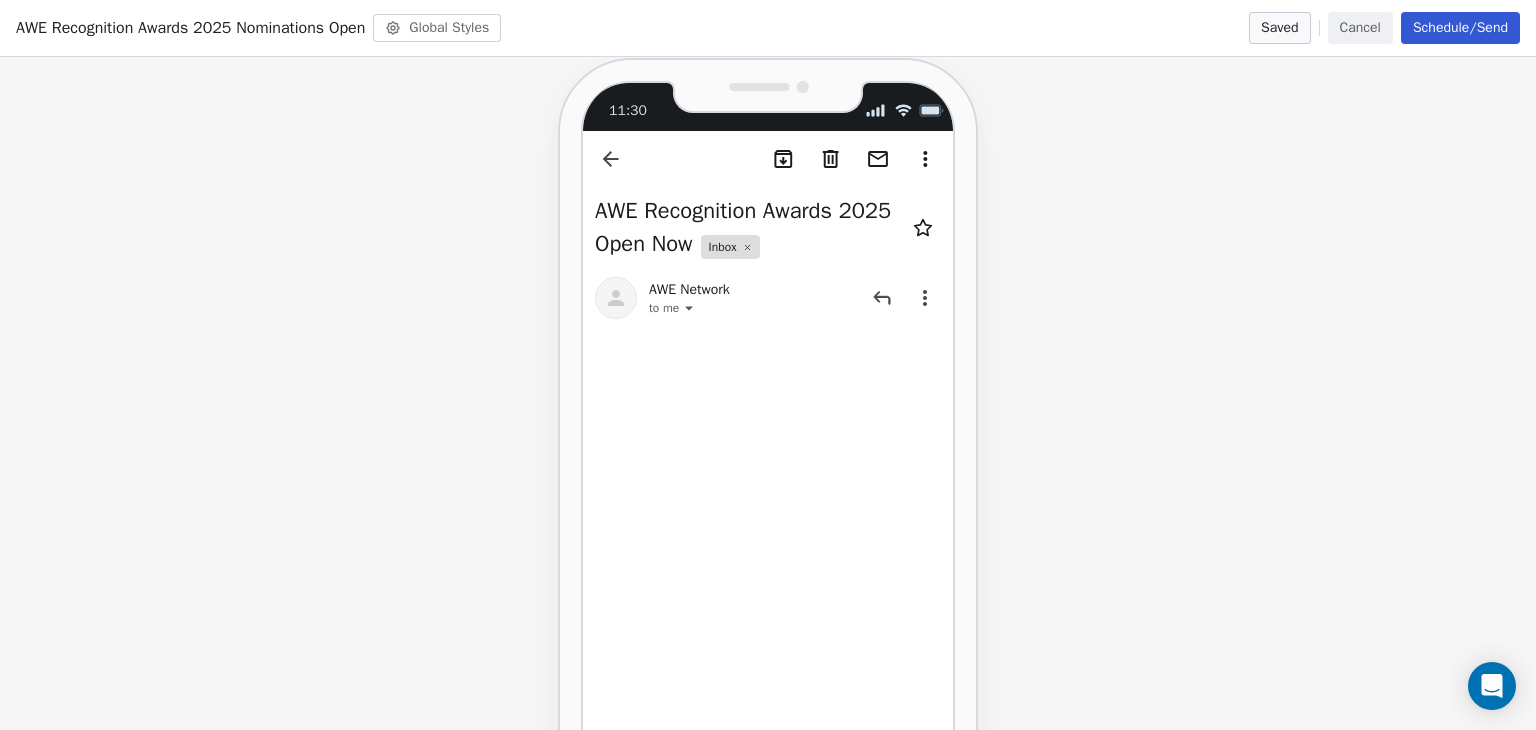 click on "Global Styles" at bounding box center [437, 28] 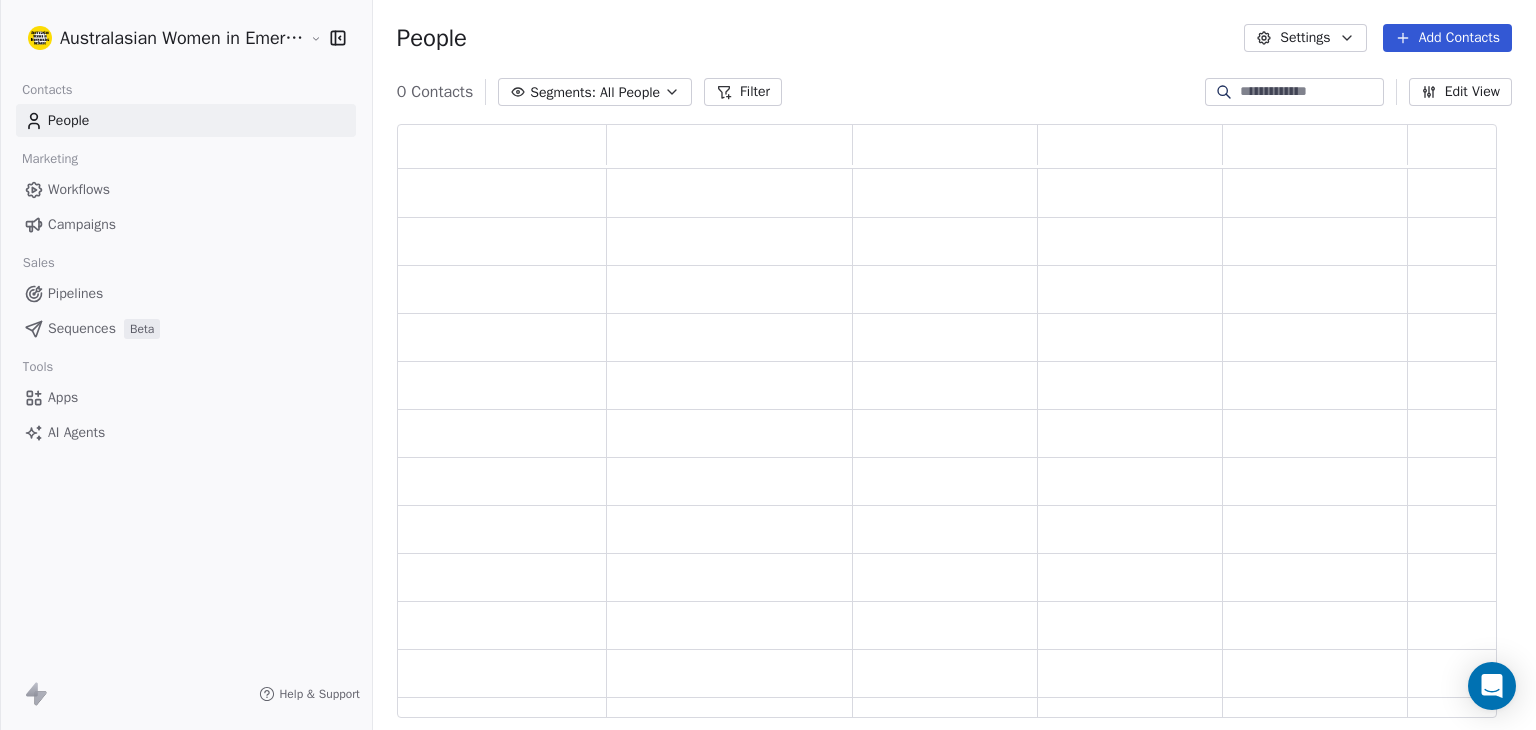 scroll, scrollTop: 16, scrollLeft: 15, axis: both 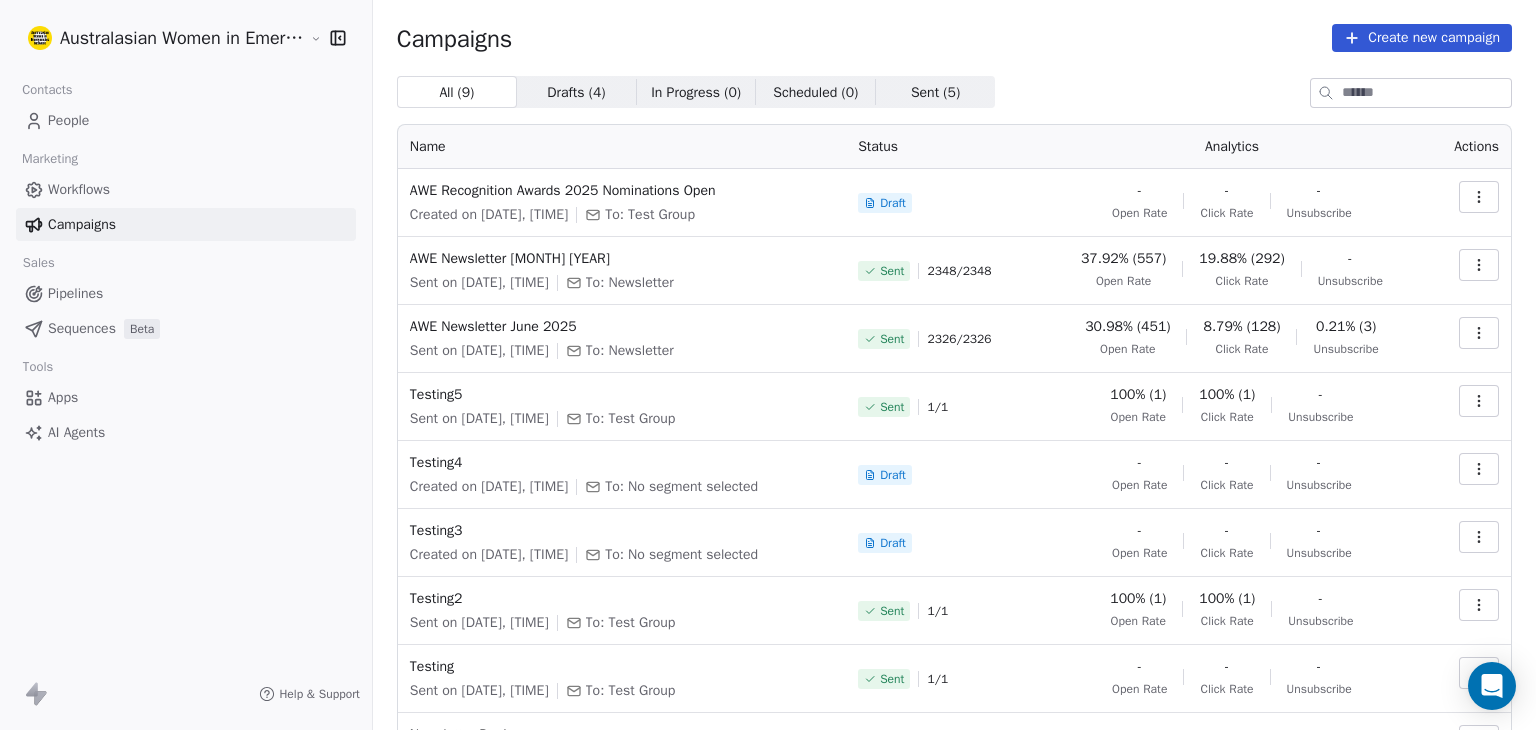 drag, startPoint x: 1463, startPoint y: 198, endPoint x: 1454, endPoint y: 193, distance: 10.29563 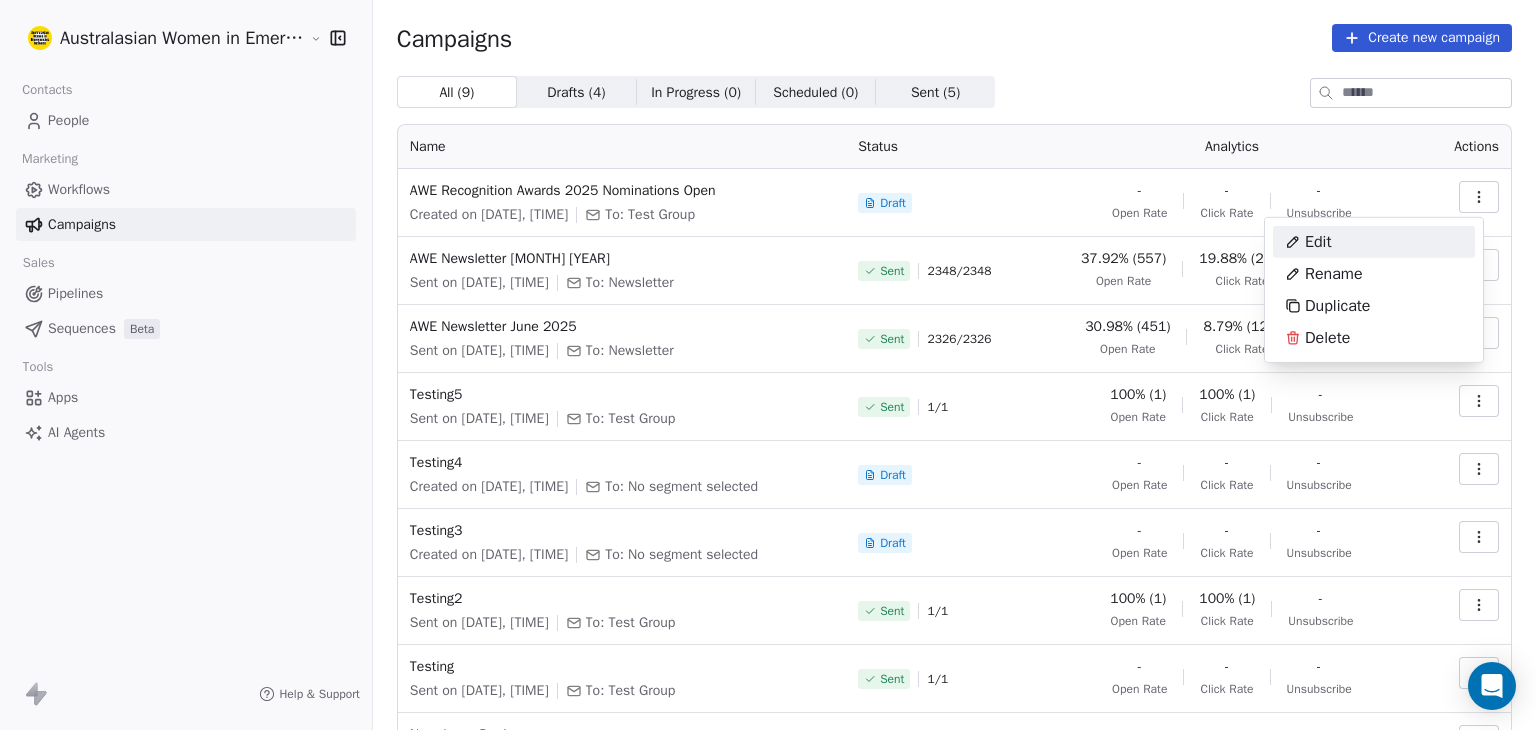click on "Australasian Women in Emergencies Network Contacts People Marketing Workflows Campaigns Sales Pipelines Sequences Beta Tools Apps AI Agents Help & Support Campaigns Create new campaign All ( 9 ) All ( 9 ) Drafts ( 4 ) Drafts ( 4 ) In Progress ( 0 ) In Progress ( 0 ) Scheduled ( 0 ) Scheduled ( 0 ) Sent ( 5 ) Sent ( 5 ) Name Status Analytics Actions AWE Recognition Awards [YEAR] Nominations Open Created on [MONTH] 28, [YEAR], [HOUR]:[MINUTE] [AM/PM] To: Test Group Draft - Open Rate - Click Rate - Unsubscribe AWE Newsletter [MONTH] [YEAR] Sent on [MONTH] 2, [YEAR], [HOUR]:[MINUTE] [AM/PM] To: Newsletter Sent 2348 / 2348 37.92% (557) Open Rate 19.88% (292) Click Rate - Unsubscribe AWE Newsletter [MONTH] [YEAR] Sent on [MONTH] 5, [YEAR], [HOUR]:[MINUTE] [AM/PM] To: Newsletter Sent 2326 / 2326 30.98% (451) Open Rate 8.79% (128) Click Rate 0.21% (3) Unsubscribe Testing5 Sent on [MONTH] 16, [YEAR], [HOUR]:[MINUTE] [AM/PM] To: Test Group Sent 1 / 1 100% (1) Open Rate 100% (1) Click Rate - Unsubscribe Testing4 Created on [MONTH] 16, [YEAR], [HOUR]:[MINUTE] [AM/PM] To: No segment selected Draft - Open Rate - Click Rate - Testing3" at bounding box center [768, 365] 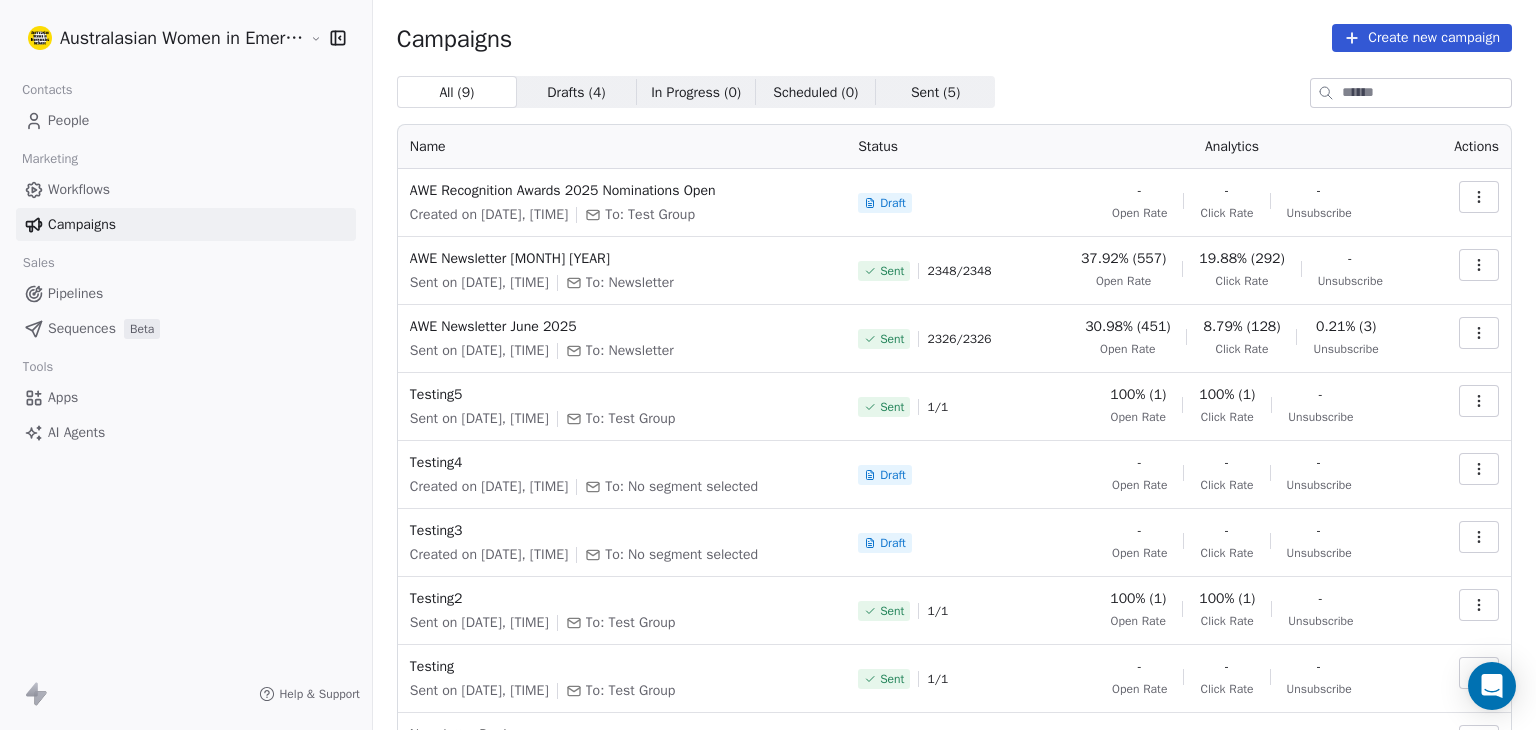 click 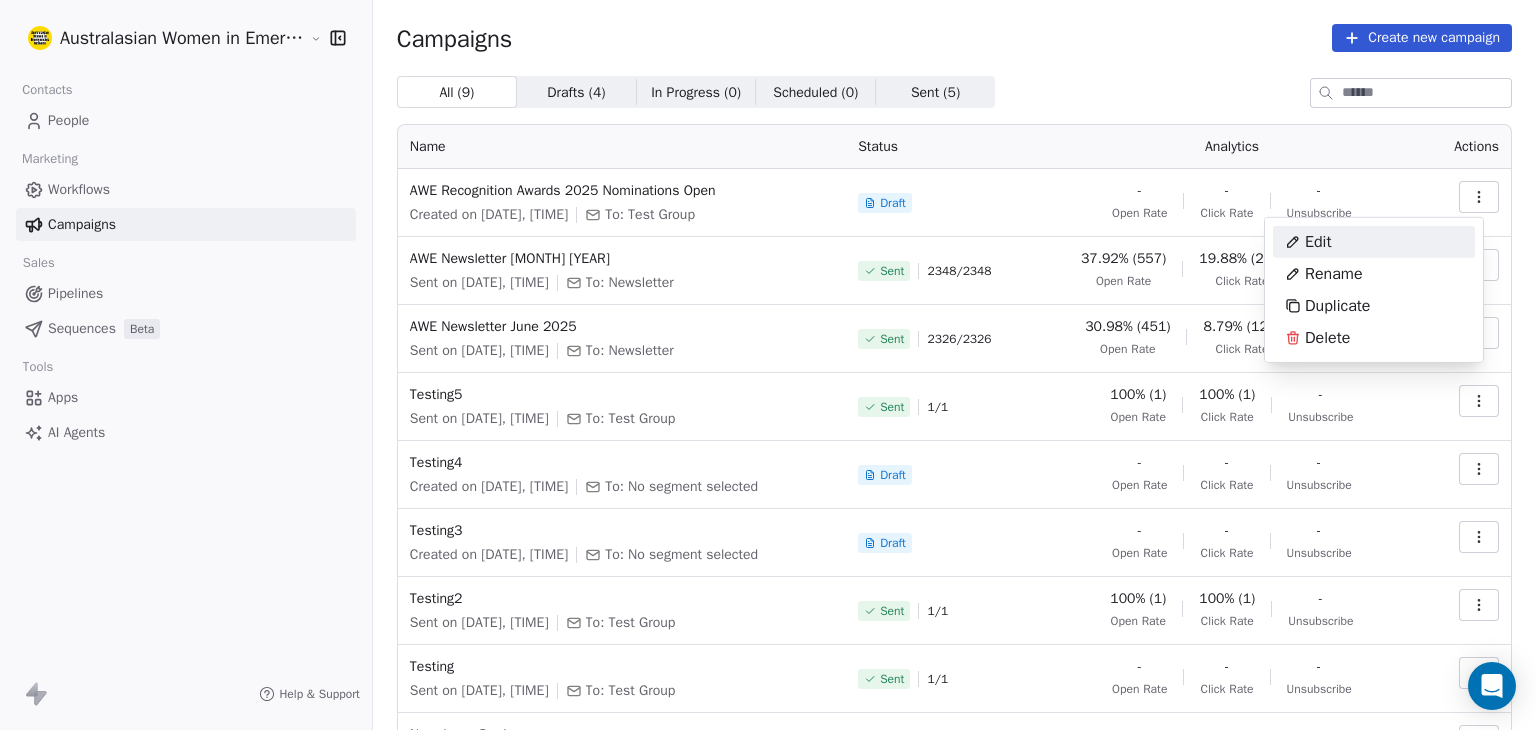 click on "Australasian Women in Emergencies Network Contacts People Marketing Workflows Campaigns Sales Pipelines Sequences Beta Tools Apps AI Agents Help & Support Campaigns Create new campaign All ( 9 ) All ( 9 ) Drafts ( 4 ) Drafts ( 4 ) In Progress ( 0 ) In Progress ( 0 ) Scheduled ( 0 ) Scheduled ( 0 ) Sent ( 5 ) Sent ( 5 ) Name Status Analytics Actions AWE Recognition Awards [YEAR] Nominations Open Created on [MONTH] 28, [YEAR], [HOUR]:[MINUTE] [AM/PM] To: Test Group Draft - Open Rate - Click Rate - Unsubscribe AWE Newsletter [MONTH] [YEAR] Sent on [MONTH] 2, [YEAR], [HOUR]:[MINUTE] [AM/PM] To: Newsletter Sent 2348 / 2348 37.92% (557) Open Rate 19.88% (292) Click Rate - Unsubscribe AWE Newsletter [MONTH] [YEAR] Sent on [MONTH] 5, [YEAR], [HOUR]:[MINUTE] [AM/PM] To: Newsletter Sent 2326 / 2326 30.98% (451) Open Rate 8.79% (128) Click Rate 0.21% (3) Unsubscribe Testing5 Sent on [MONTH] 16, [YEAR], [HOUR]:[MINUTE] [AM/PM] To: Test Group Sent 1 / 1 100% (1) Open Rate 100% (1) Click Rate - Unsubscribe Testing4 Created on [MONTH] 16, [YEAR], [HOUR]:[MINUTE] [AM/PM] To: No segment selected Draft - Open Rate - Click Rate - Testing3" at bounding box center [768, 365] 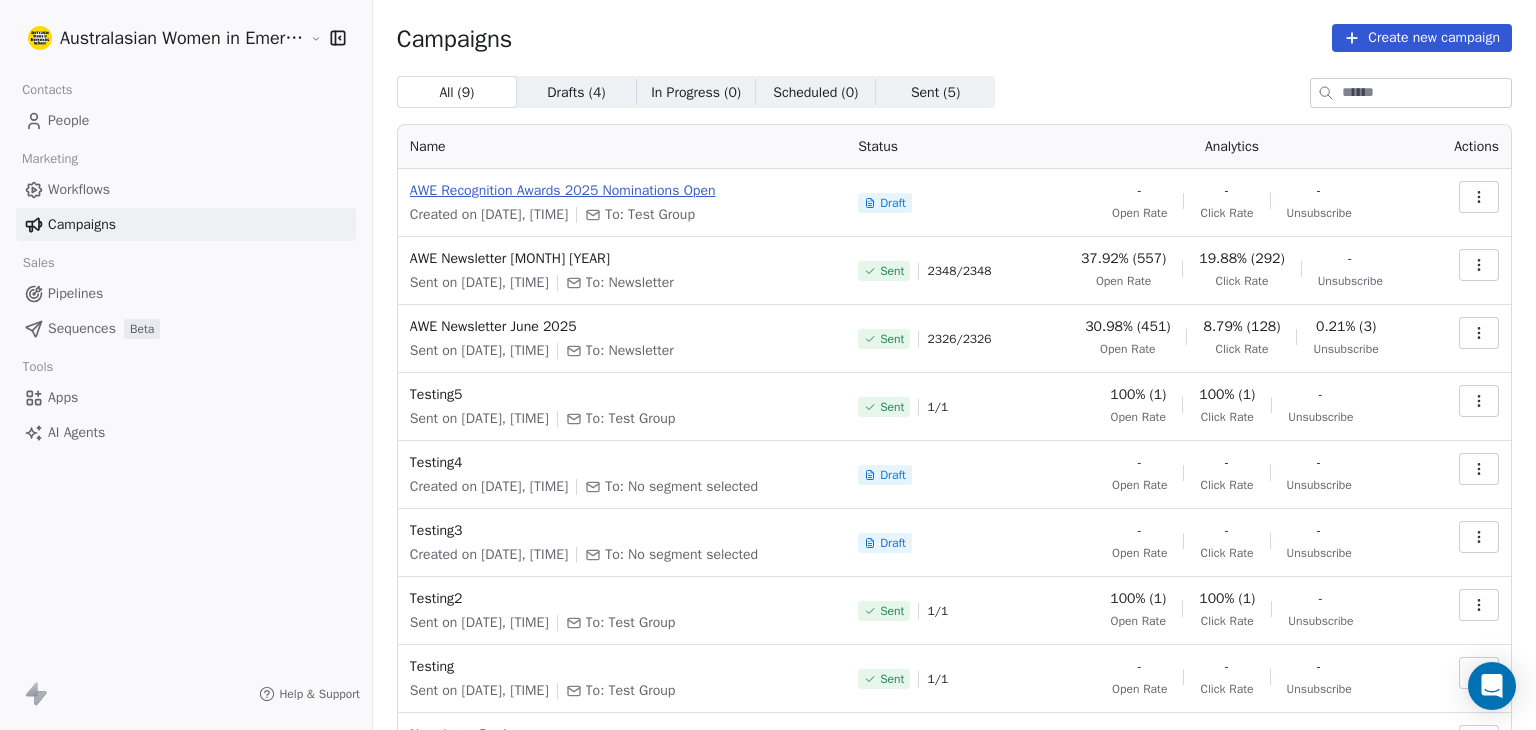 click on "AWE Recognition Awards 2025 Nominations Open" at bounding box center (622, 191) 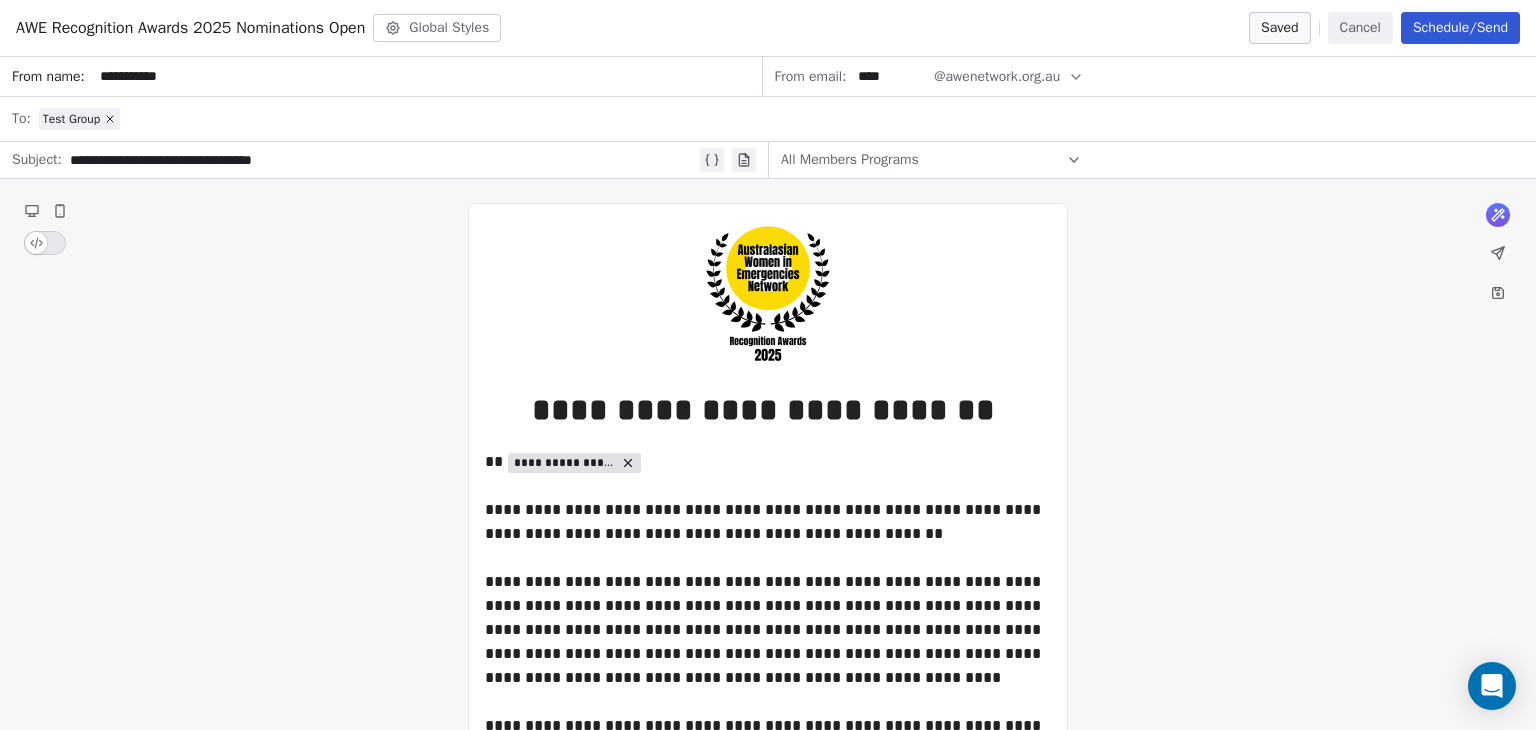 click on "Schedule/Send" at bounding box center [1460, 28] 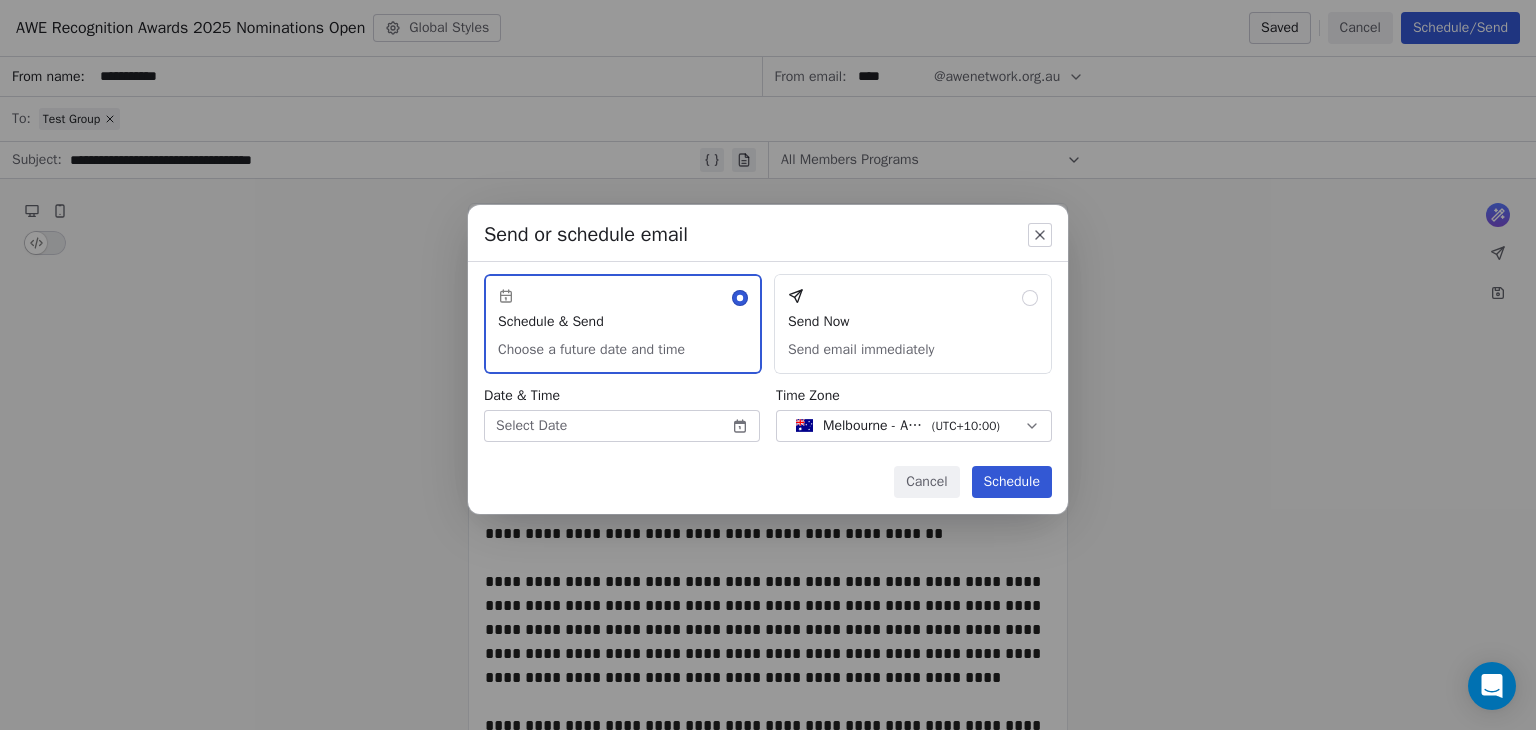 click on "Send Now Send email immediately" at bounding box center (913, 324) 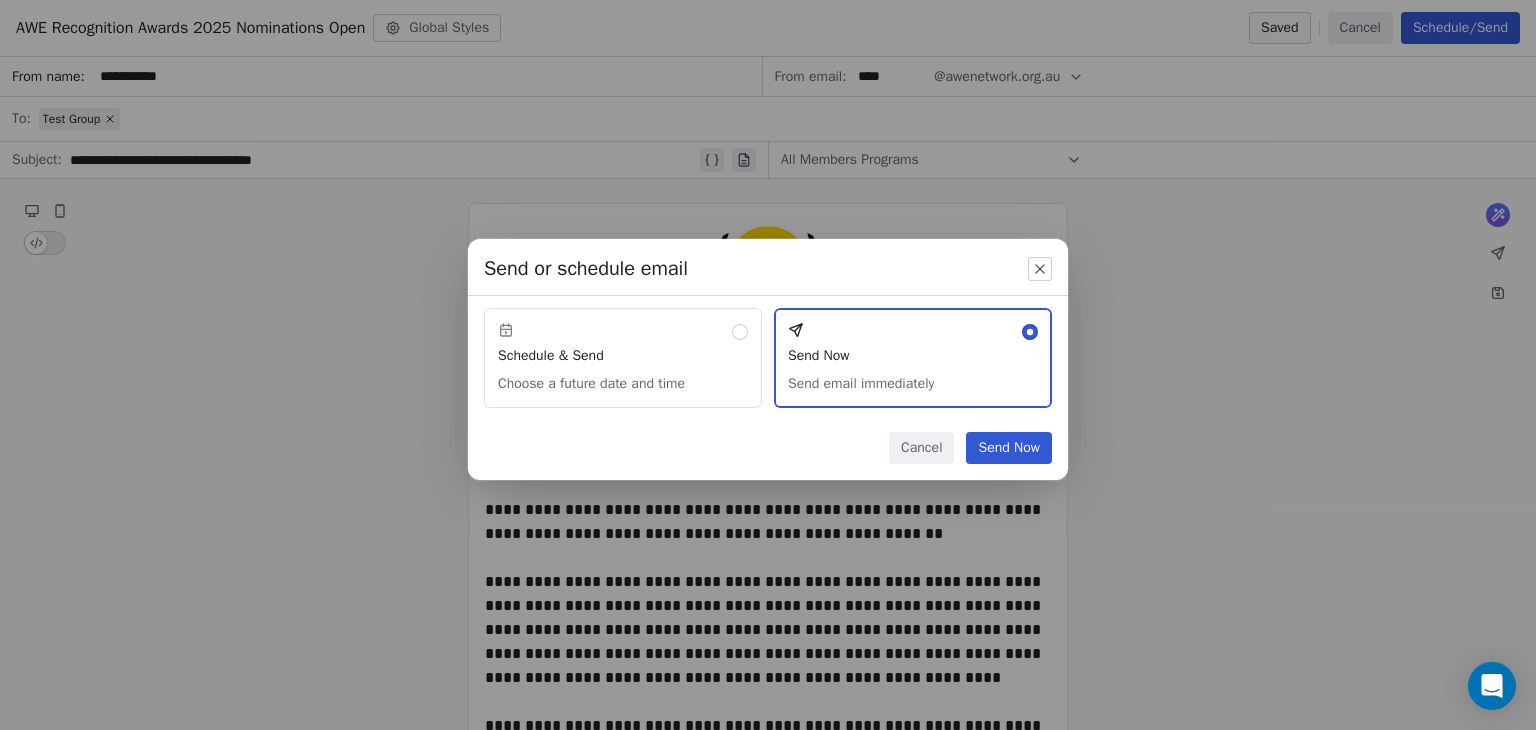 click on "Send Now" at bounding box center [1009, 448] 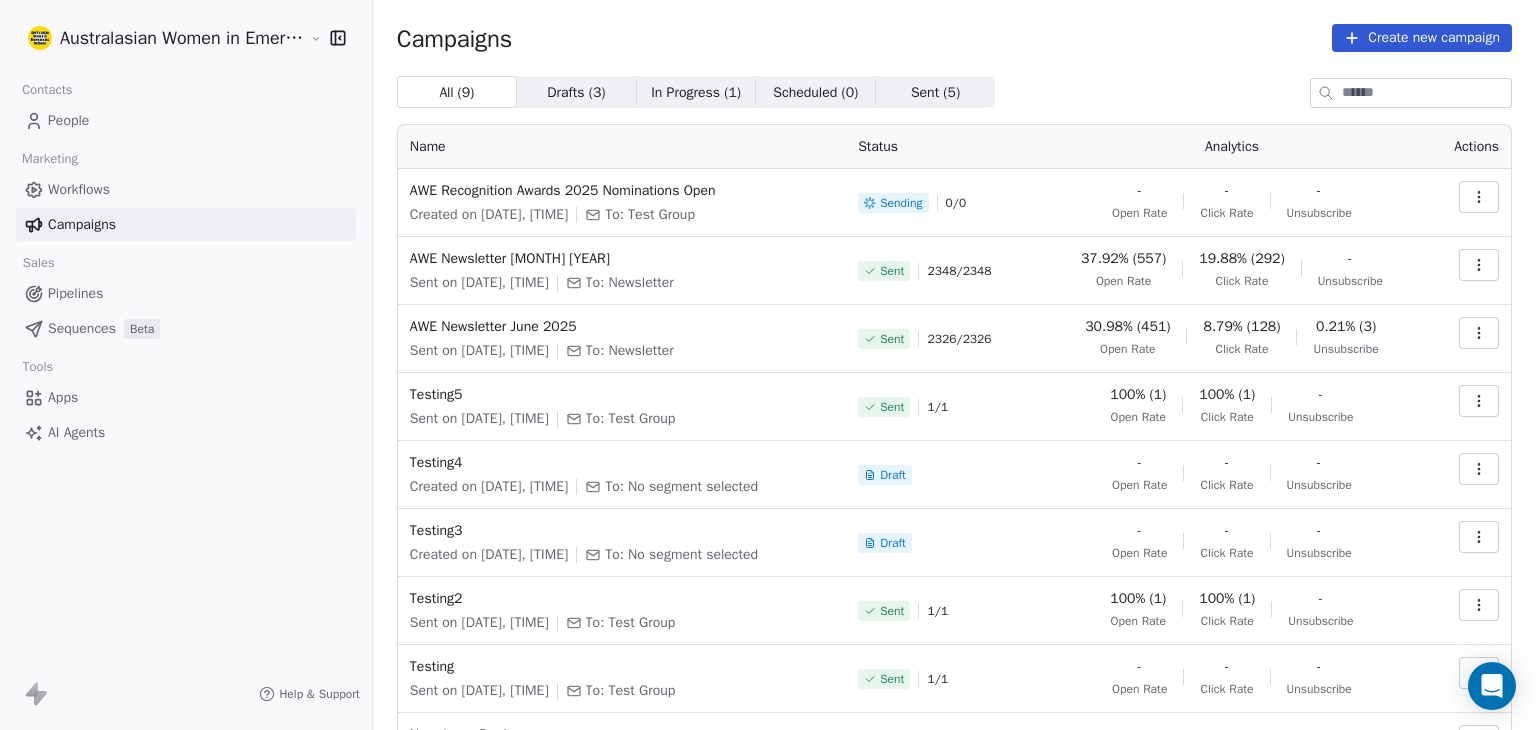 click 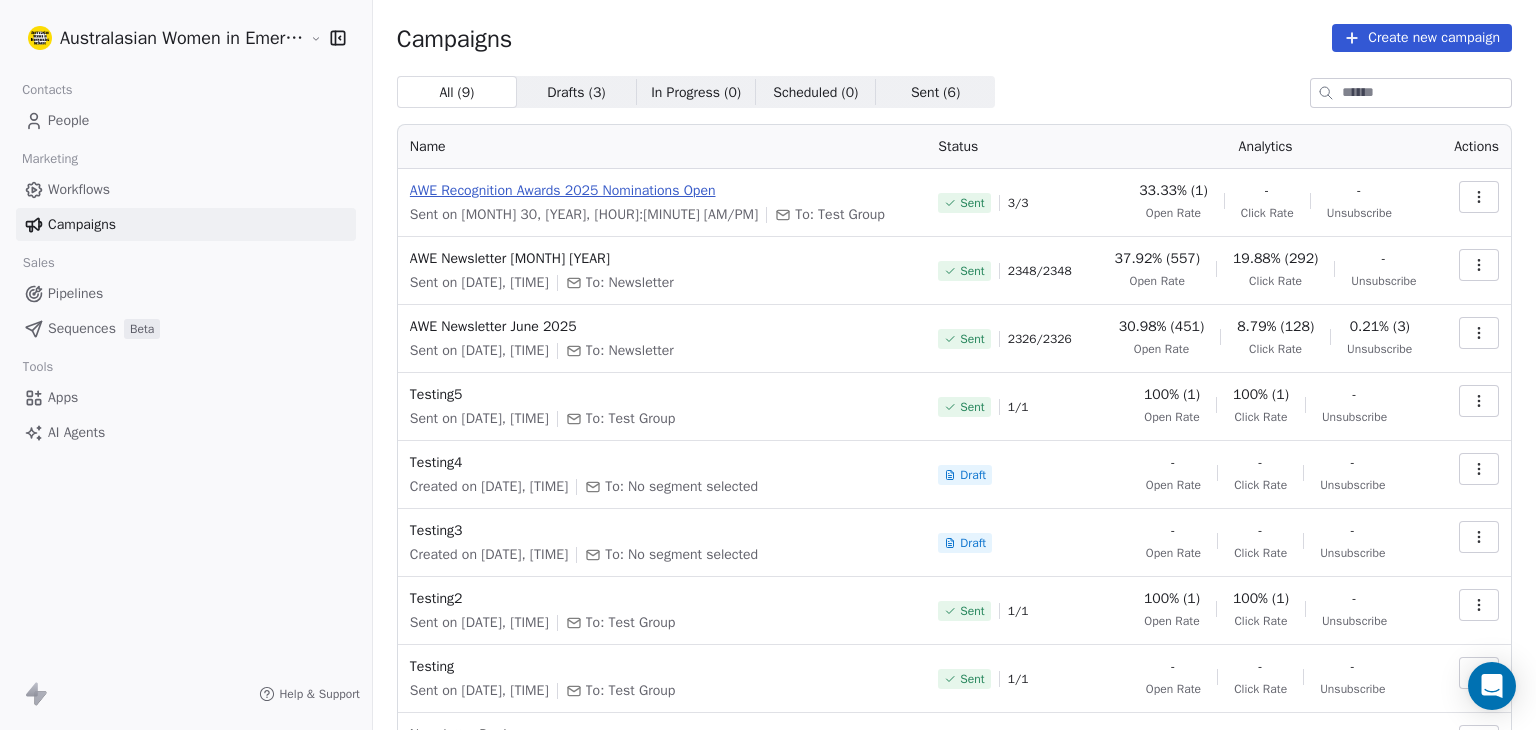 click on "AWE Recognition Awards 2025 Nominations Open" at bounding box center [662, 191] 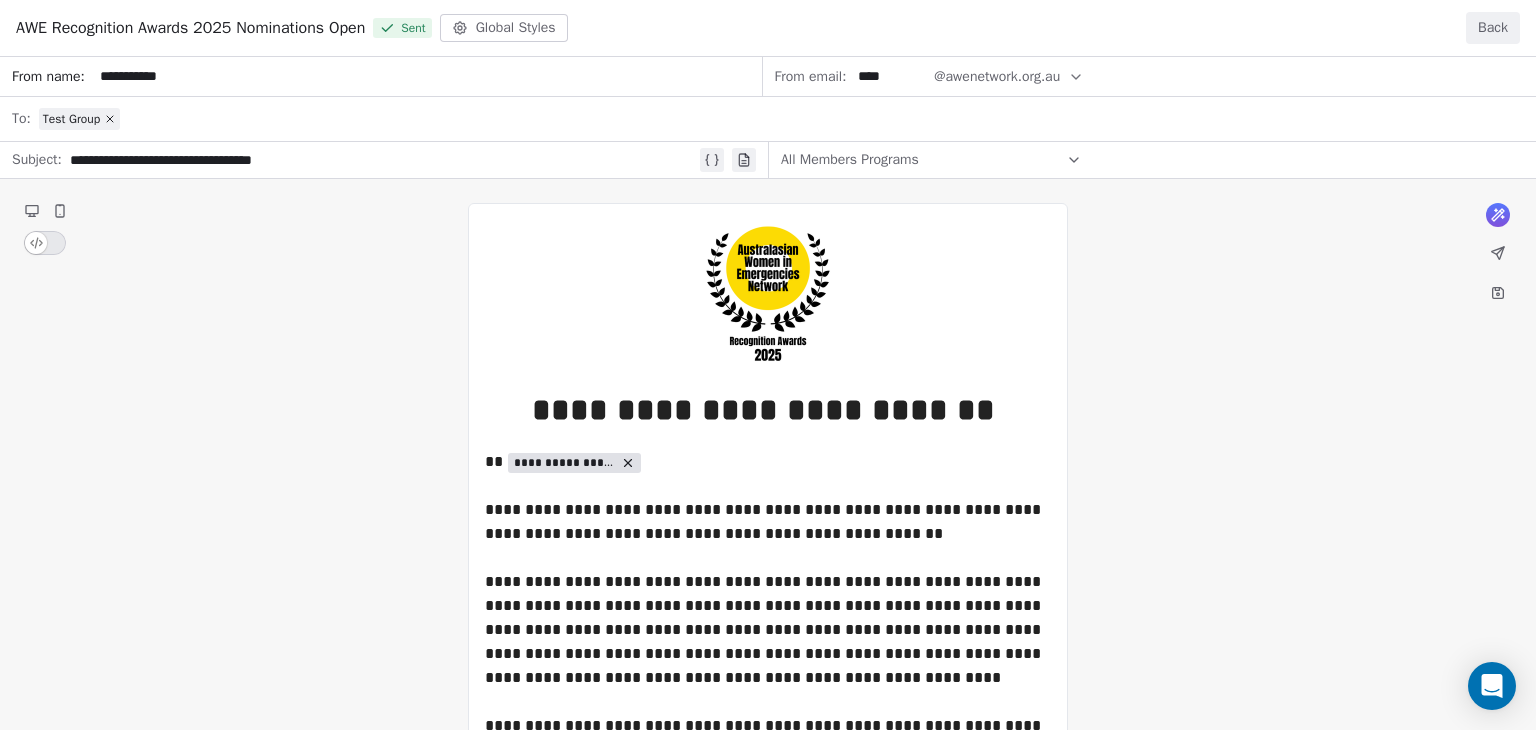 click on "From name: [NAME] From email: [EMAIL] To: Test Group Subject: [SUBJECT] All Members Programs What would you like to create email about? or [STUFF] Australasian Women in Emergencies Network, [NUMBER] [STREET], [CITY], [STATE], [COUNTRY] Unsubscribe" at bounding box center [768, 567] 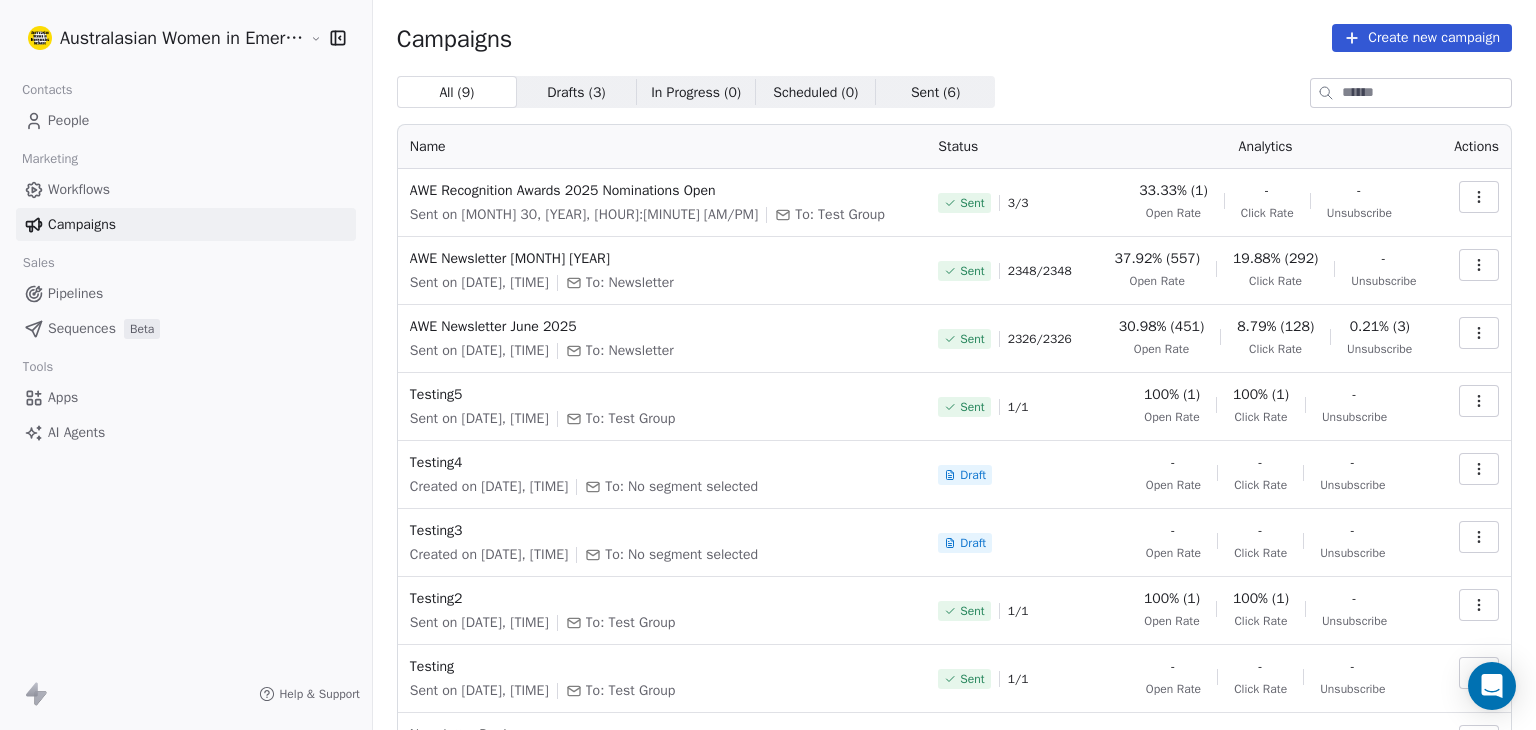 click 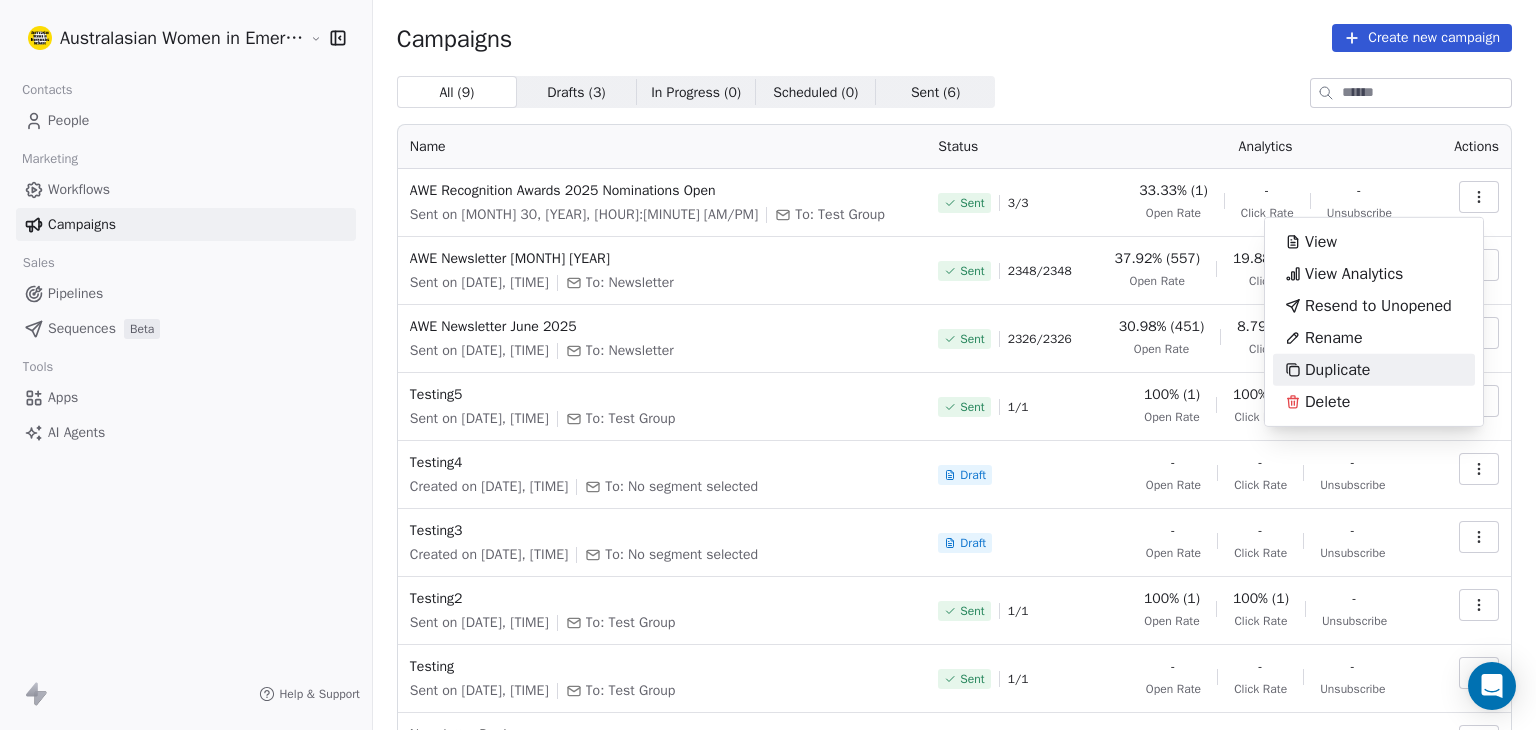 click on "Duplicate" at bounding box center [1337, 370] 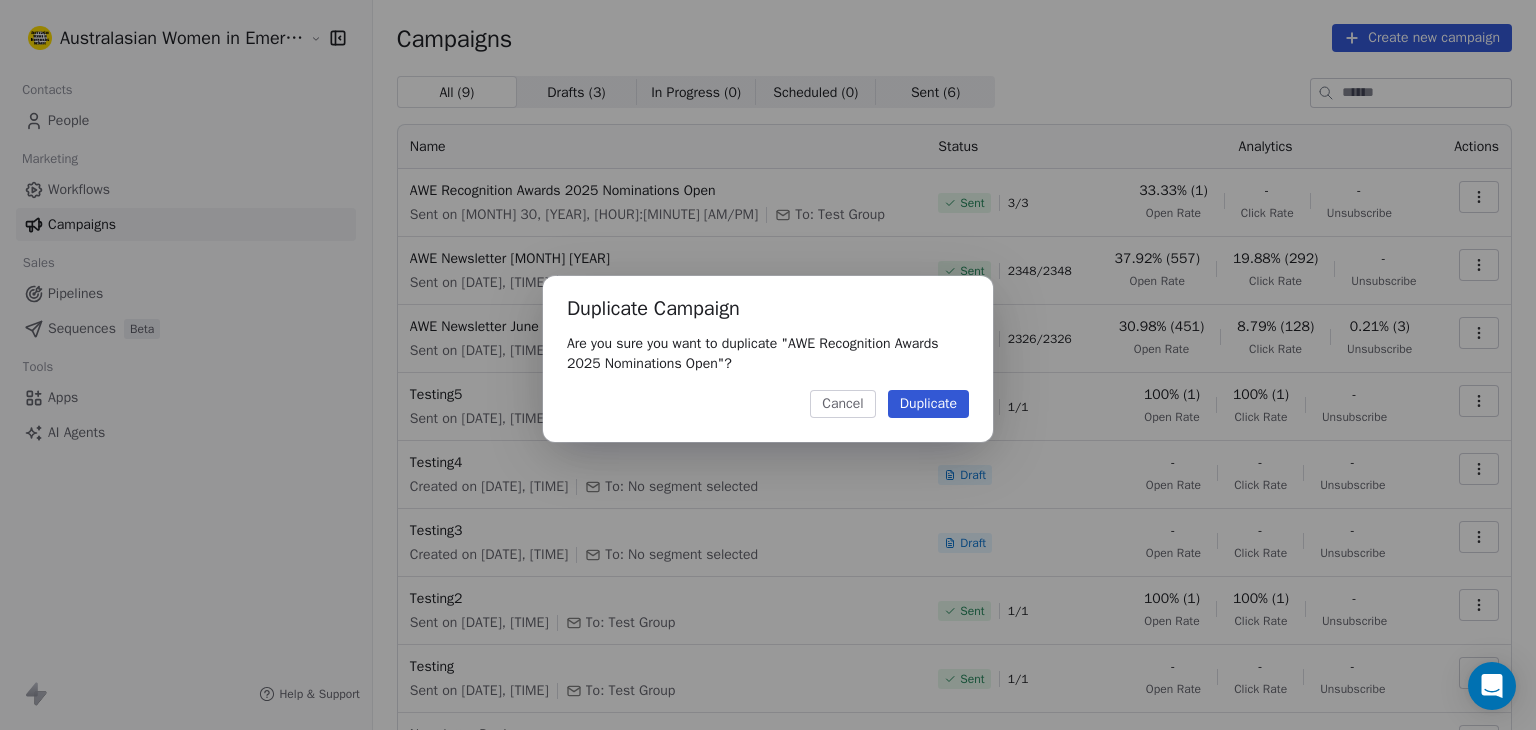click on "Duplicate" at bounding box center [928, 404] 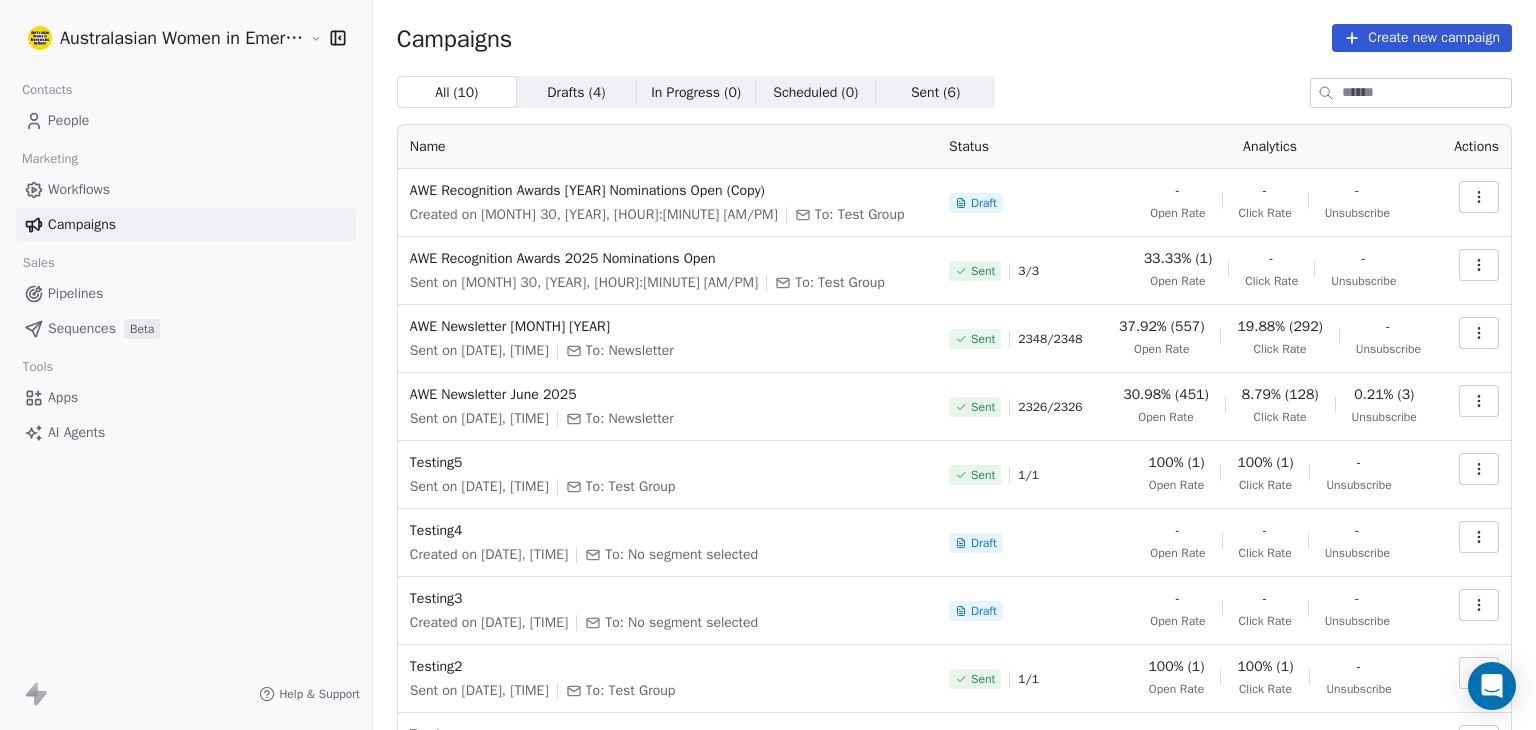 click 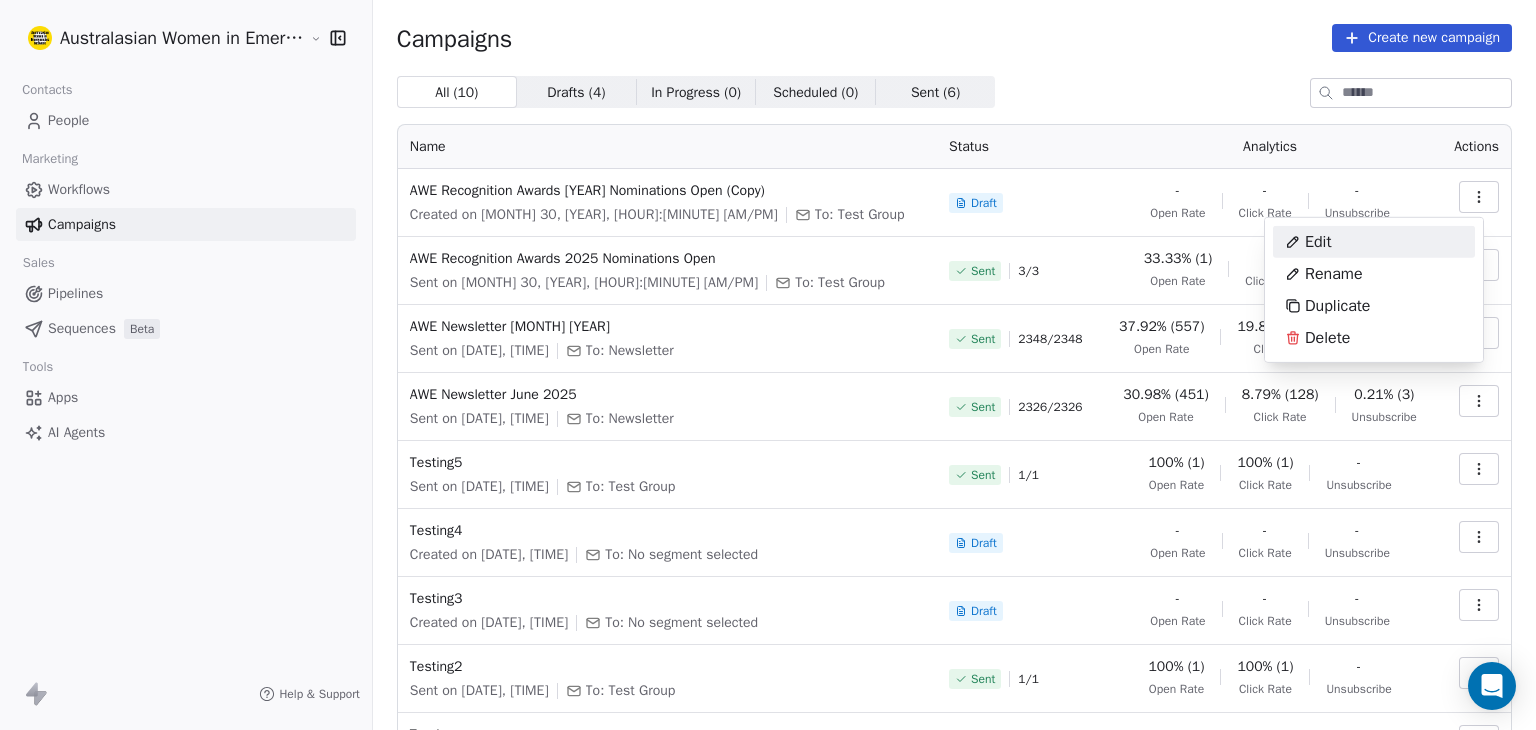 click on "Edit" at bounding box center (1318, 242) 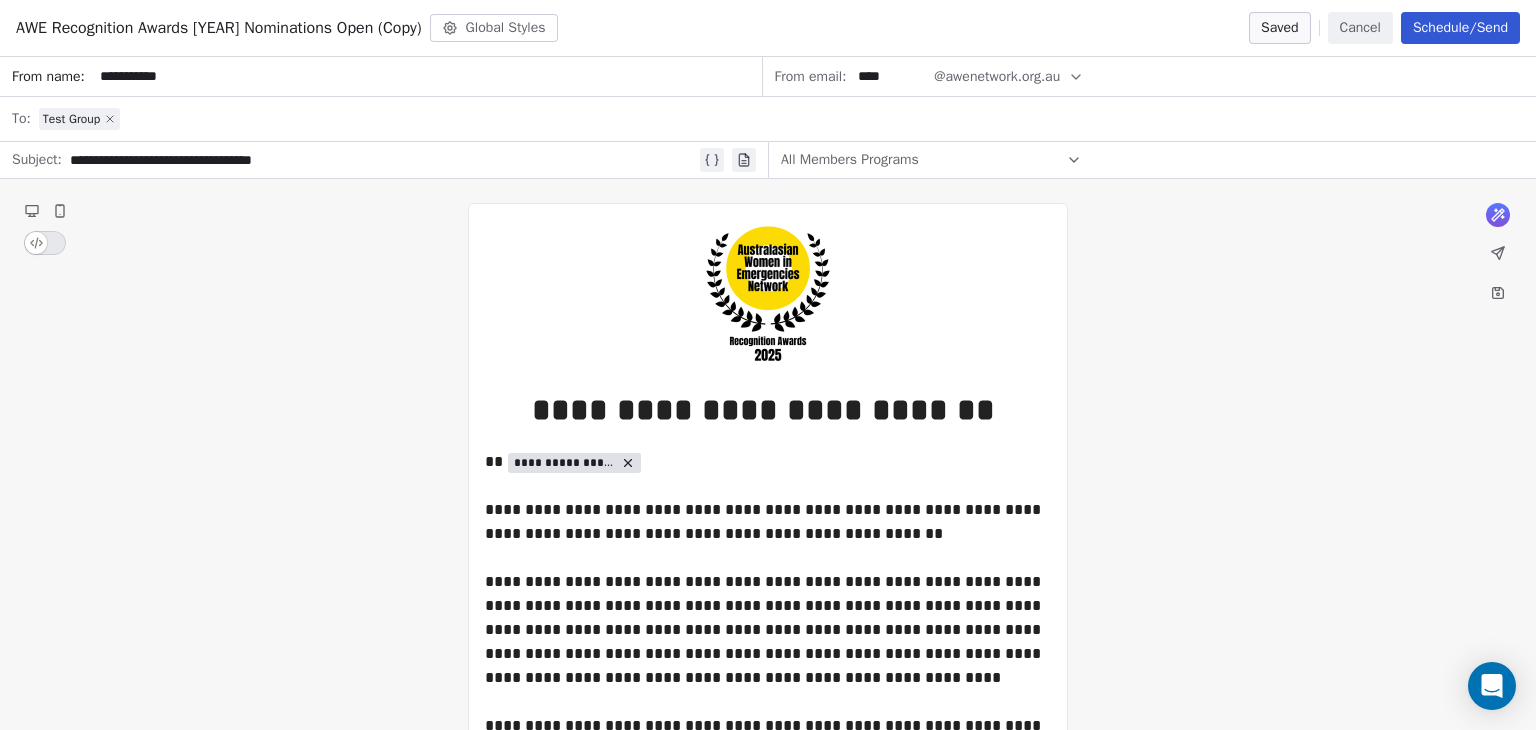 click 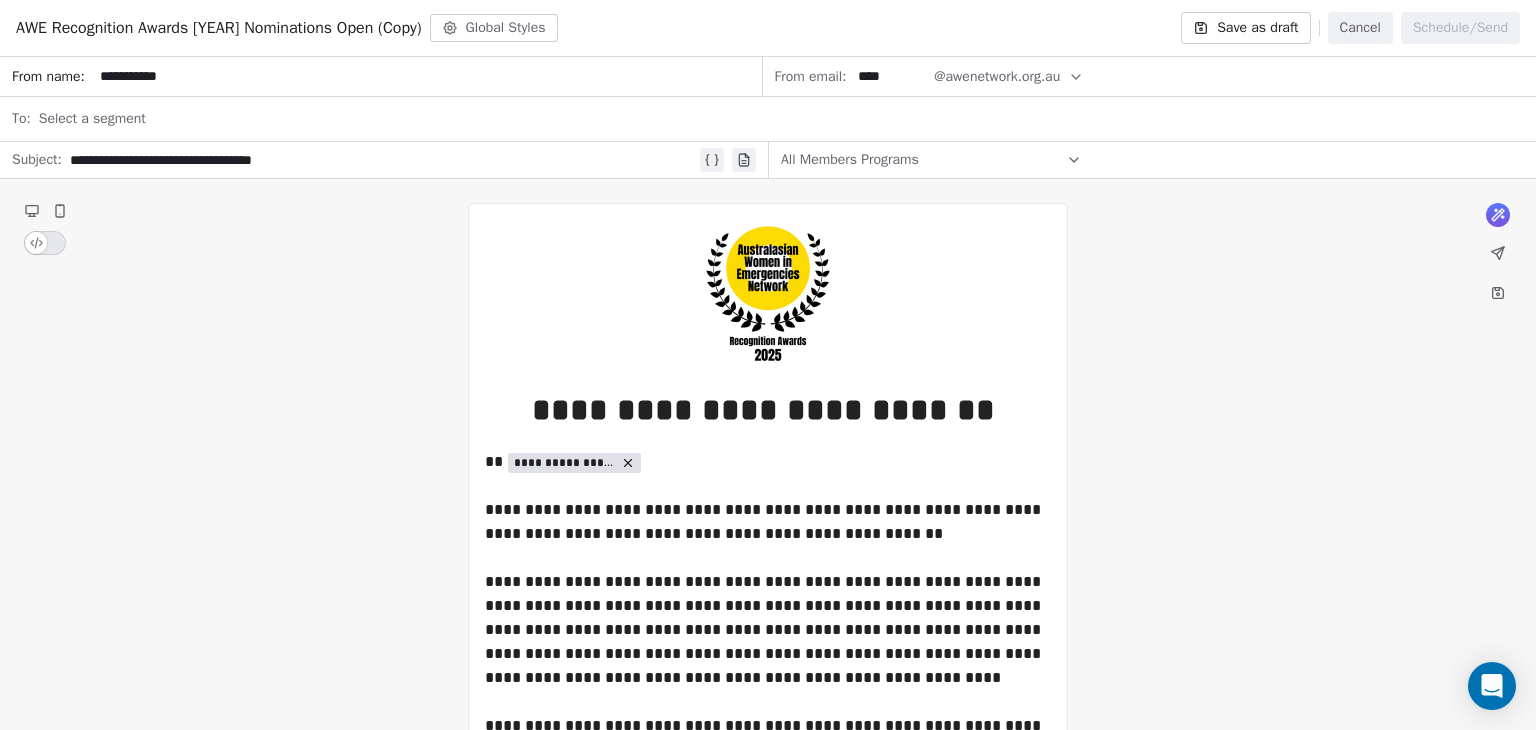 click on "Select a segment" at bounding box center (781, 119) 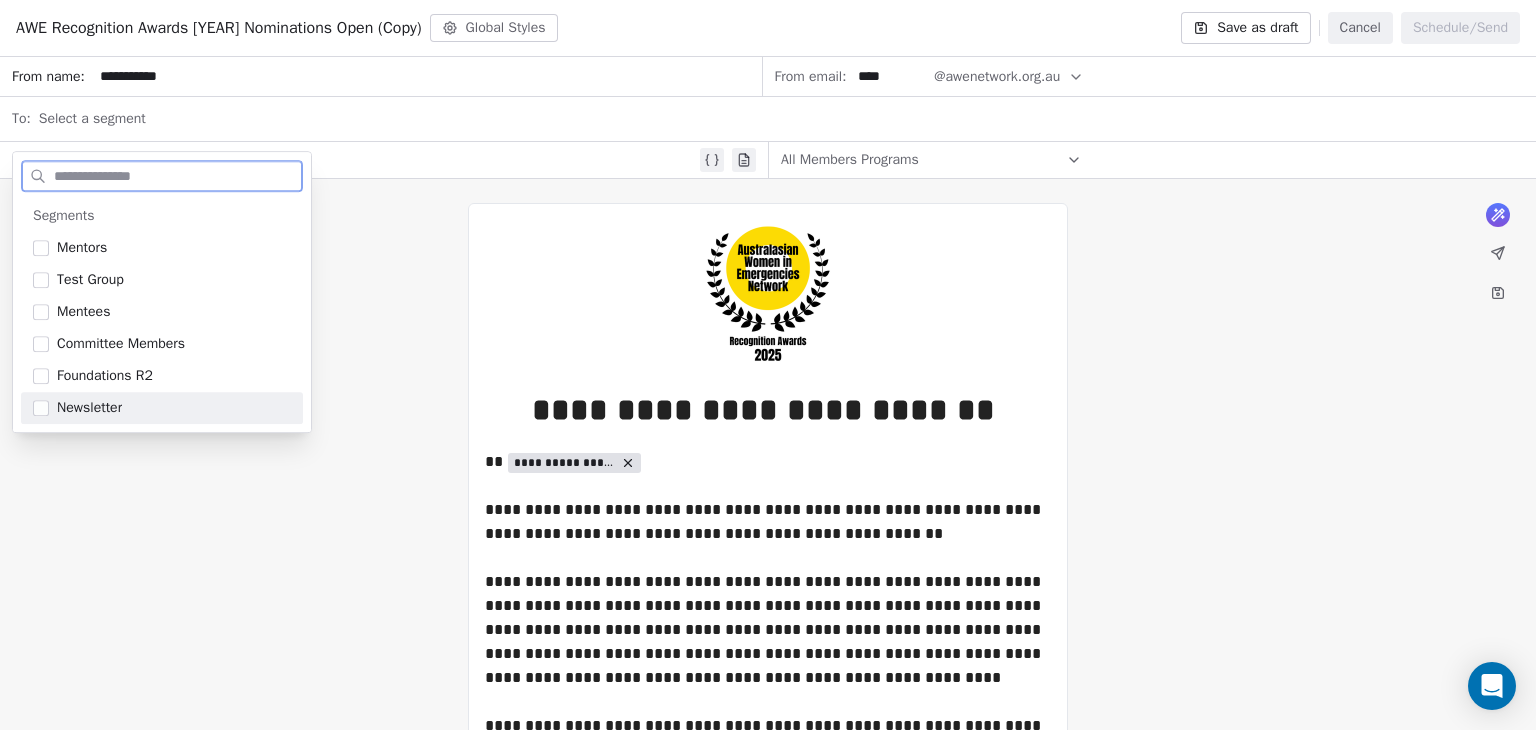 click on "Newsletter" at bounding box center (89, 408) 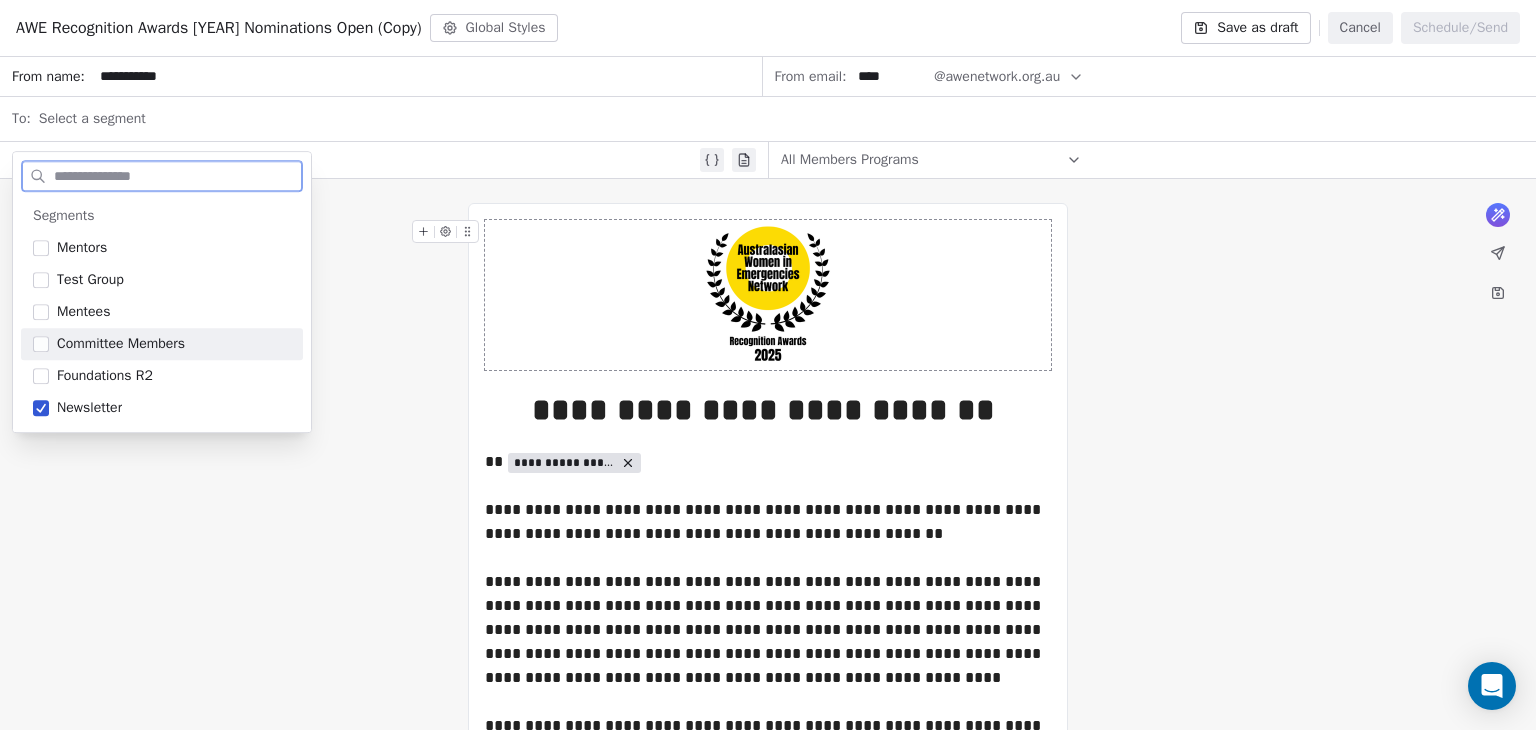 click at bounding box center [768, 295] 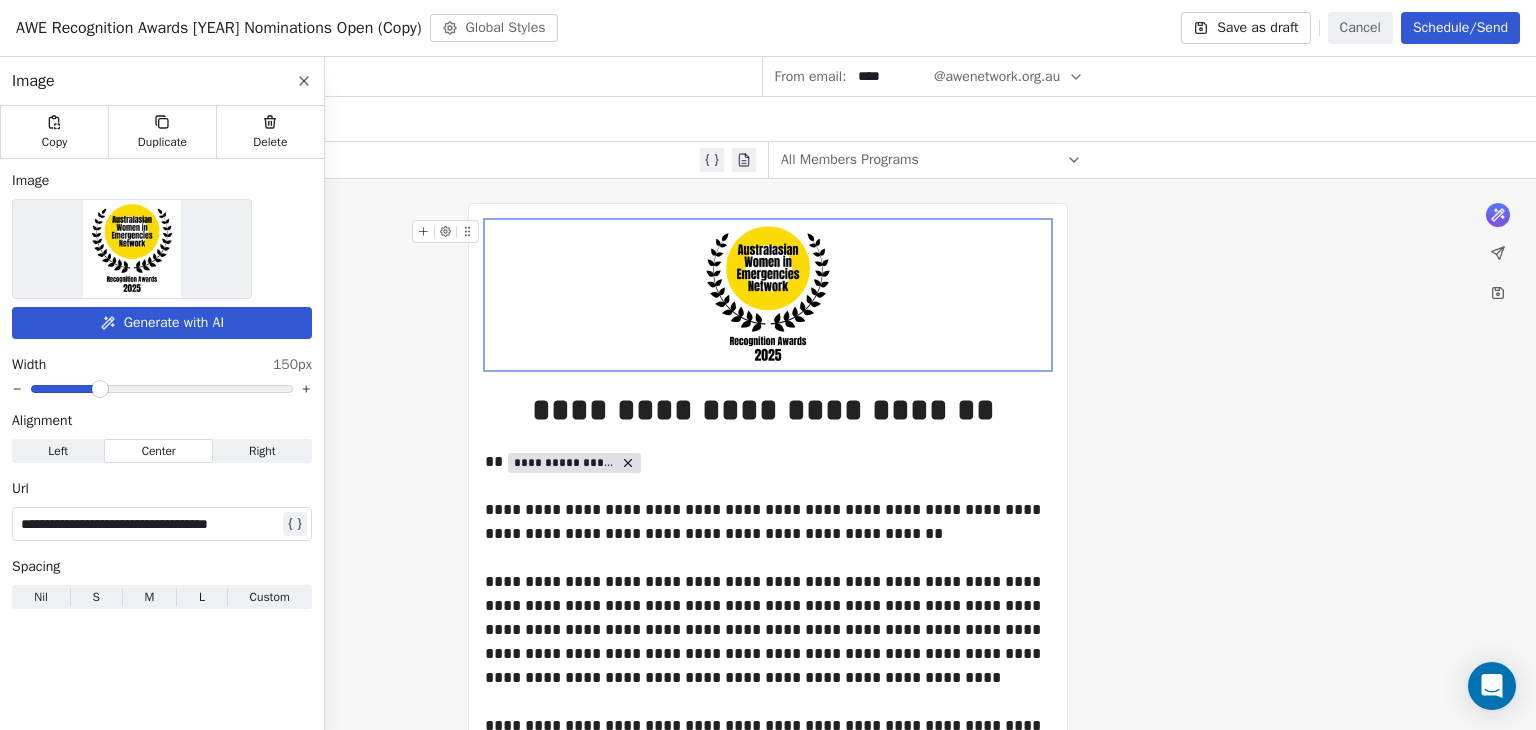 click on "**********" at bounding box center (768, 649) 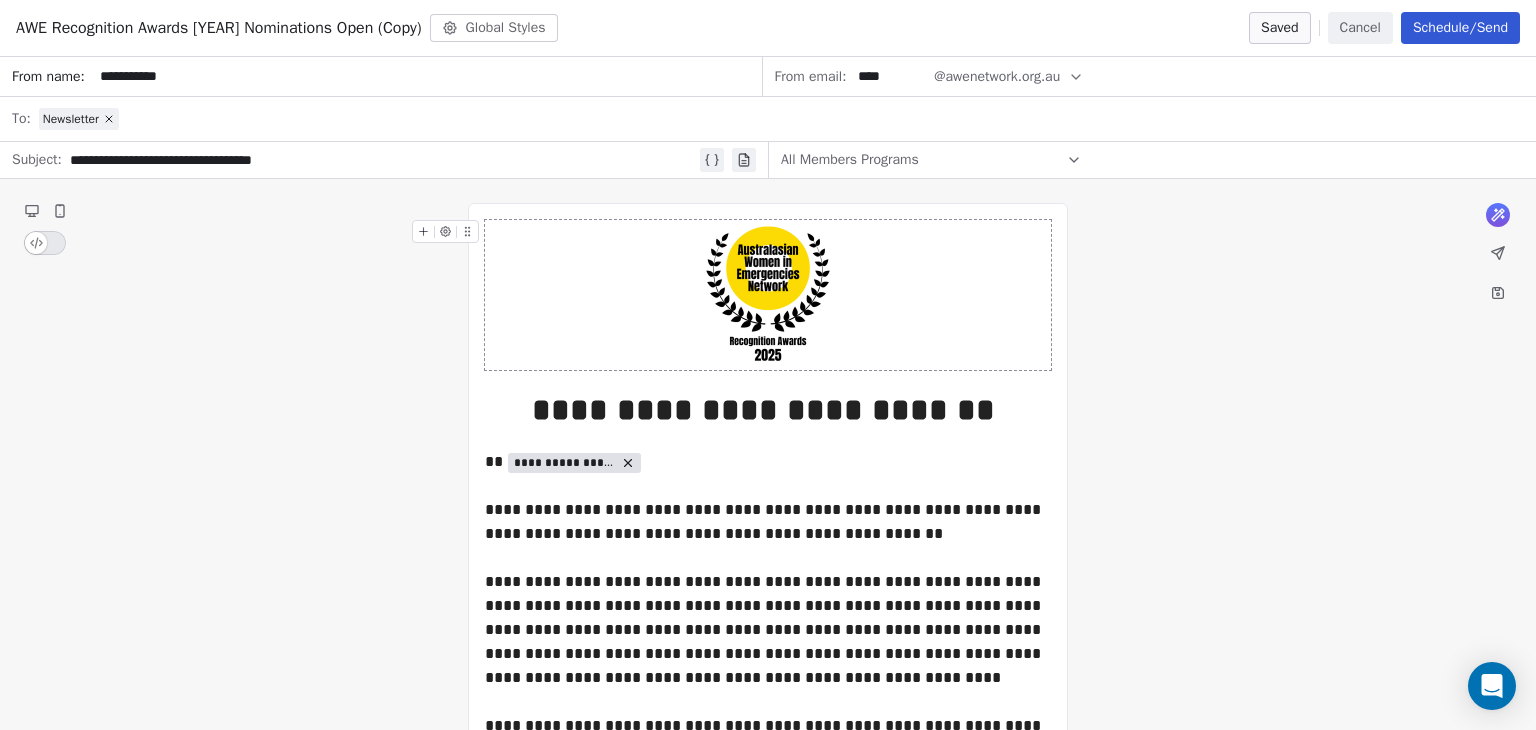 click on "Schedule/Send" at bounding box center [1460, 28] 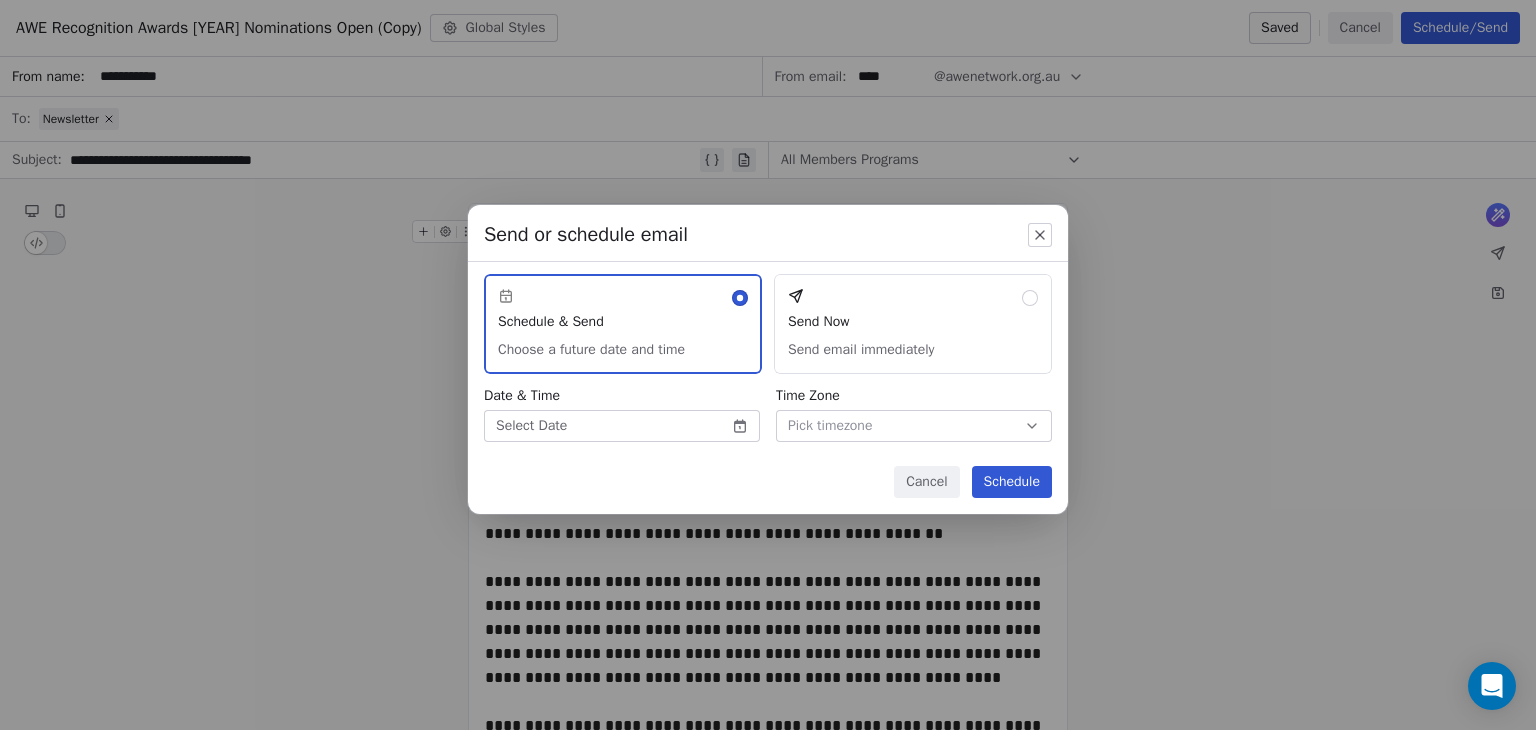 click on "Send Now Send email immediately" at bounding box center [913, 324] 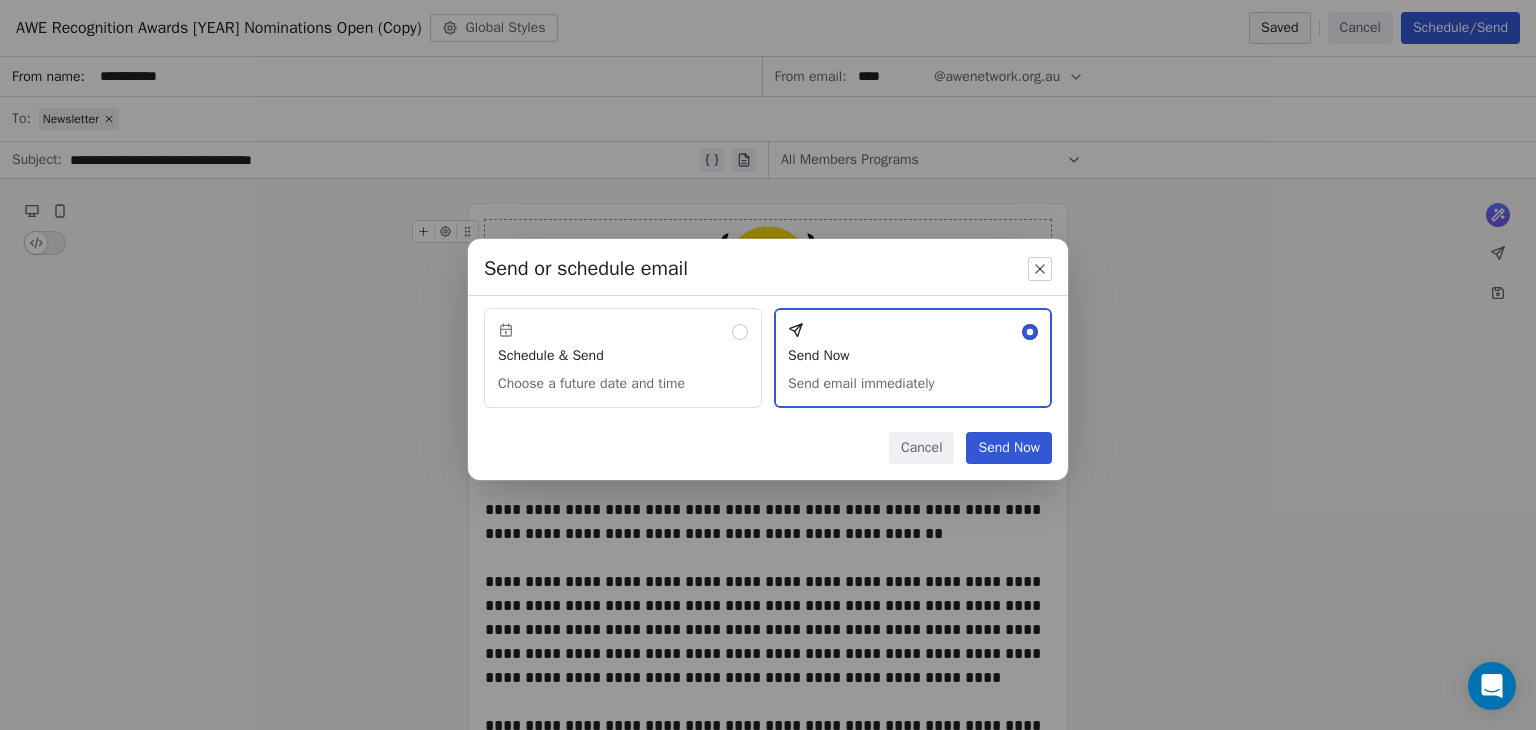 click on "Send Now" at bounding box center [1009, 448] 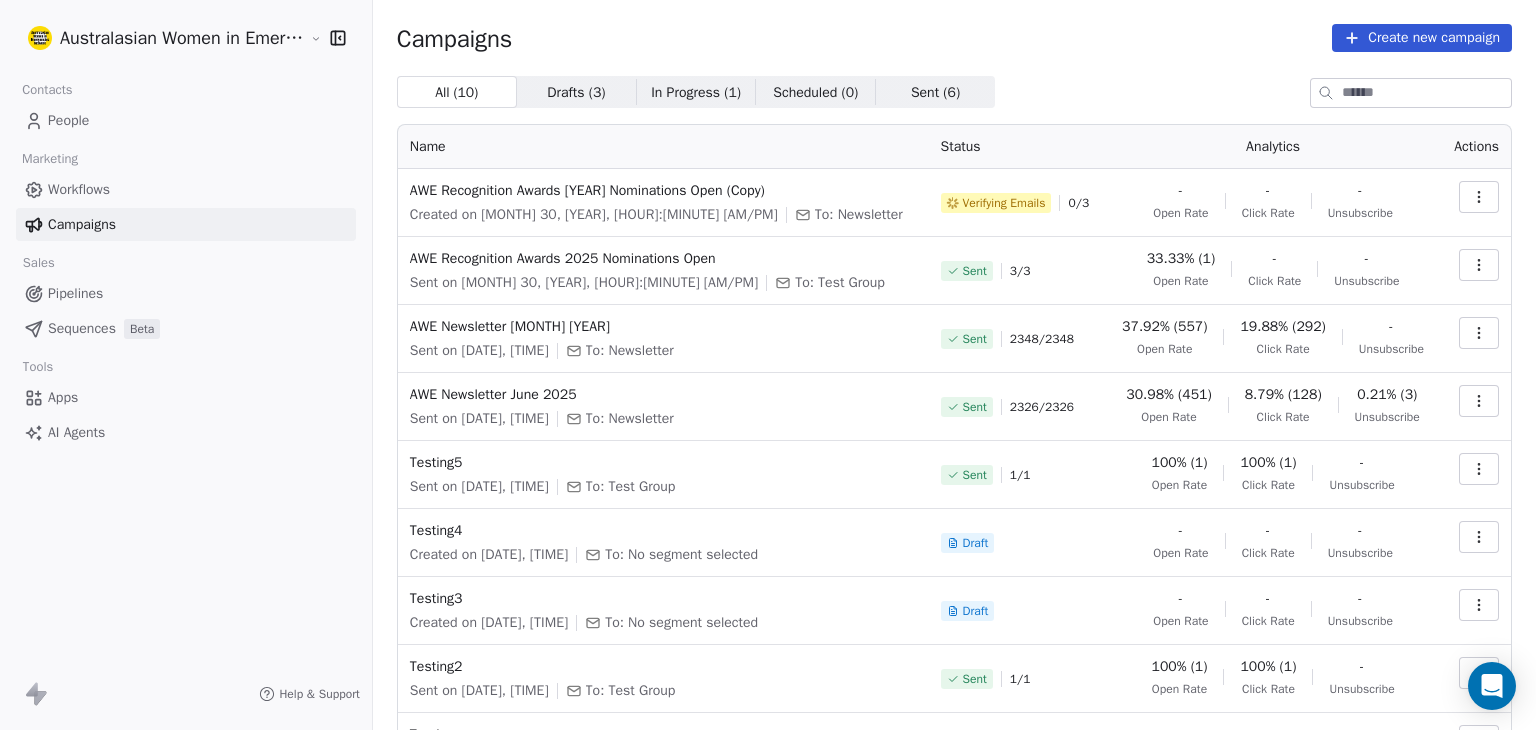 click 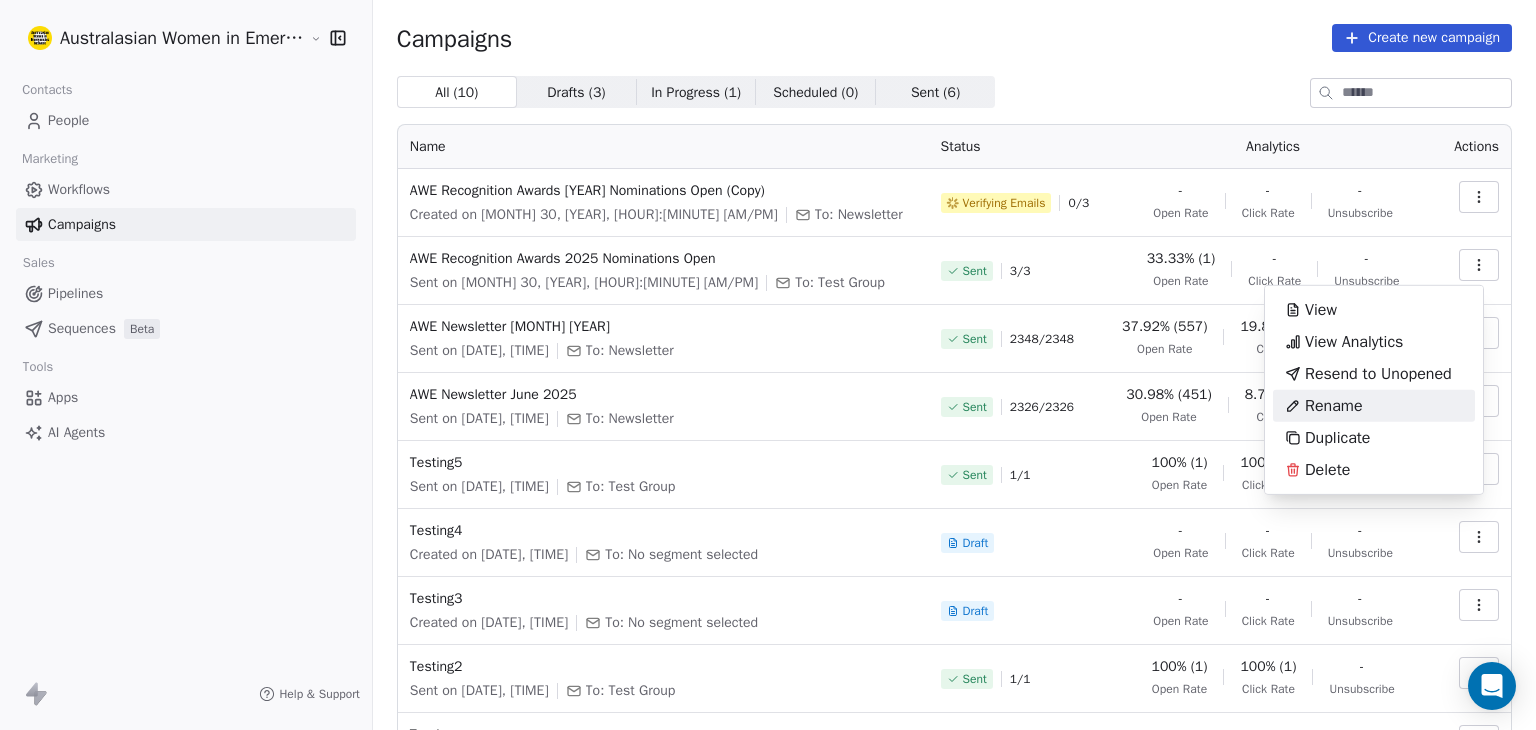 click on "Rename" at bounding box center (1334, 406) 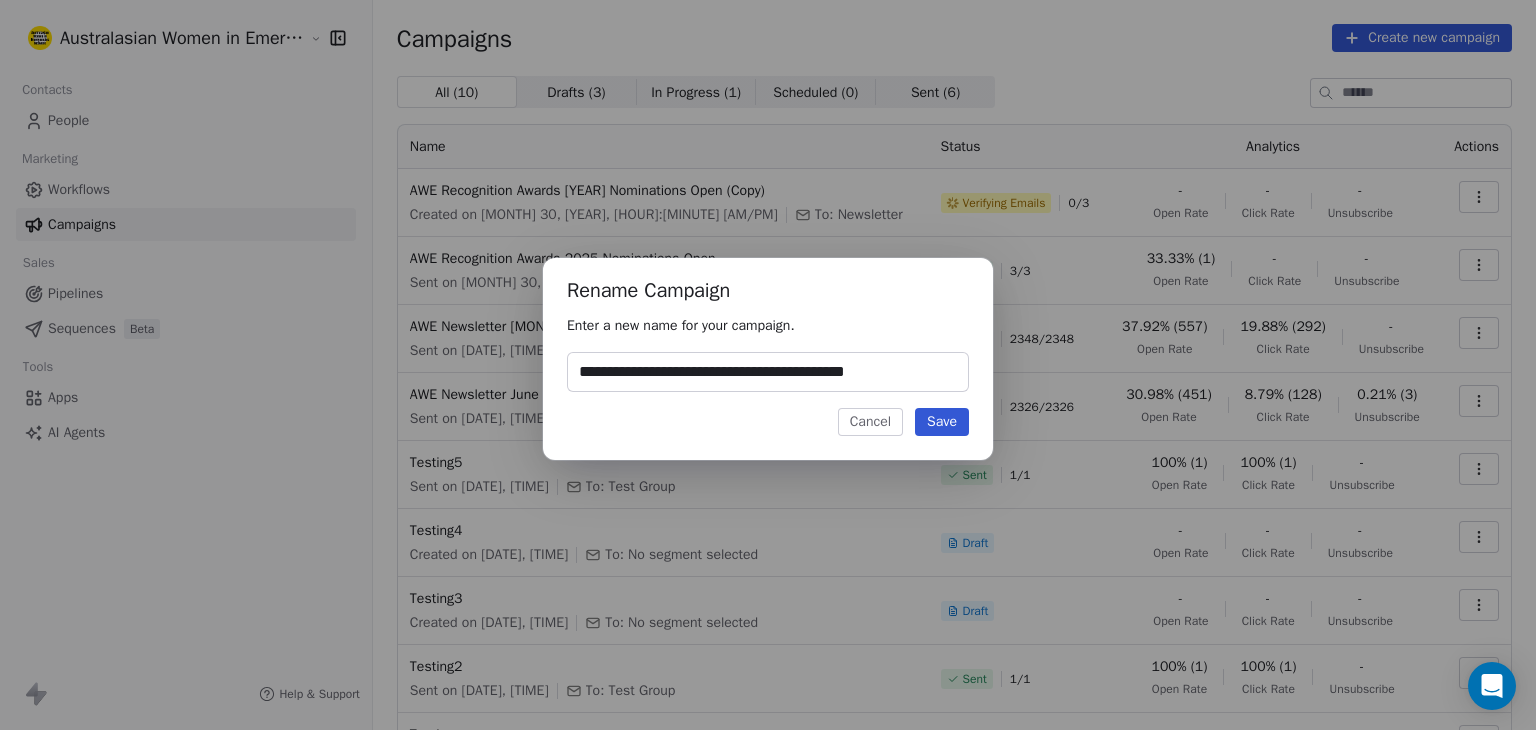 click on "**********" at bounding box center (768, 372) 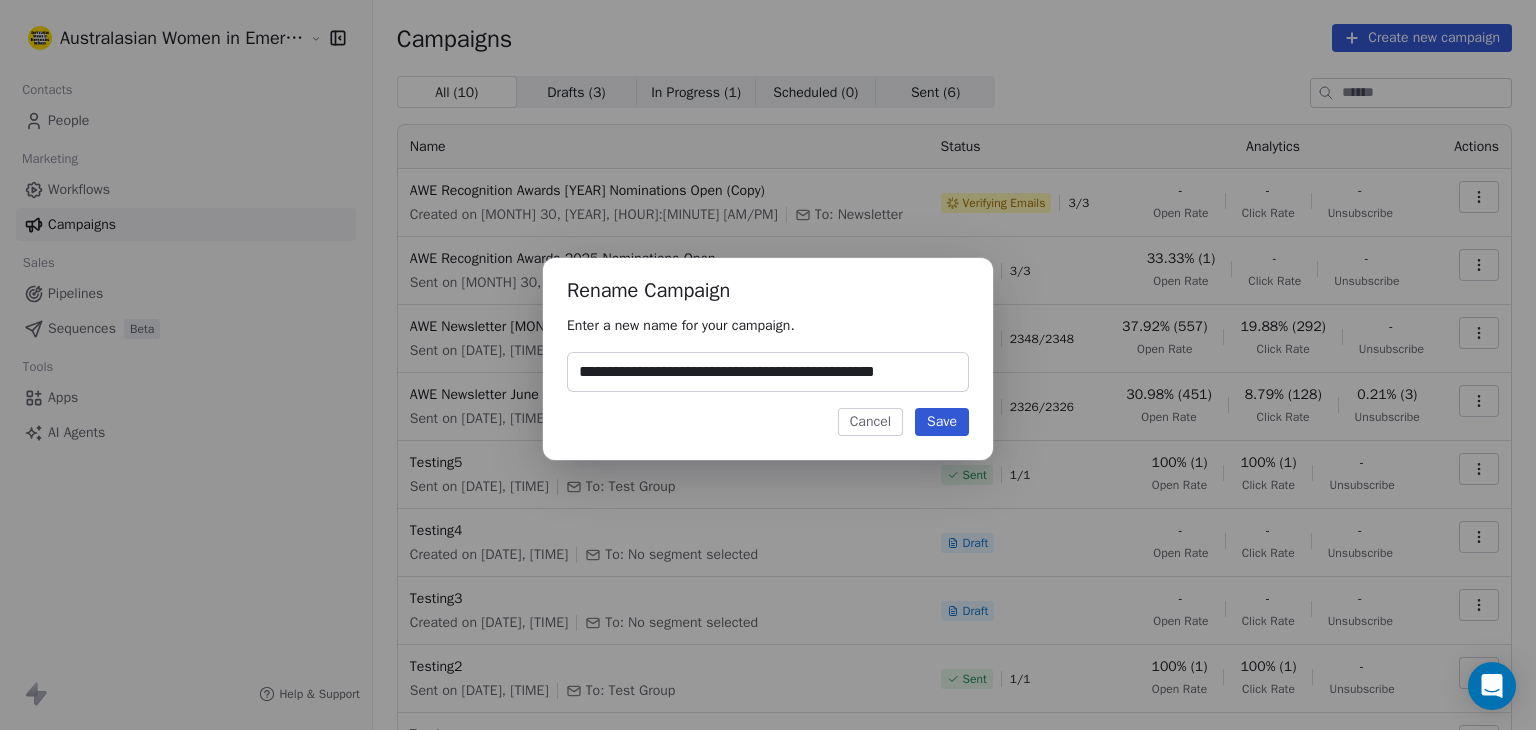 scroll, scrollTop: 0, scrollLeft: 8, axis: horizontal 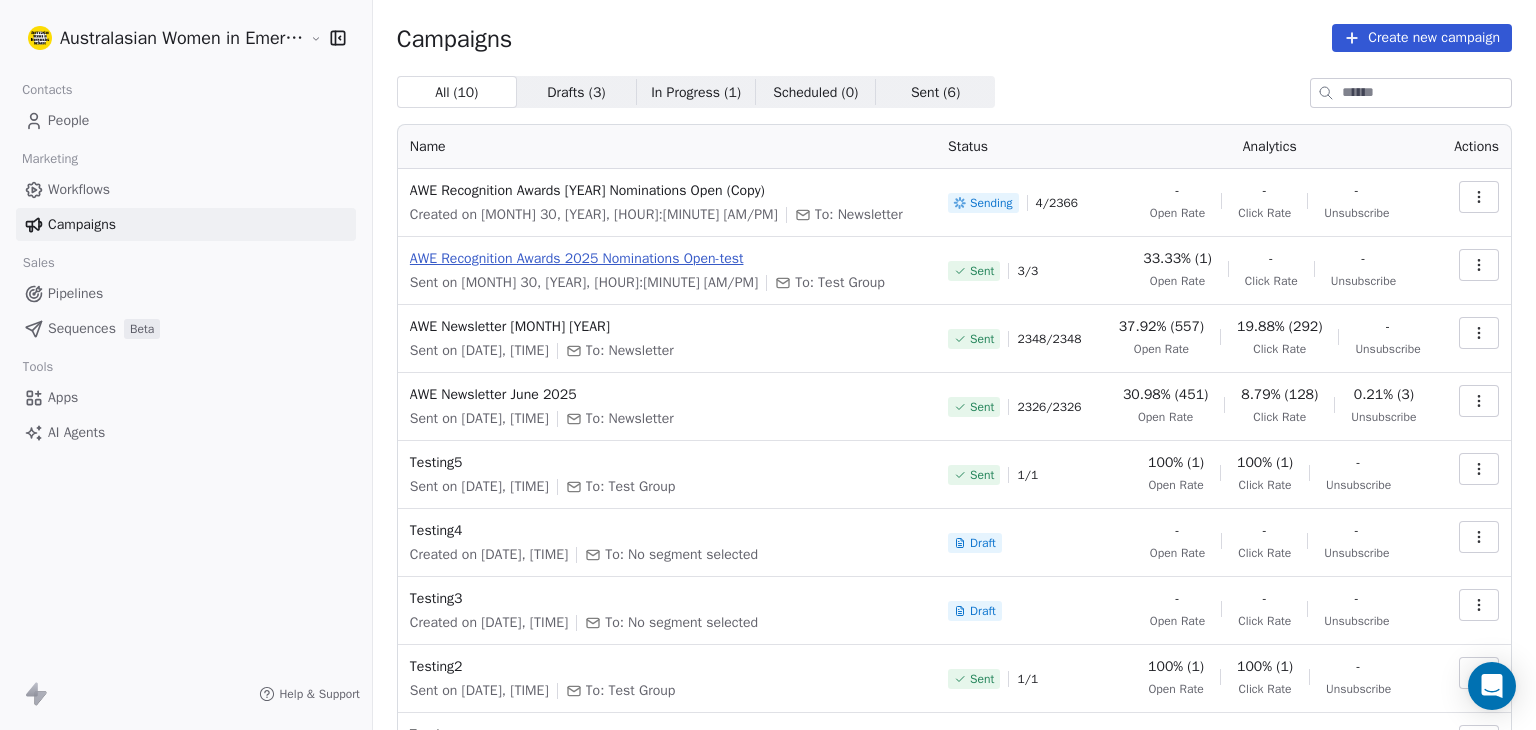 click on "AWE Recognition Awards 2025 Nominations Open-test" at bounding box center [667, 259] 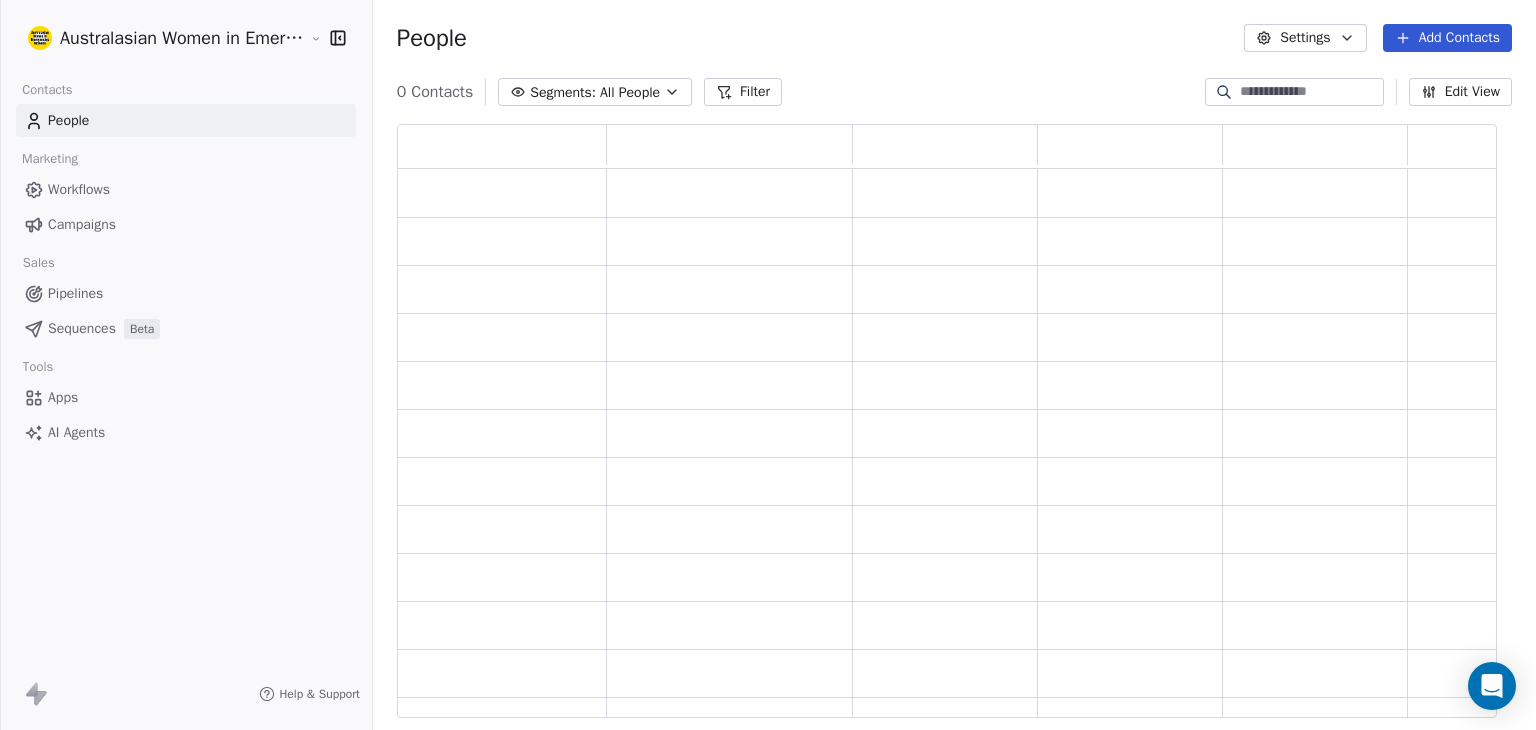 scroll, scrollTop: 16, scrollLeft: 15, axis: both 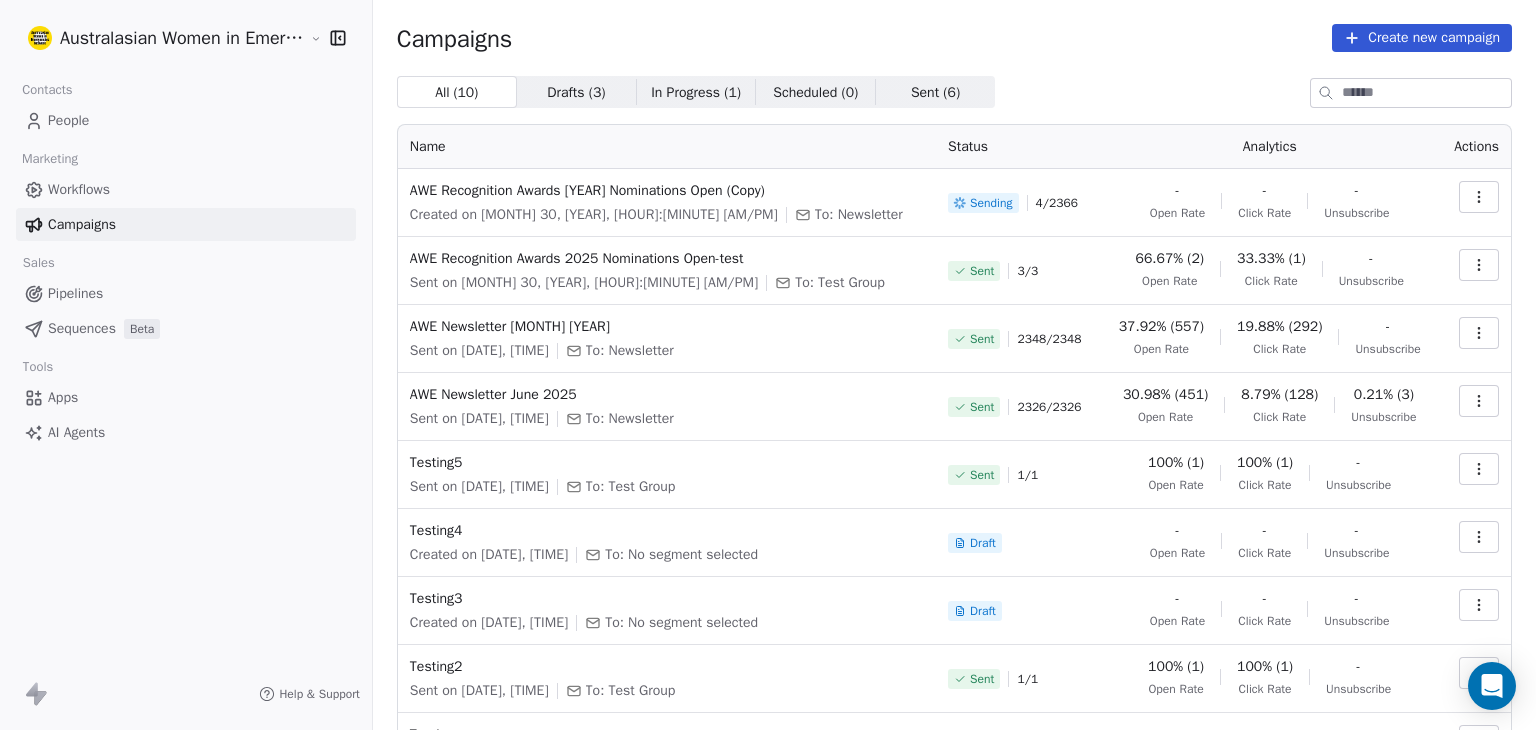 click 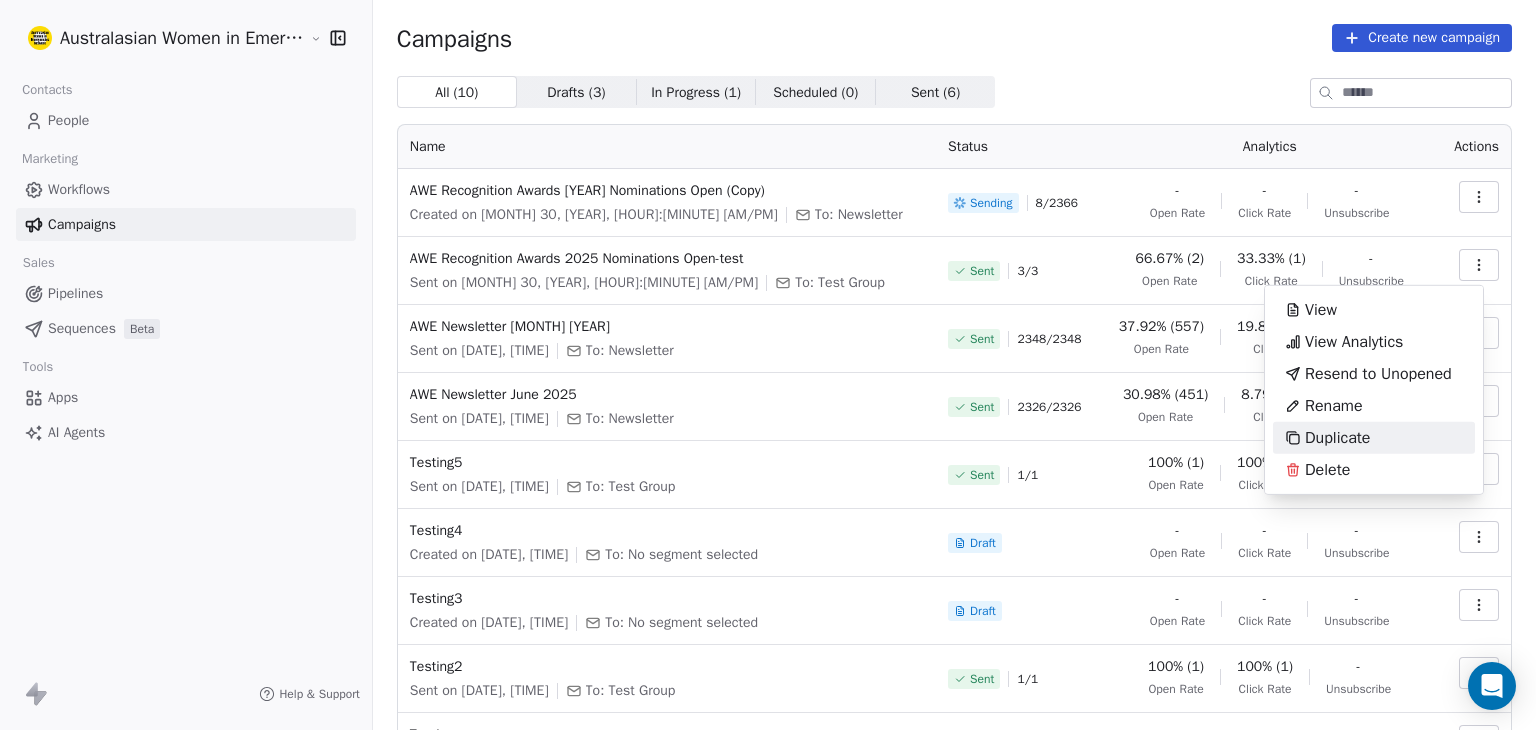 click on "Duplicate" at bounding box center [1337, 438] 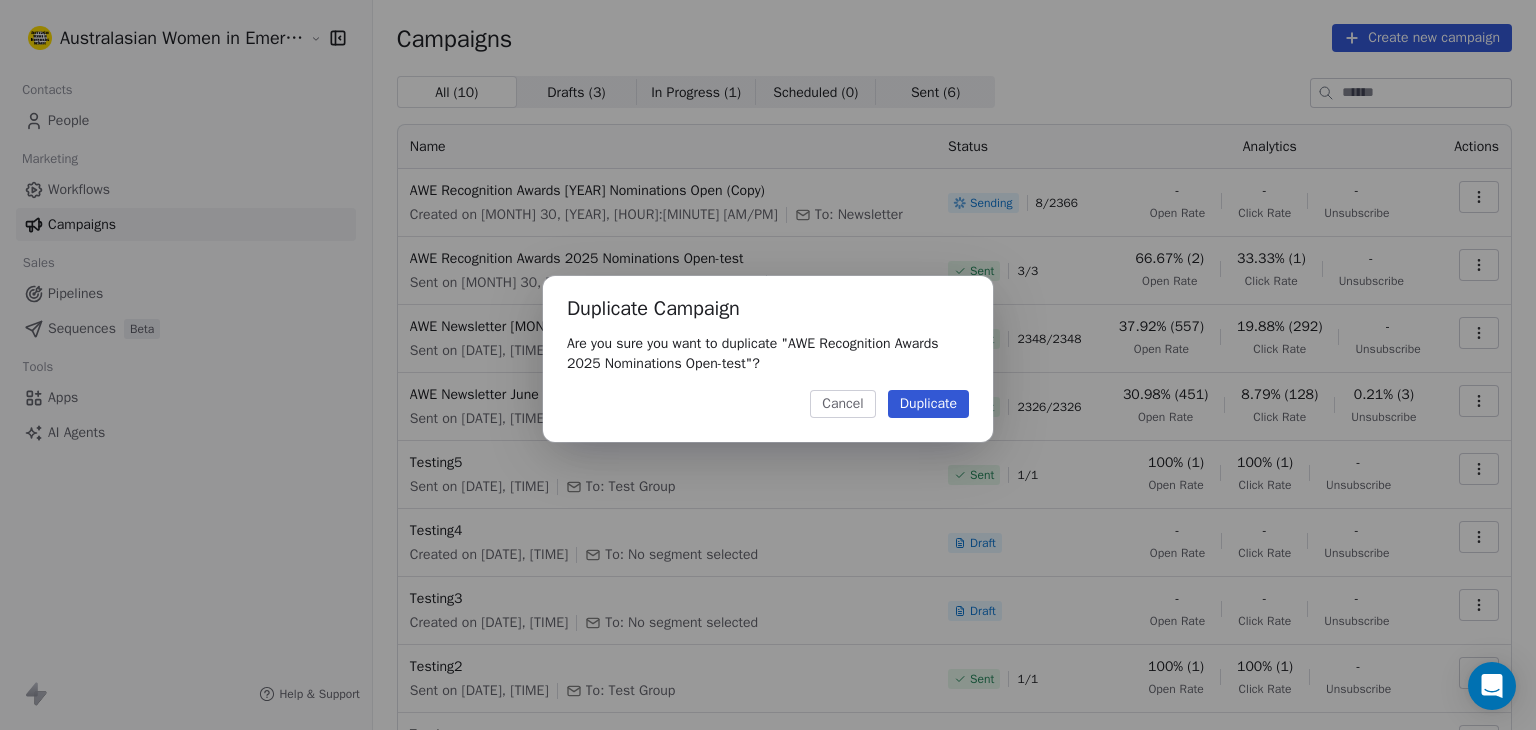 click on "Duplicate" at bounding box center (928, 404) 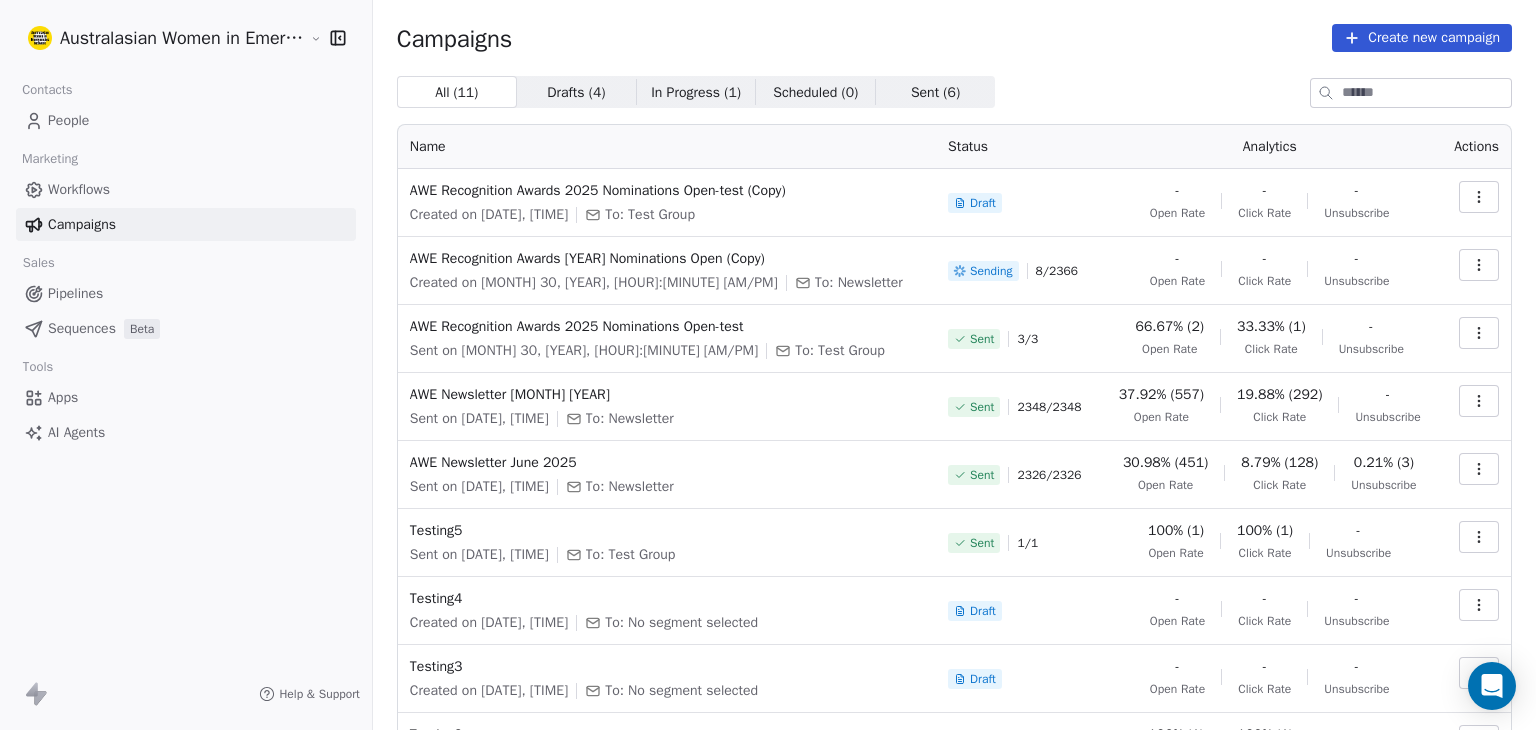 click 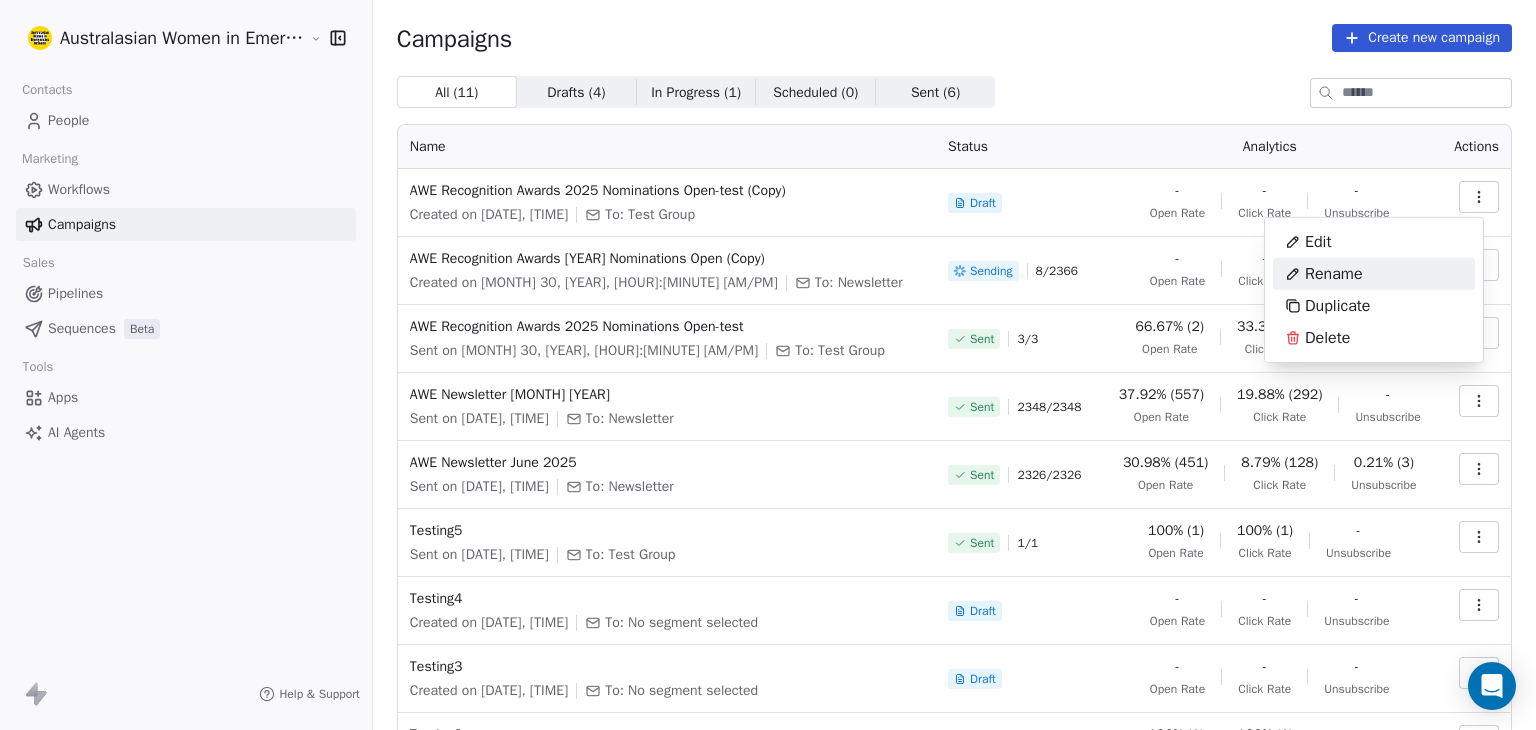 click on "Rename" at bounding box center (1324, 274) 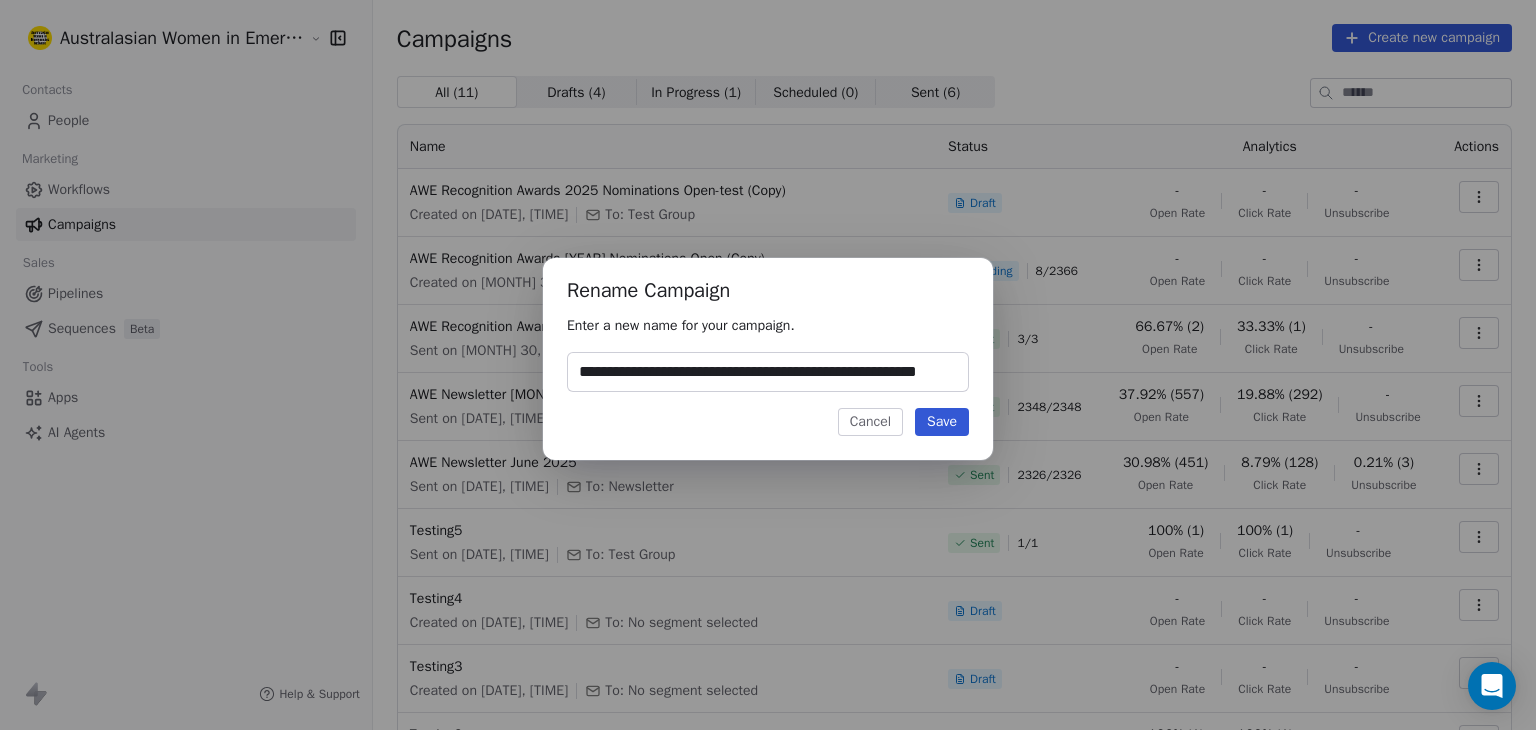 click on "**********" at bounding box center (768, 372) 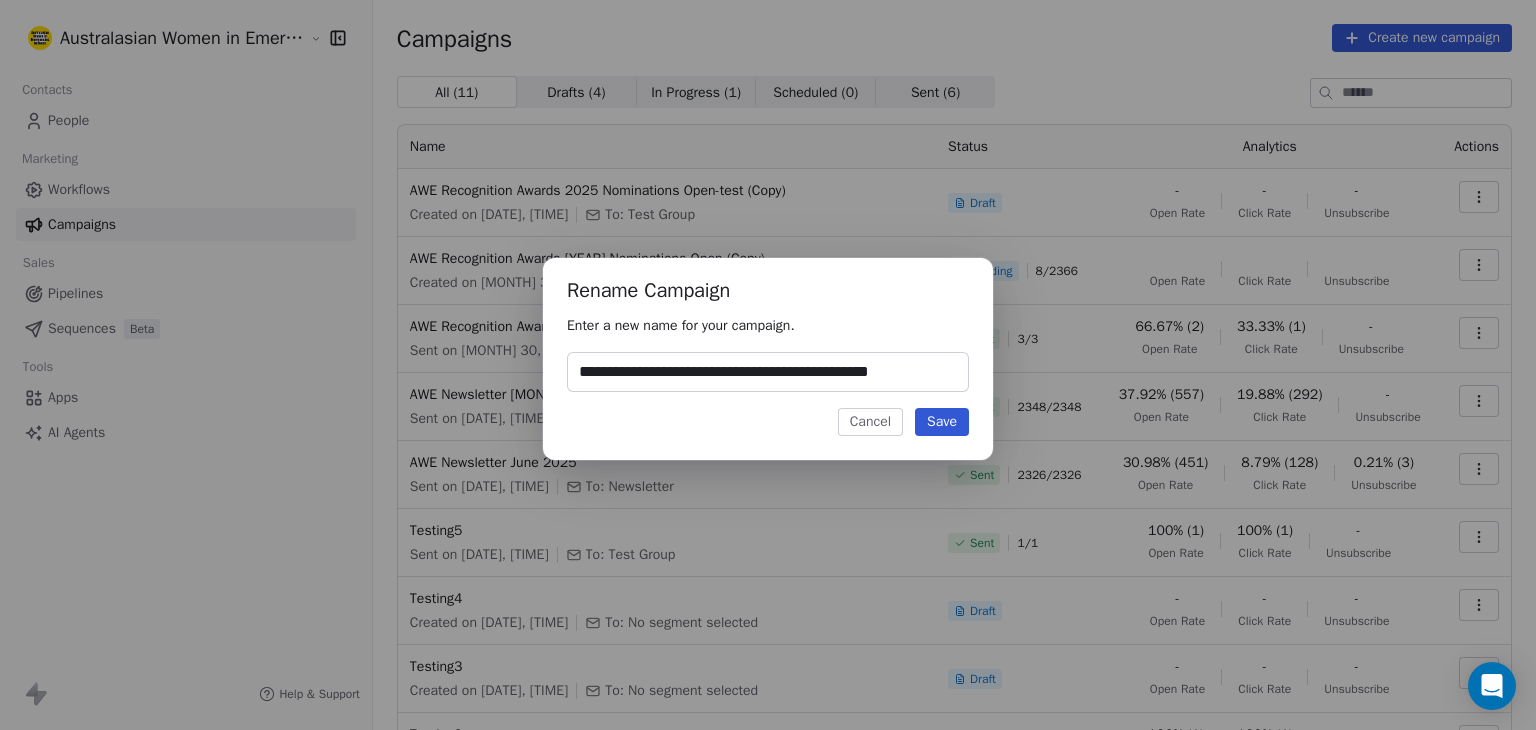 scroll, scrollTop: 0, scrollLeft: 4, axis: horizontal 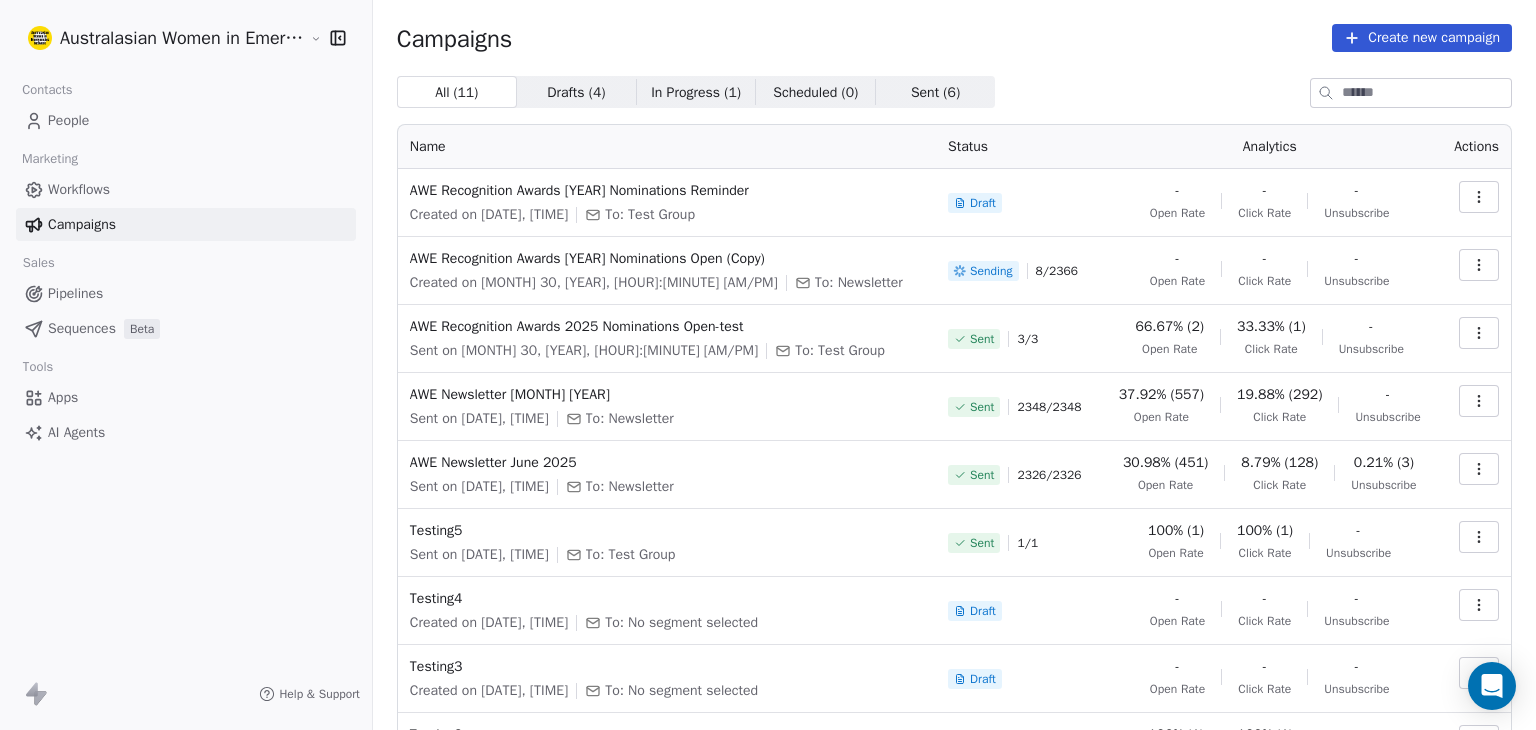 click 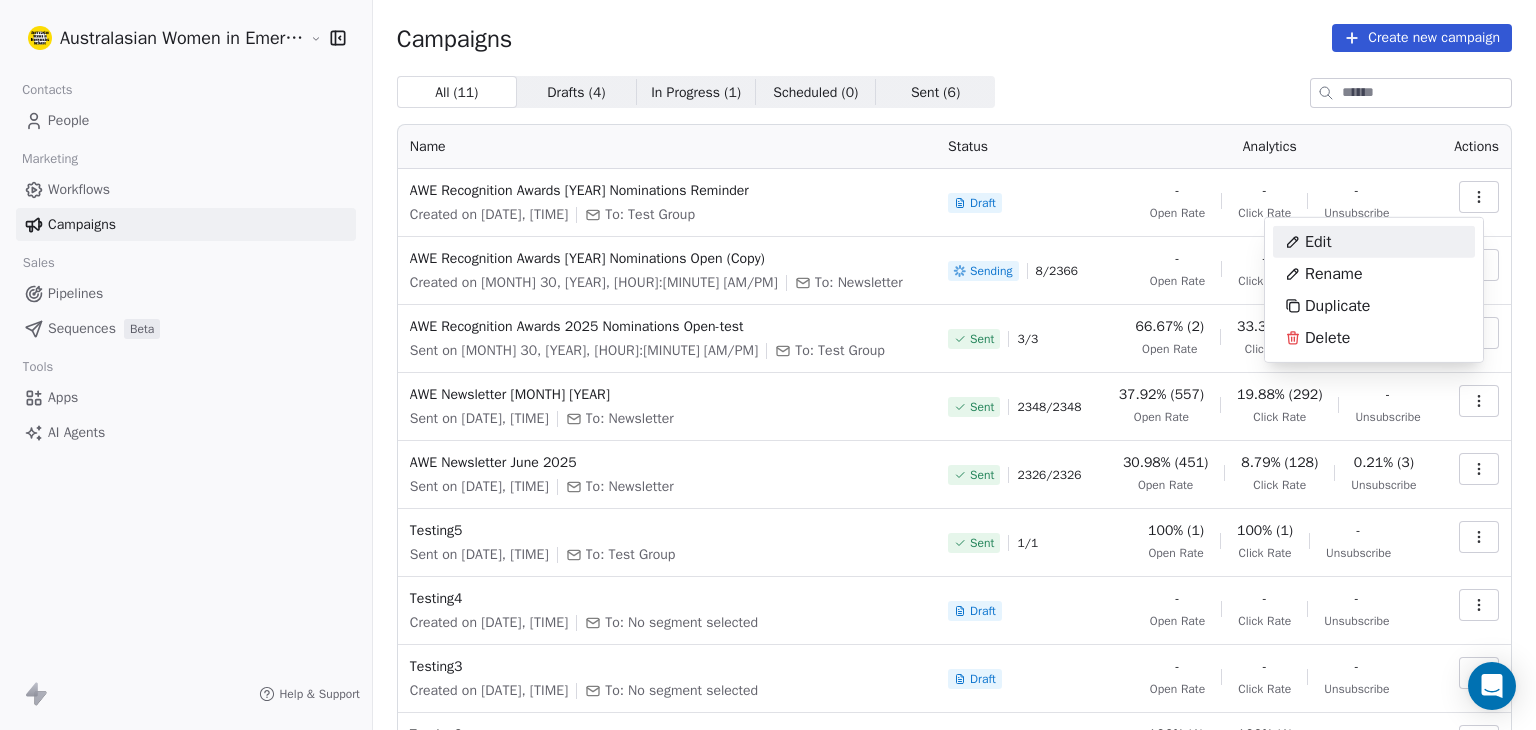 click on "Edit" at bounding box center (1318, 242) 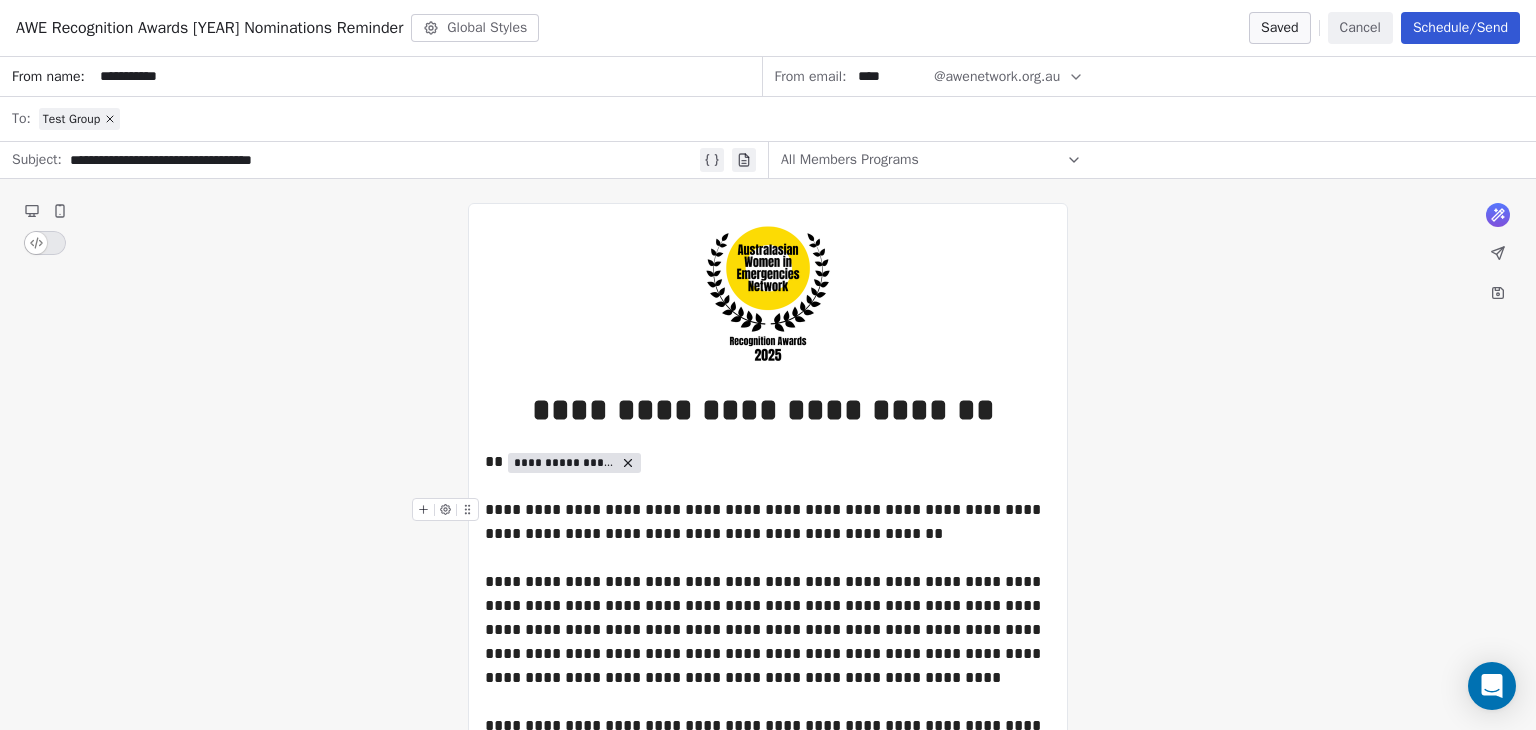 click on "**********" at bounding box center [768, 522] 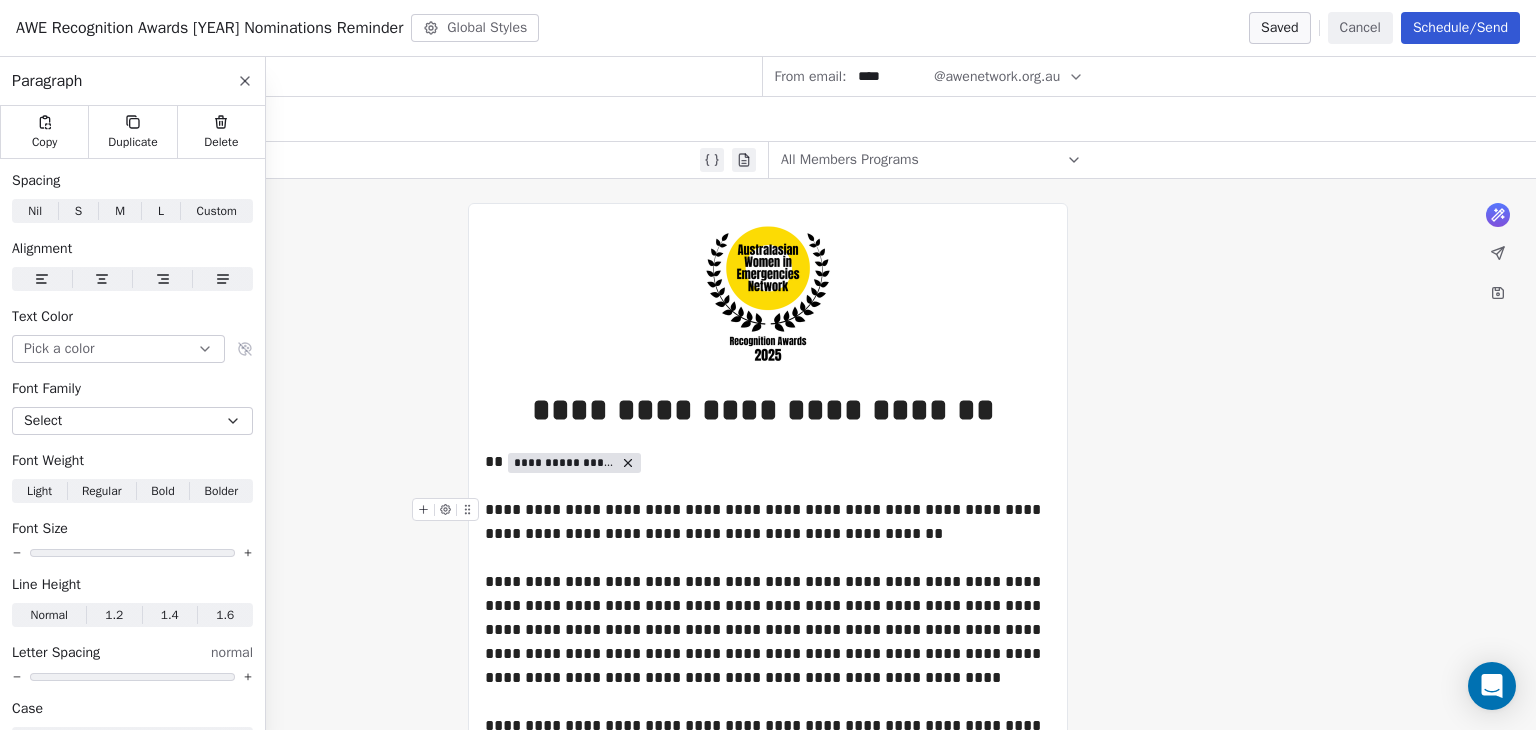 type 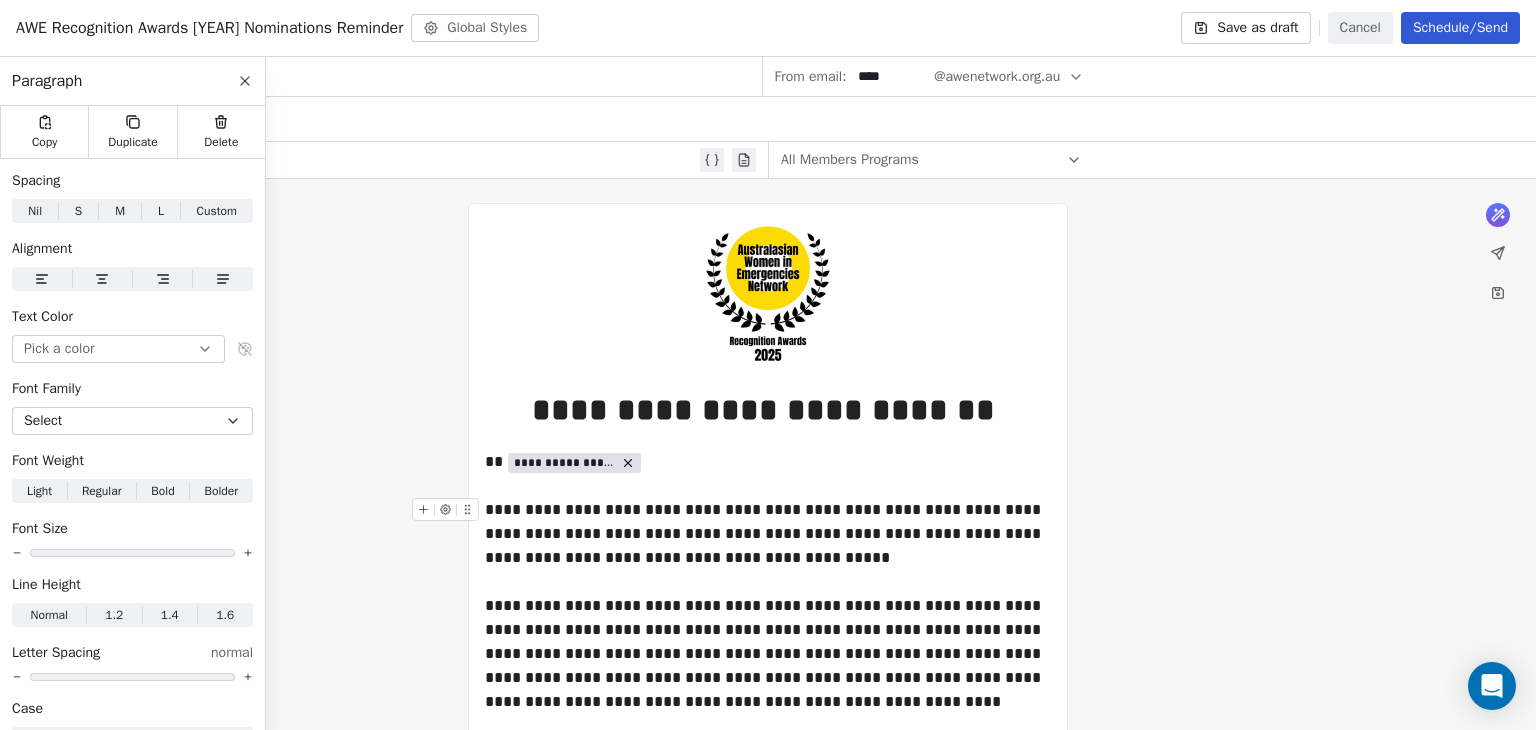 click on "**********" at bounding box center [768, 534] 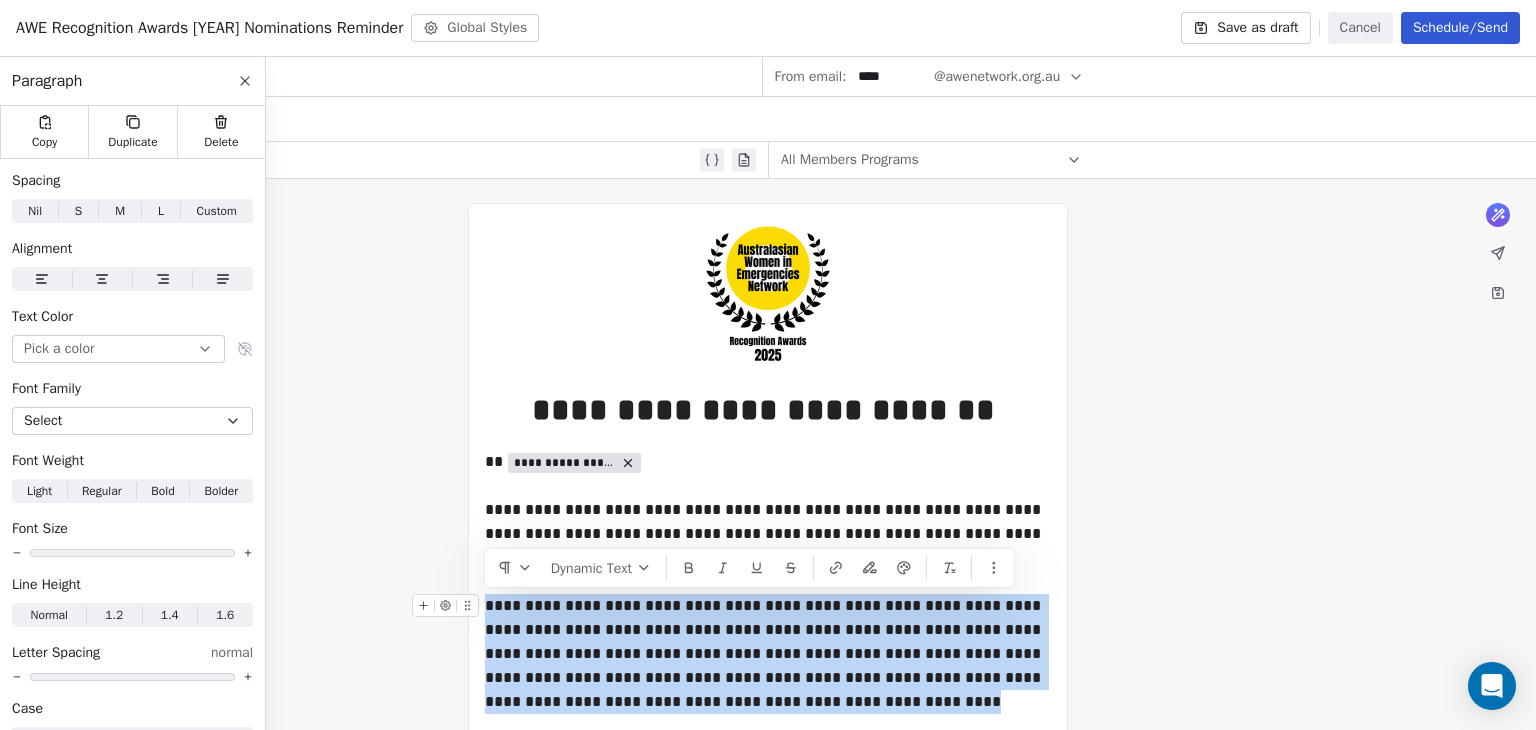 drag, startPoint x: 799, startPoint y: 702, endPoint x: 480, endPoint y: 597, distance: 335.83627 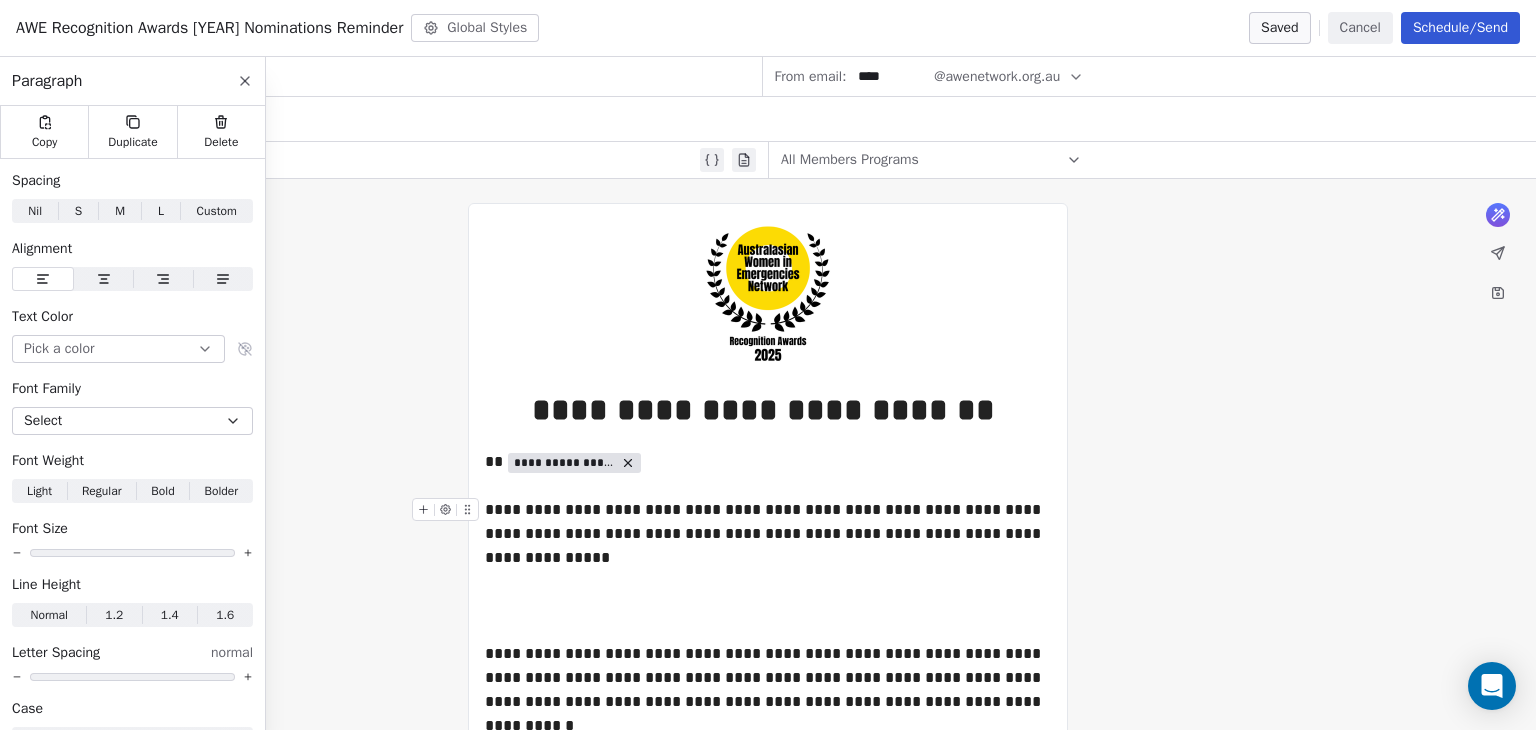 click on "**********" at bounding box center (768, 534) 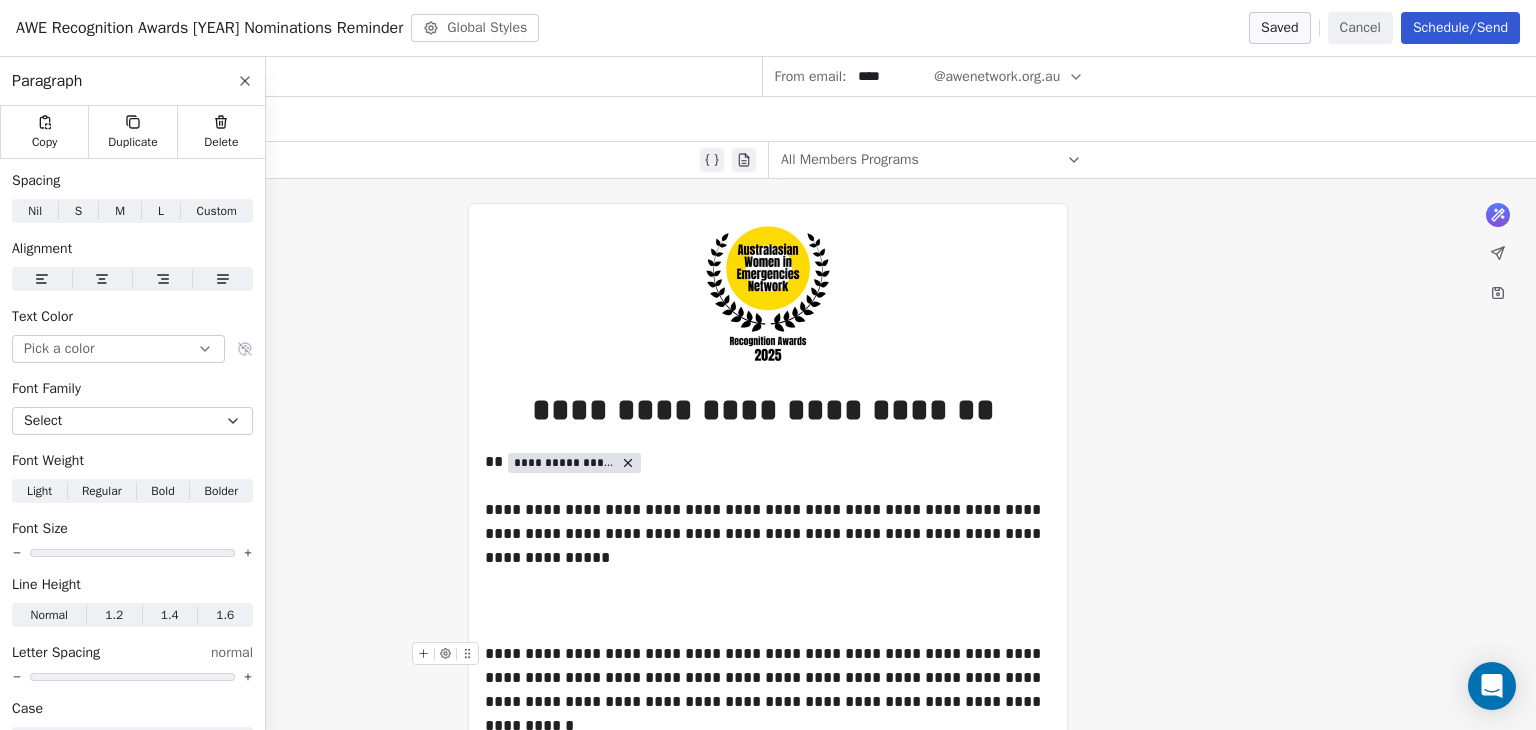 click on "**********" at bounding box center (768, 678) 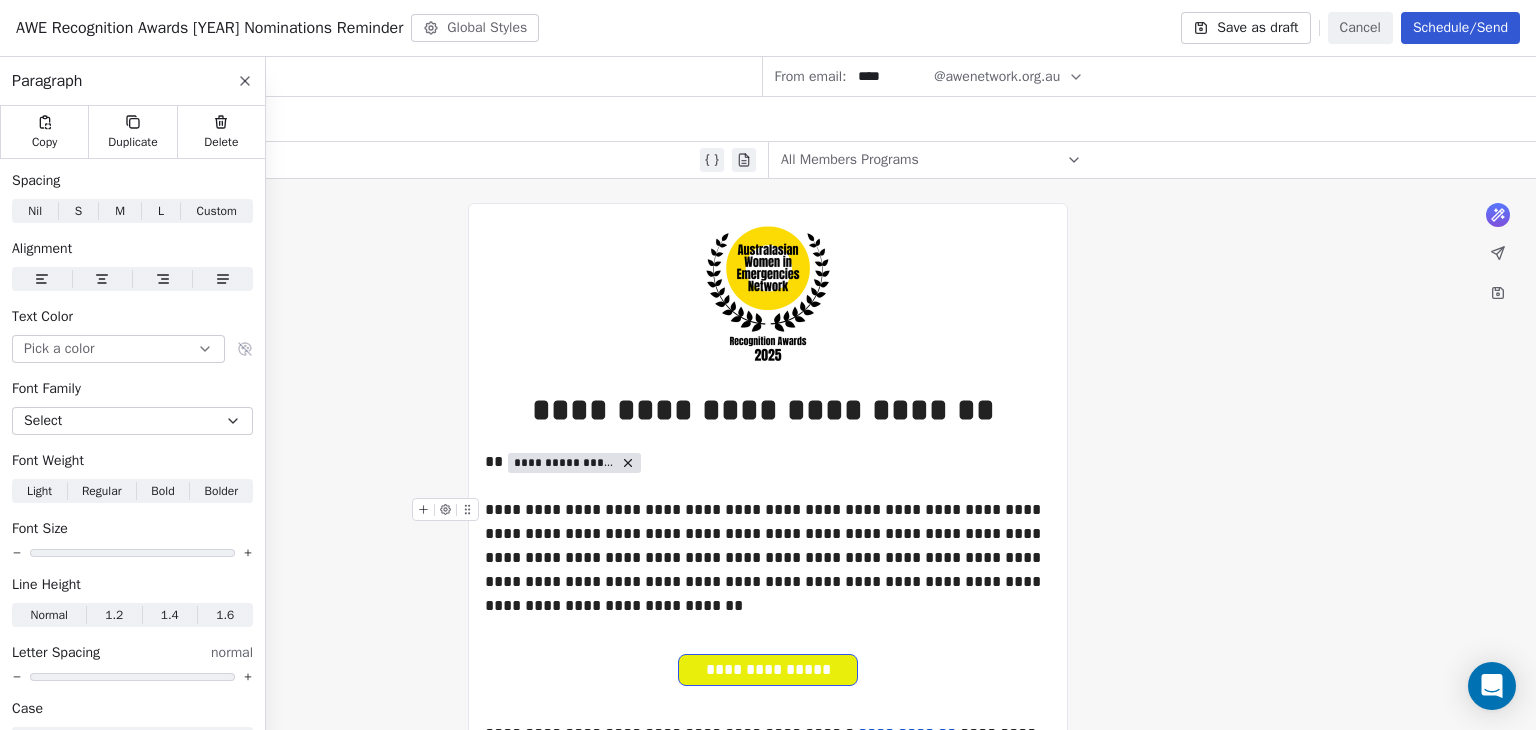click on "**********" at bounding box center (768, 558) 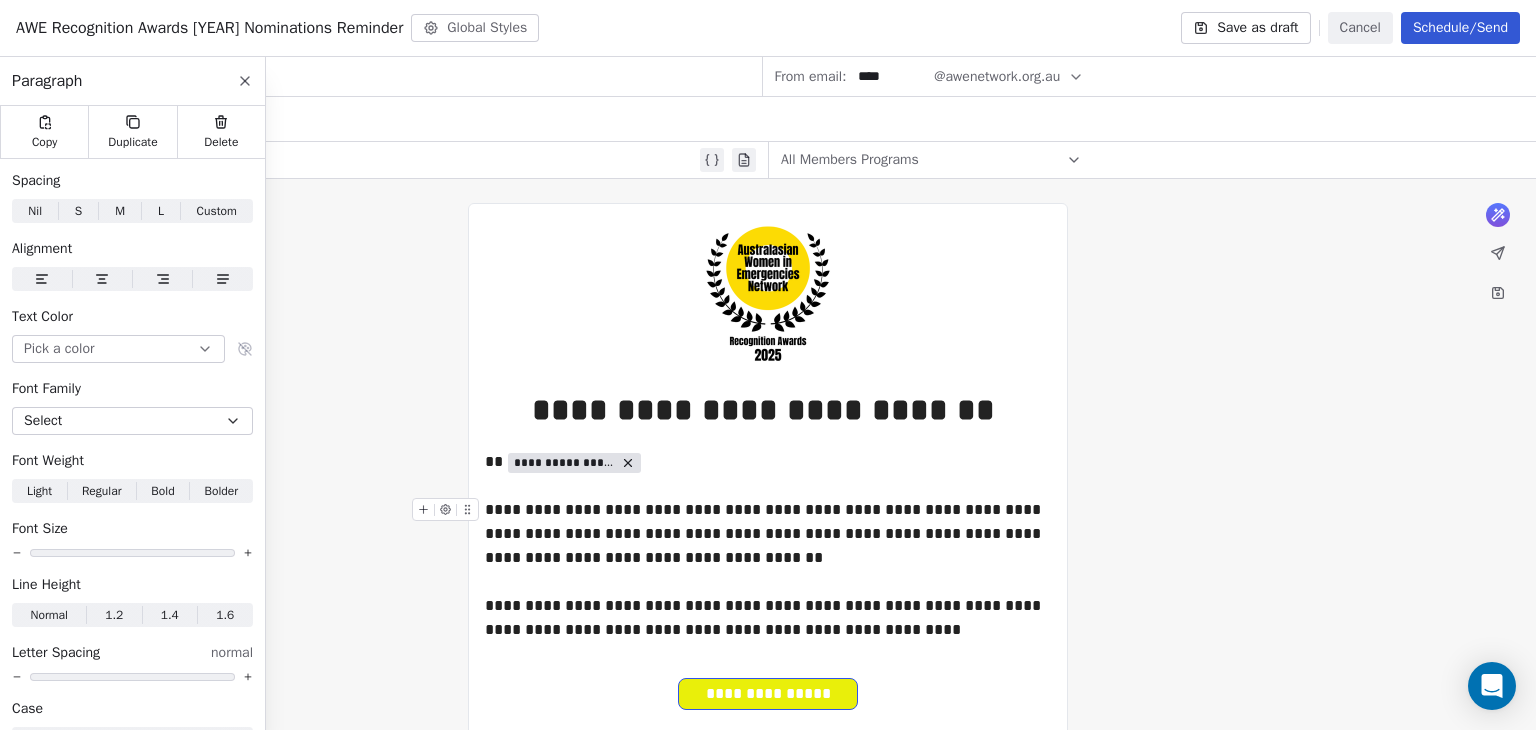 click on "**********" at bounding box center [768, 534] 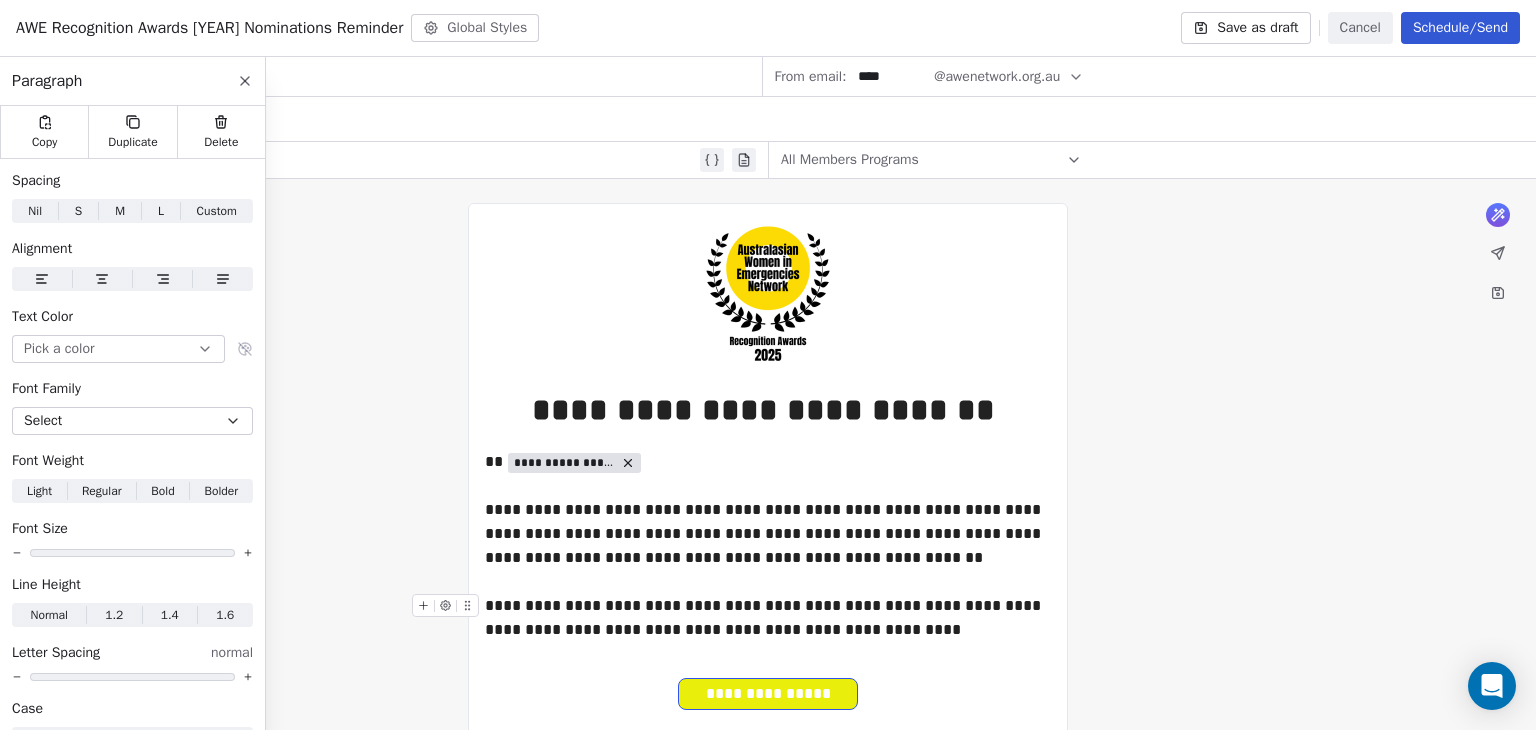 click on "**********" at bounding box center [768, 618] 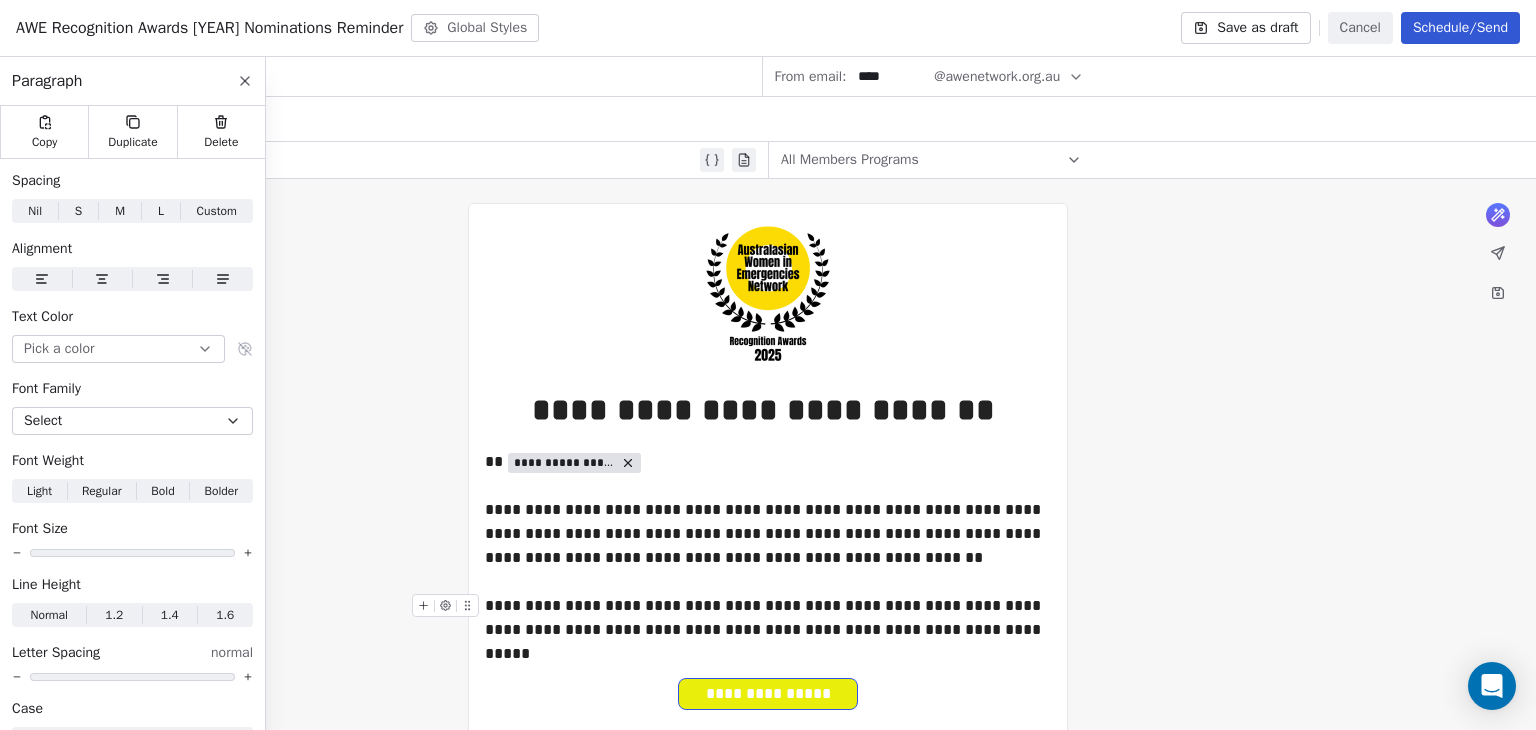 click on "**********" at bounding box center [768, 618] 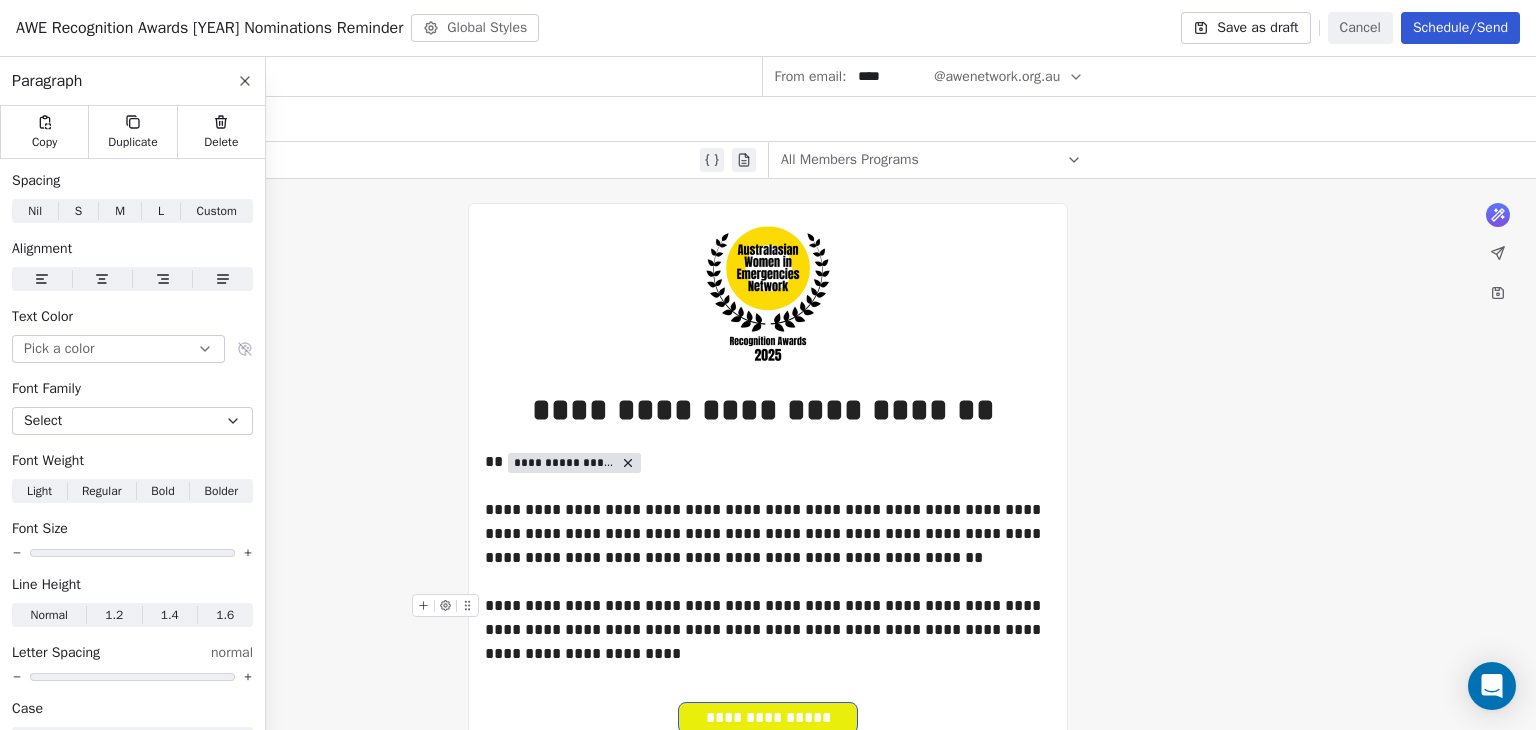 click on "**********" at bounding box center [768, 630] 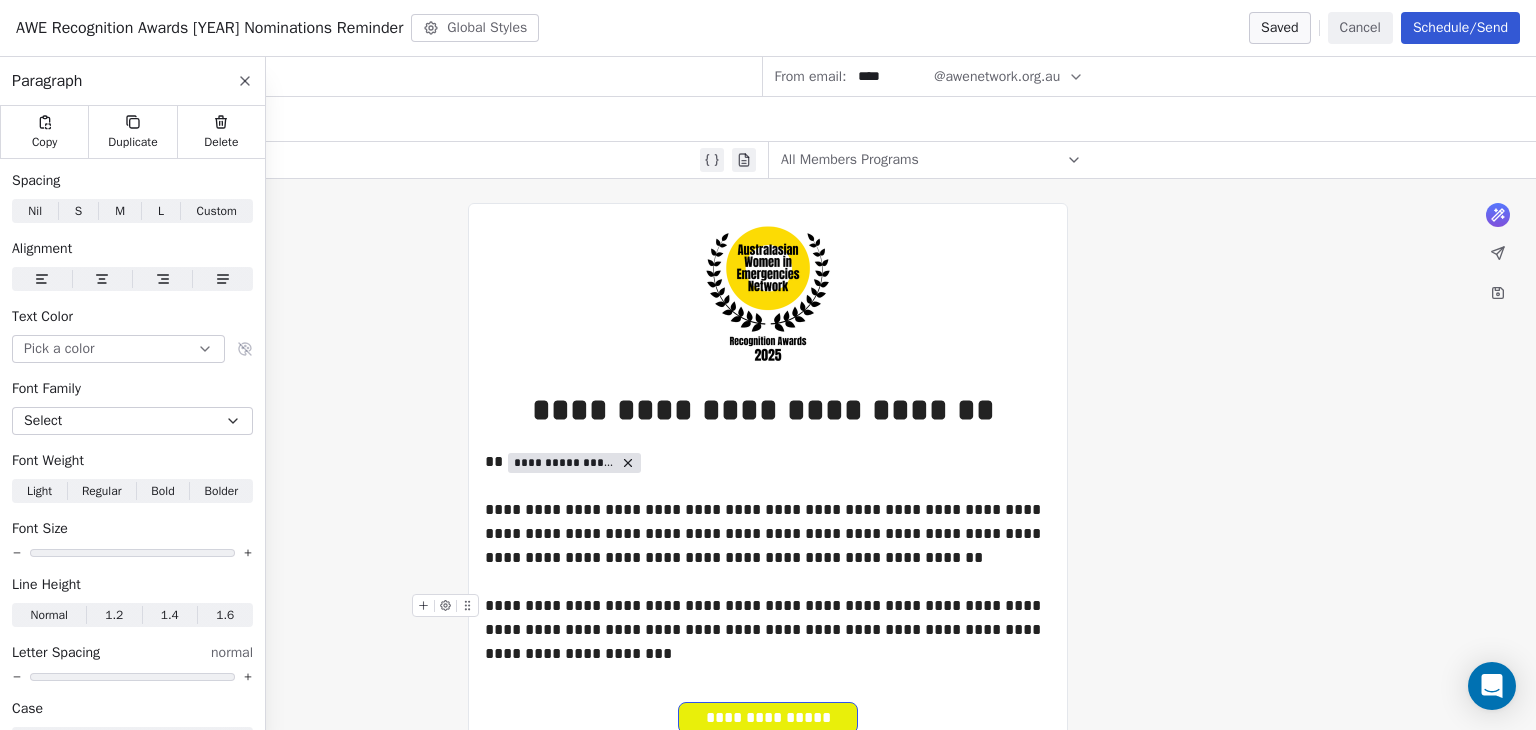 drag, startPoint x: 825, startPoint y: 630, endPoint x: 596, endPoint y: 661, distance: 231.08873 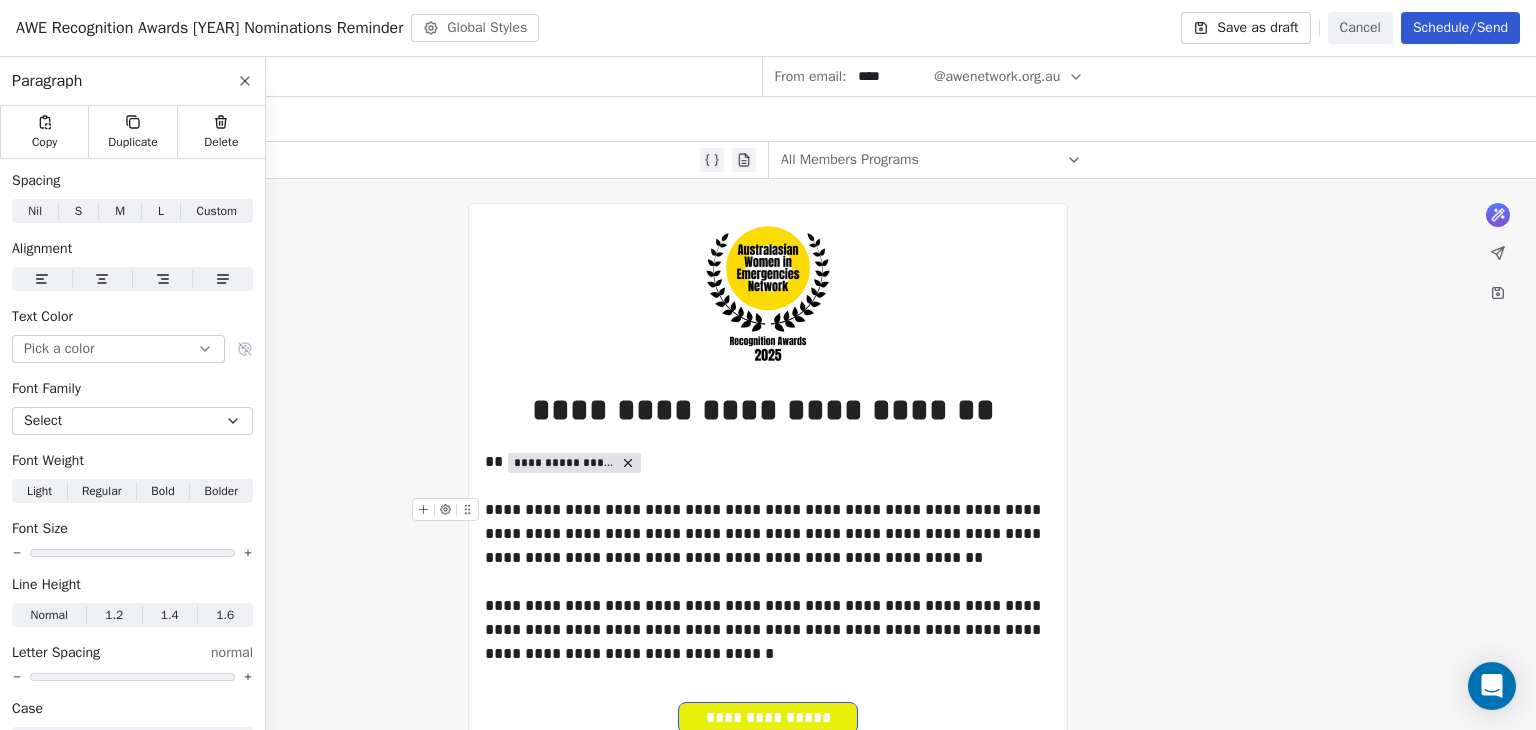 click on "**********" at bounding box center (768, 534) 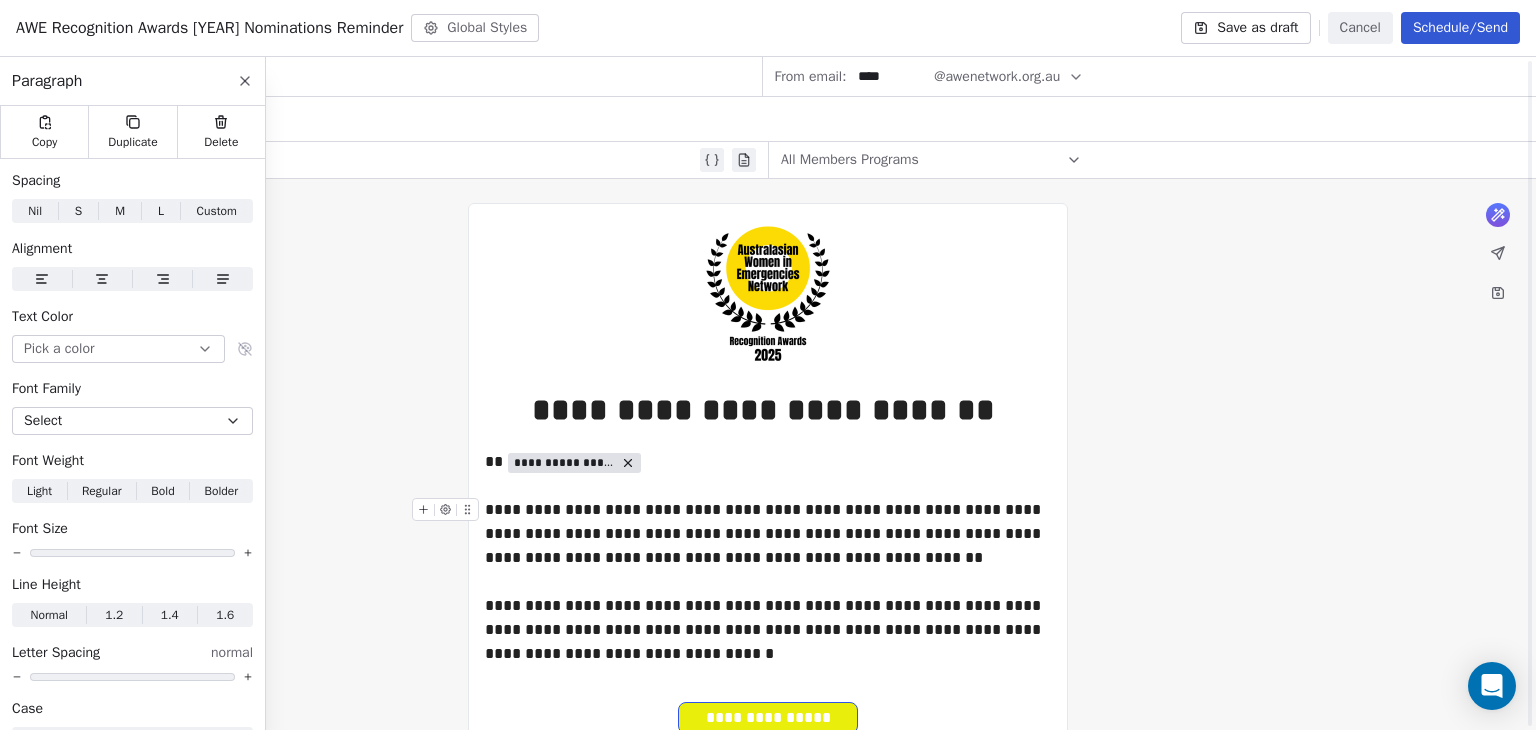 scroll, scrollTop: 20, scrollLeft: 0, axis: vertical 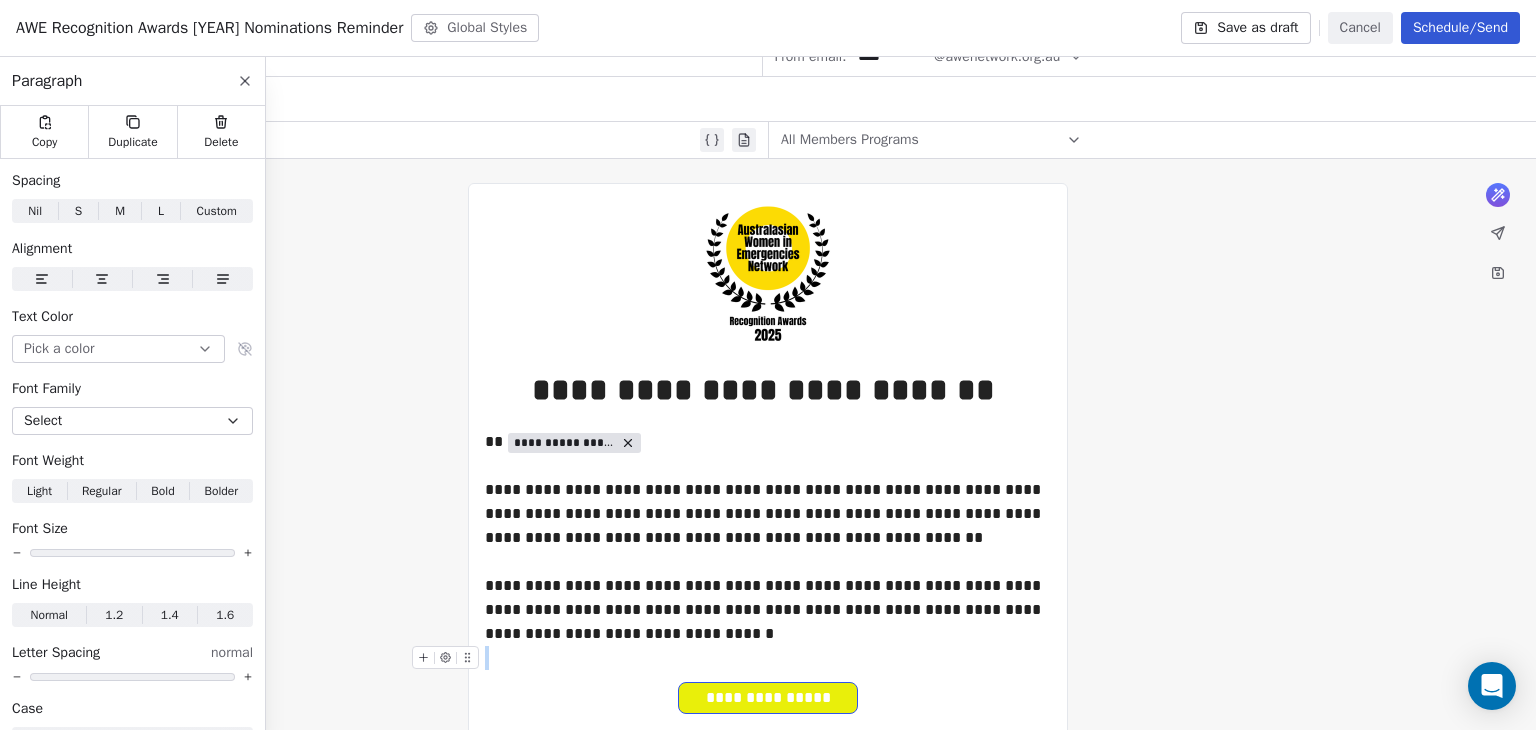 click at bounding box center (768, 658) 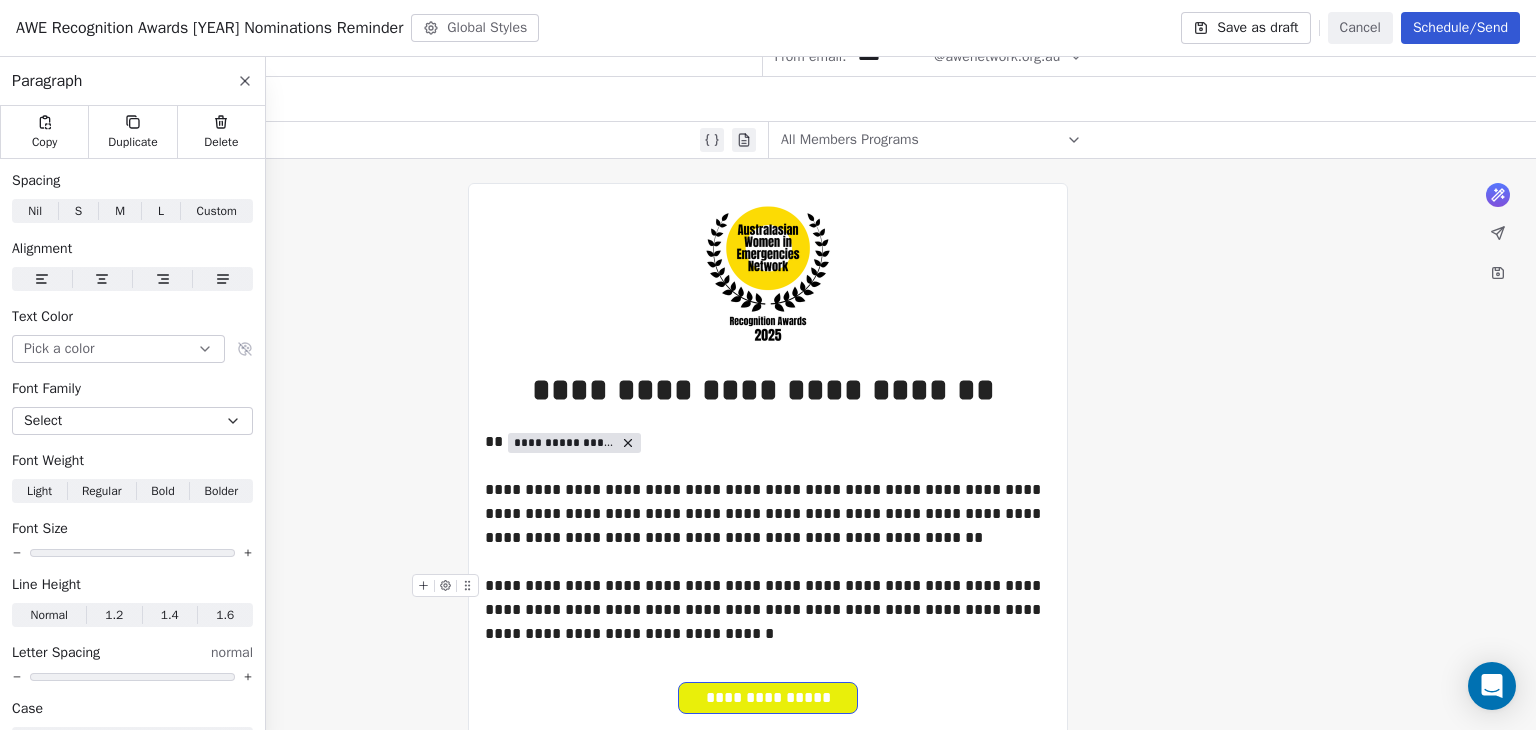 click on "What would you like to create email about? or [STUFF] Australasian Women in Emergencies Network, [NUMBER] [STREET], [CITY], [STATE], [COUNTRY] Unsubscribe" at bounding box center [768, 569] 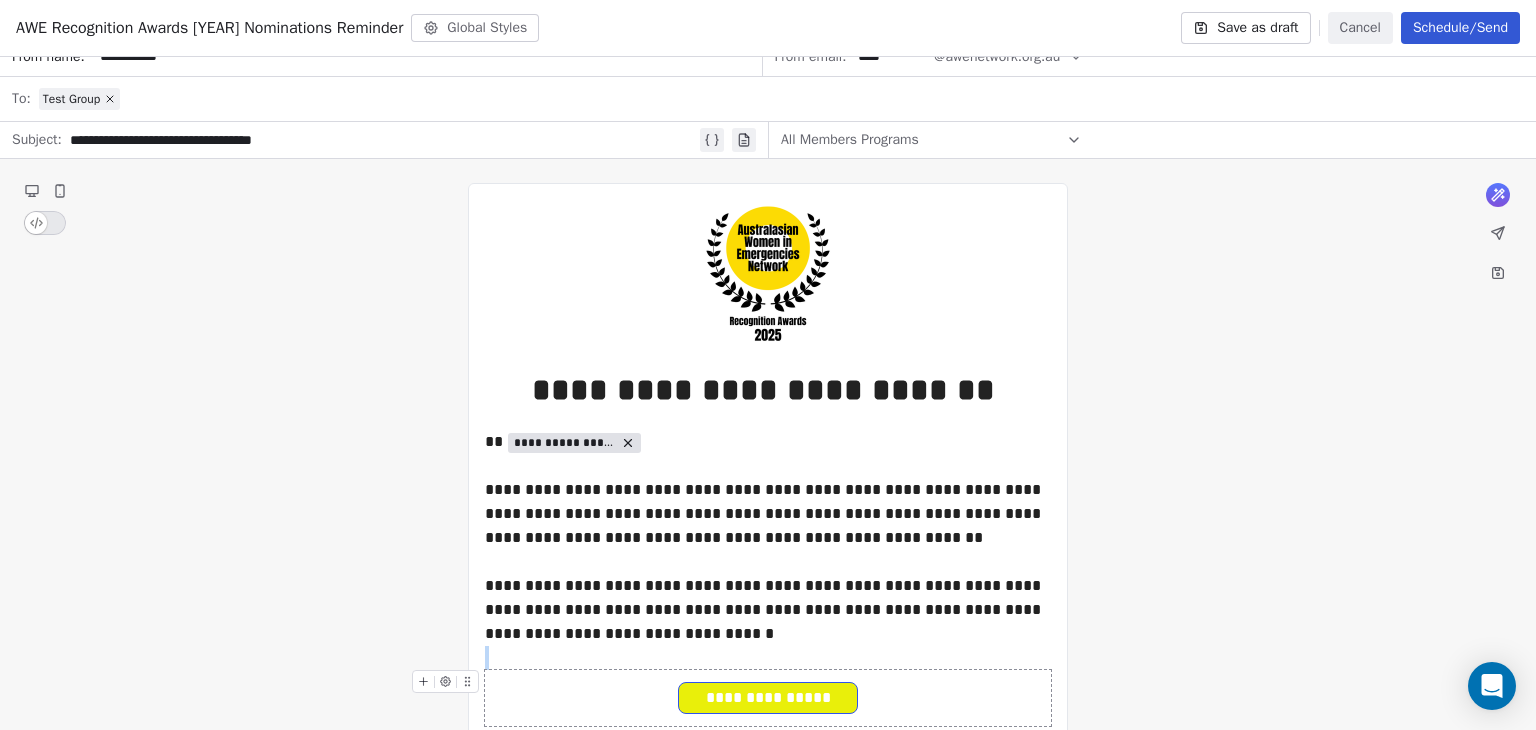click on "**********" at bounding box center [768, 698] 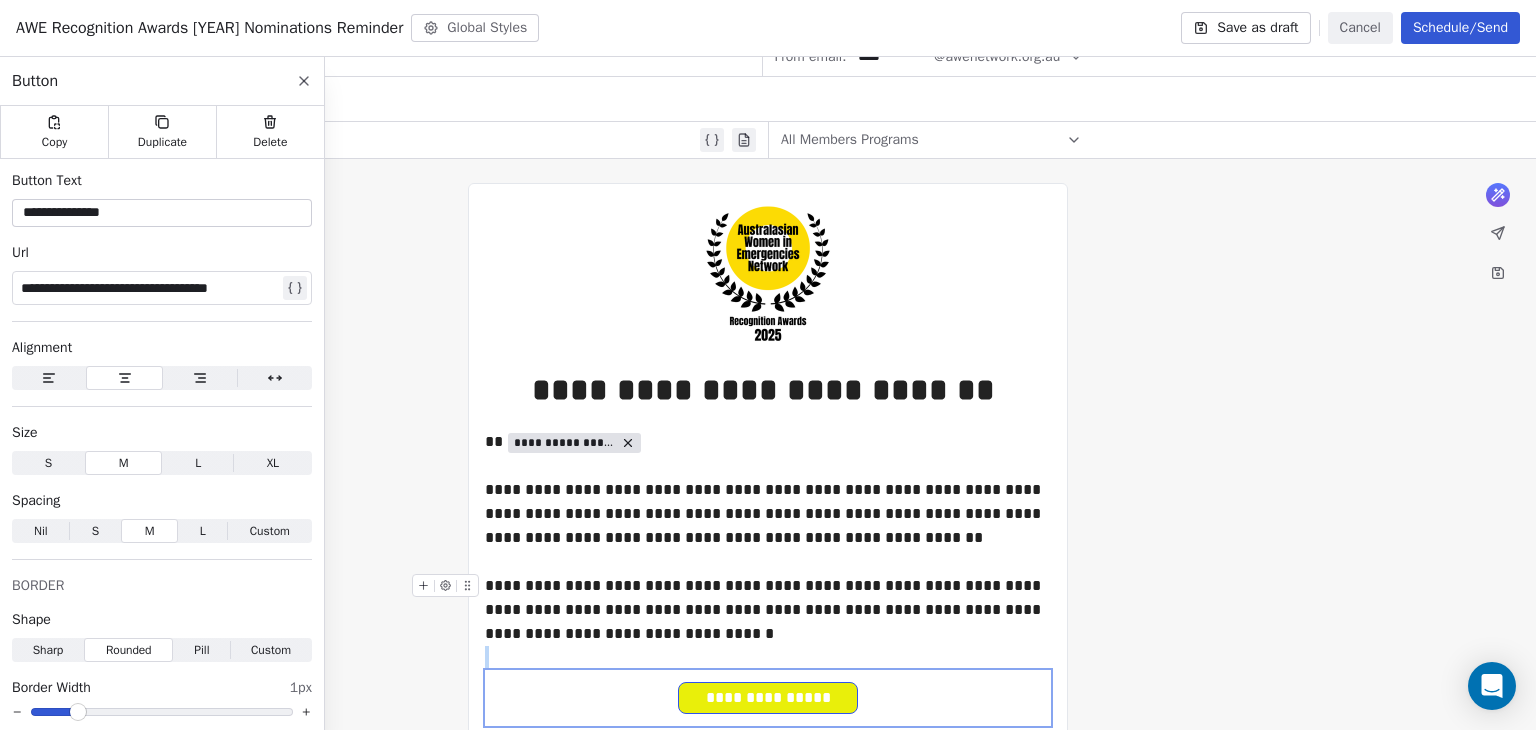click on "**********" at bounding box center (768, 610) 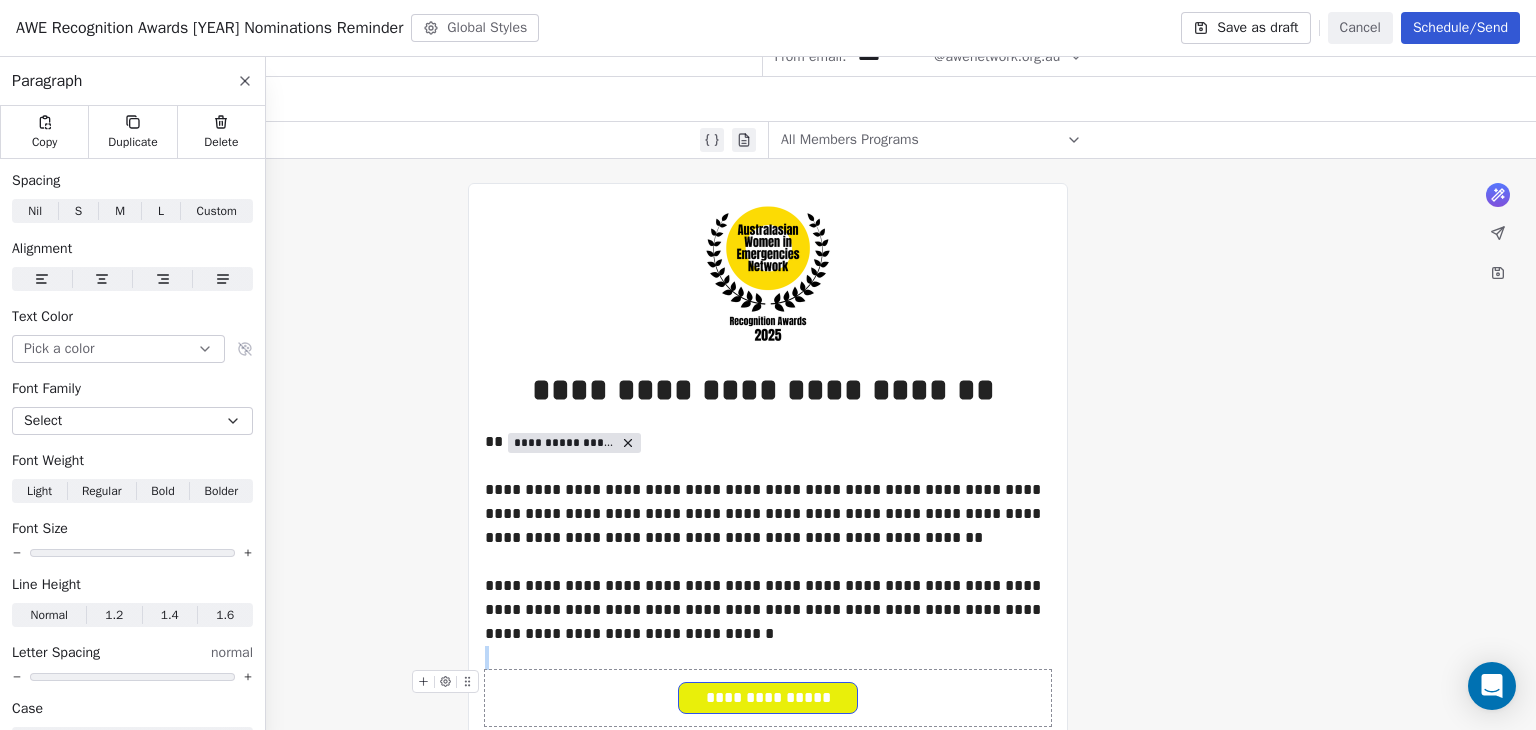 click on "**********" at bounding box center (768, 698) 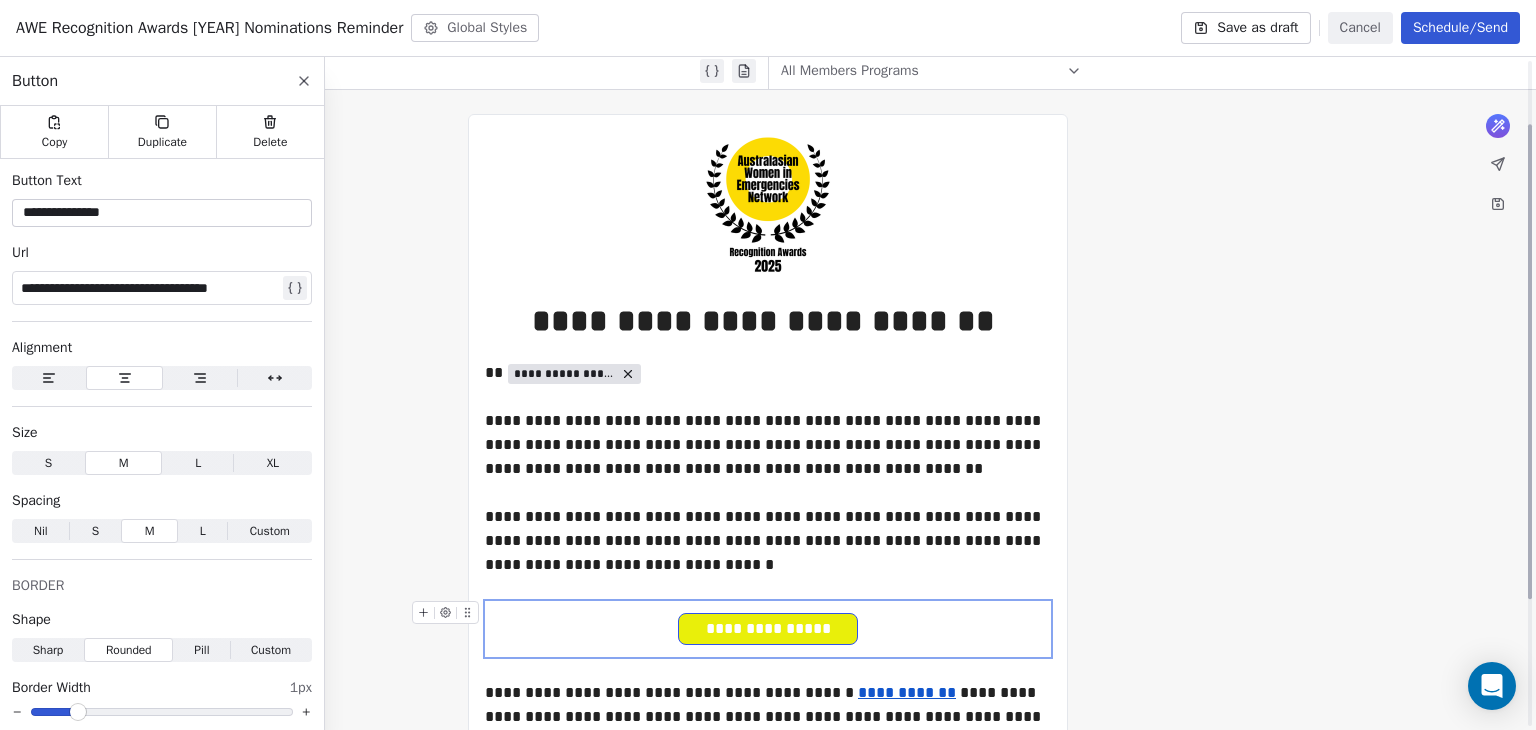 scroll, scrollTop: 113, scrollLeft: 0, axis: vertical 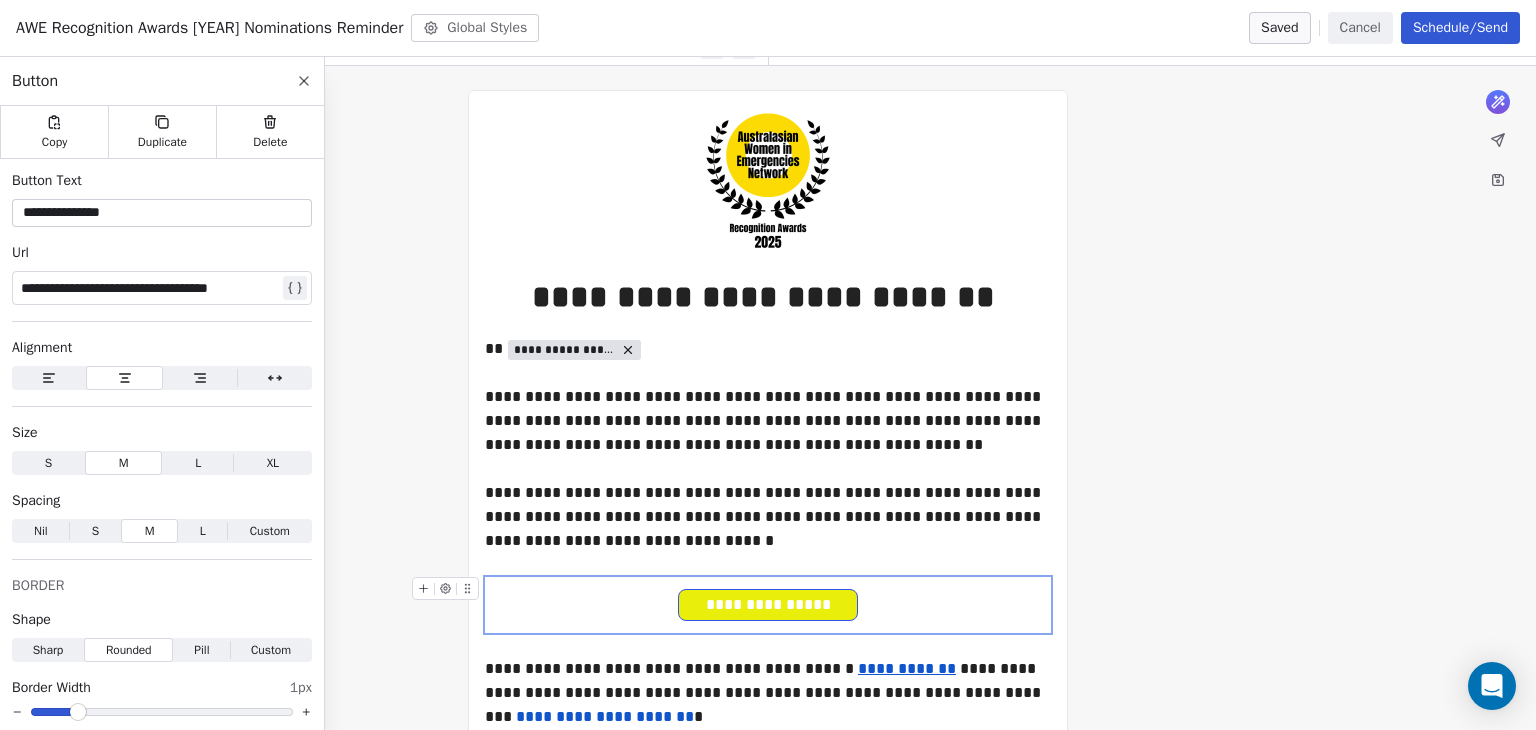 click on "Schedule/Send" at bounding box center (1460, 28) 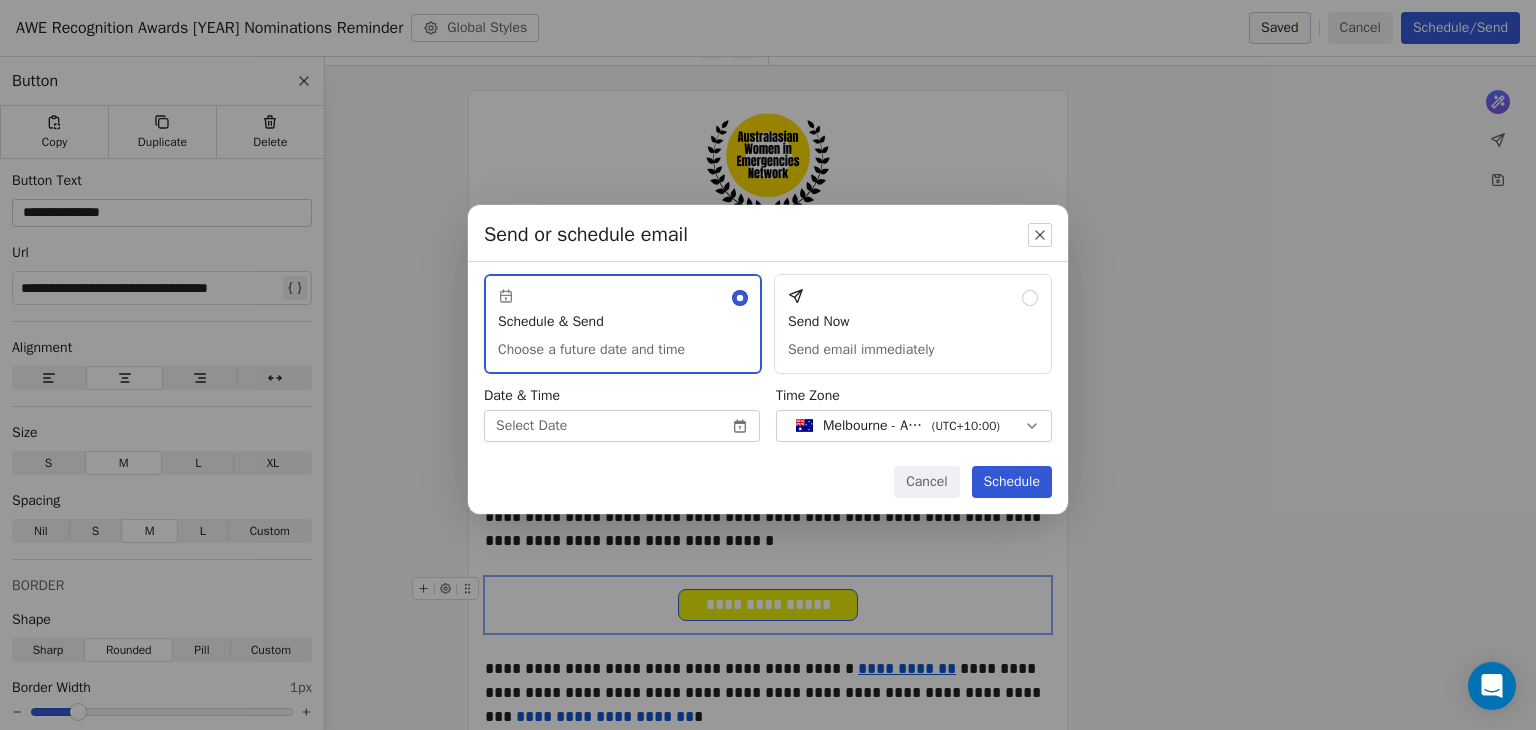 click on "Australasian Women in Emergencies Network Contacts People Marketing Workflows Campaigns Sales Pipelines Sequences Beta Tools Apps AI Agents Help & Support Campaigns Create new campaign All ( 11 ) All ( 11 ) Drafts ( 4 ) Drafts ( 4 ) In Progress ( 1 ) In Progress ( 1 ) Scheduled ( 0 ) Scheduled ( 0 ) Sent ( 6 ) Sent ( 6 ) Name Status Analytics Actions AWE Recognition Awards 2025 Nominations Reminder Created on [DATE], [TIME] To: Test Group Draft - Open Rate - Click Rate - Unsubscribe AWE Recognition Awards 2025 Nominations Open (Copy) Created on [DATE], [TIME] To: Newsletter Sending 28 / 2366 - Open Rate - Click Rate - Unsubscribe AWE Recognition Awards 2025 Nominations Open-test Sent on [DATE], [TIME] To: Test Group Sent 3 / 3 66.67% (2) Open Rate 33.33% (1) Click Rate - Unsubscribe AWE Newsletter July 2025 Sent on [DATE], [TIME] To: Newsletter Sent 2348 / 2348 37.92% (557) Open Rate 19.88% (292) Click Rate - Unsubscribe AWE Newsletter June 2025 Sent on [DATE], [TIME] /" at bounding box center [768, 365] 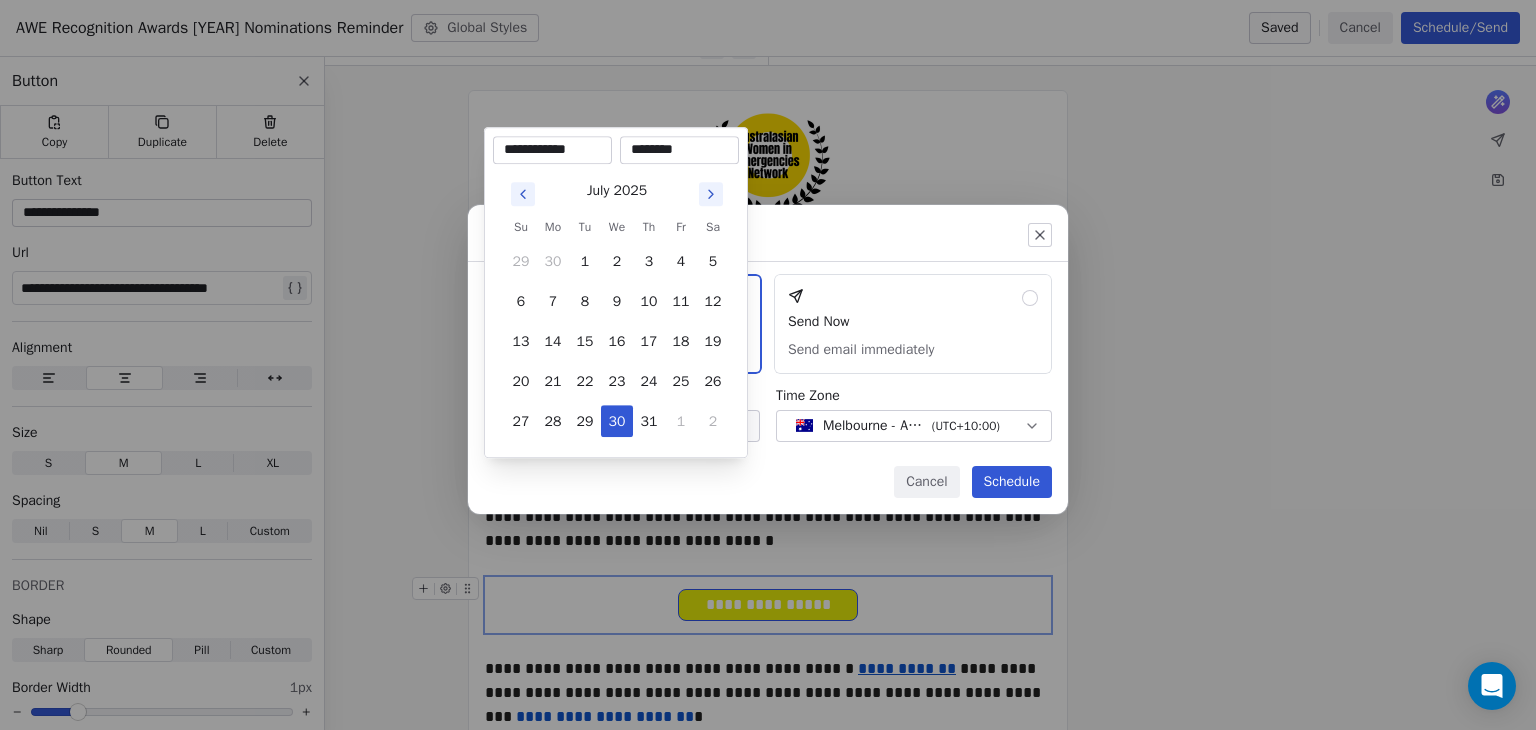 click 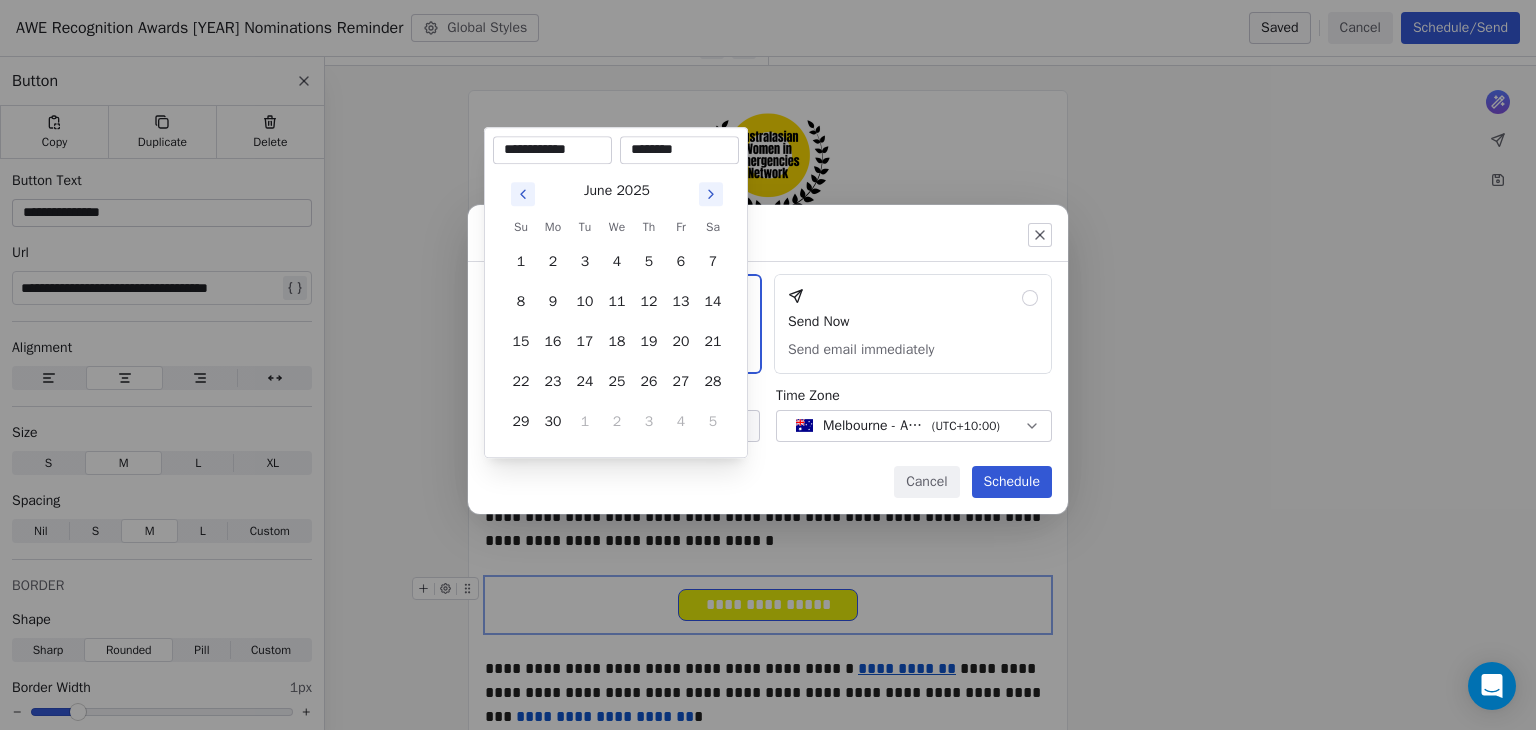 click 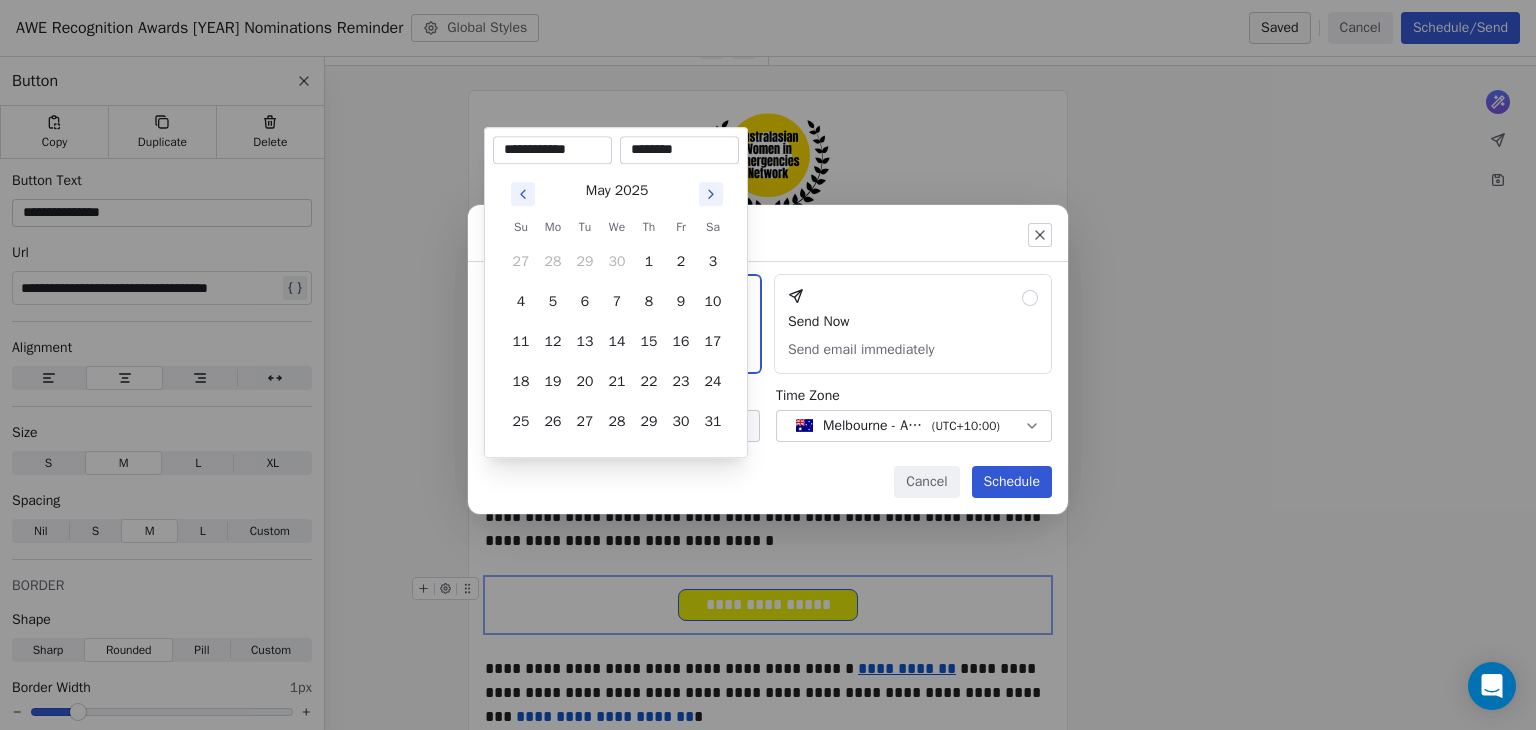 click 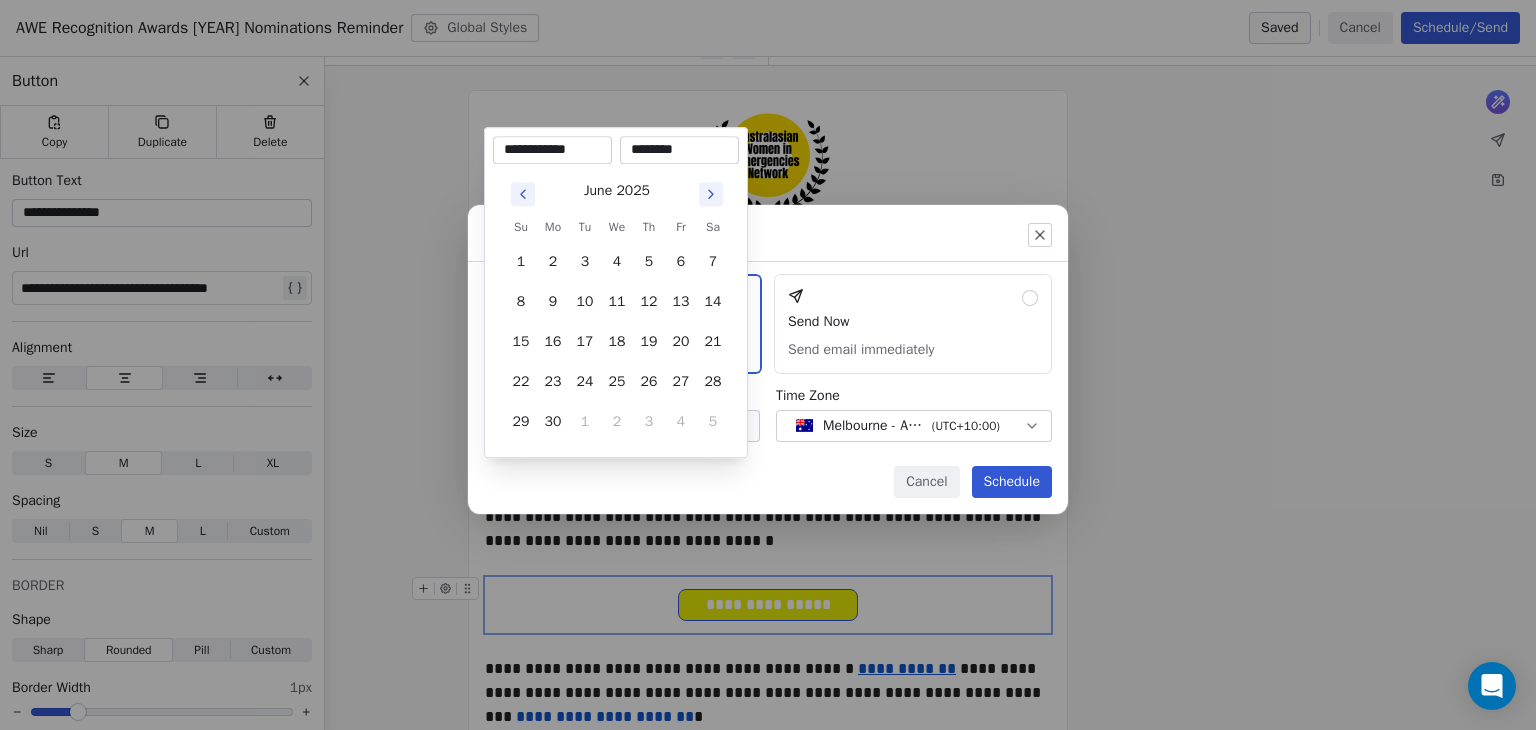 click 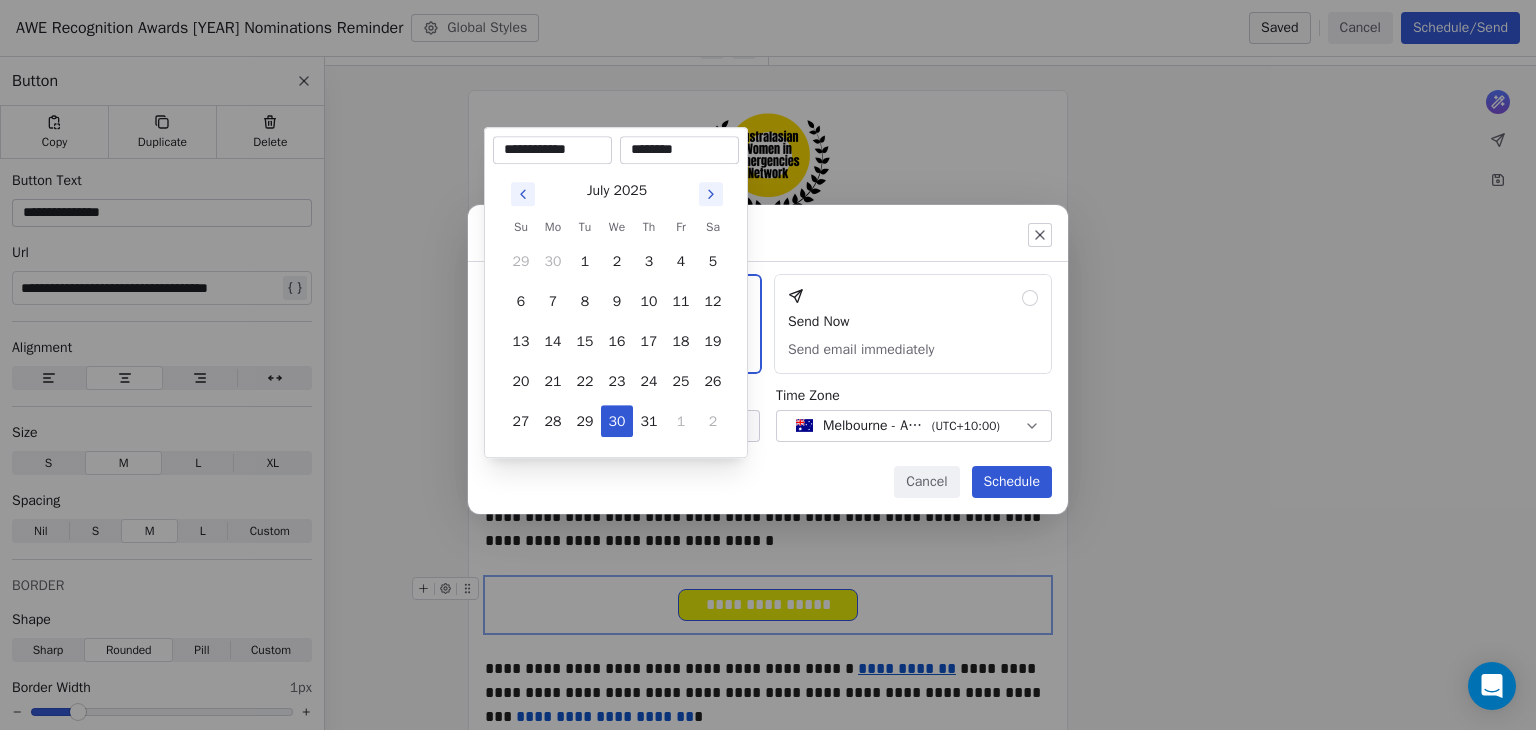 click 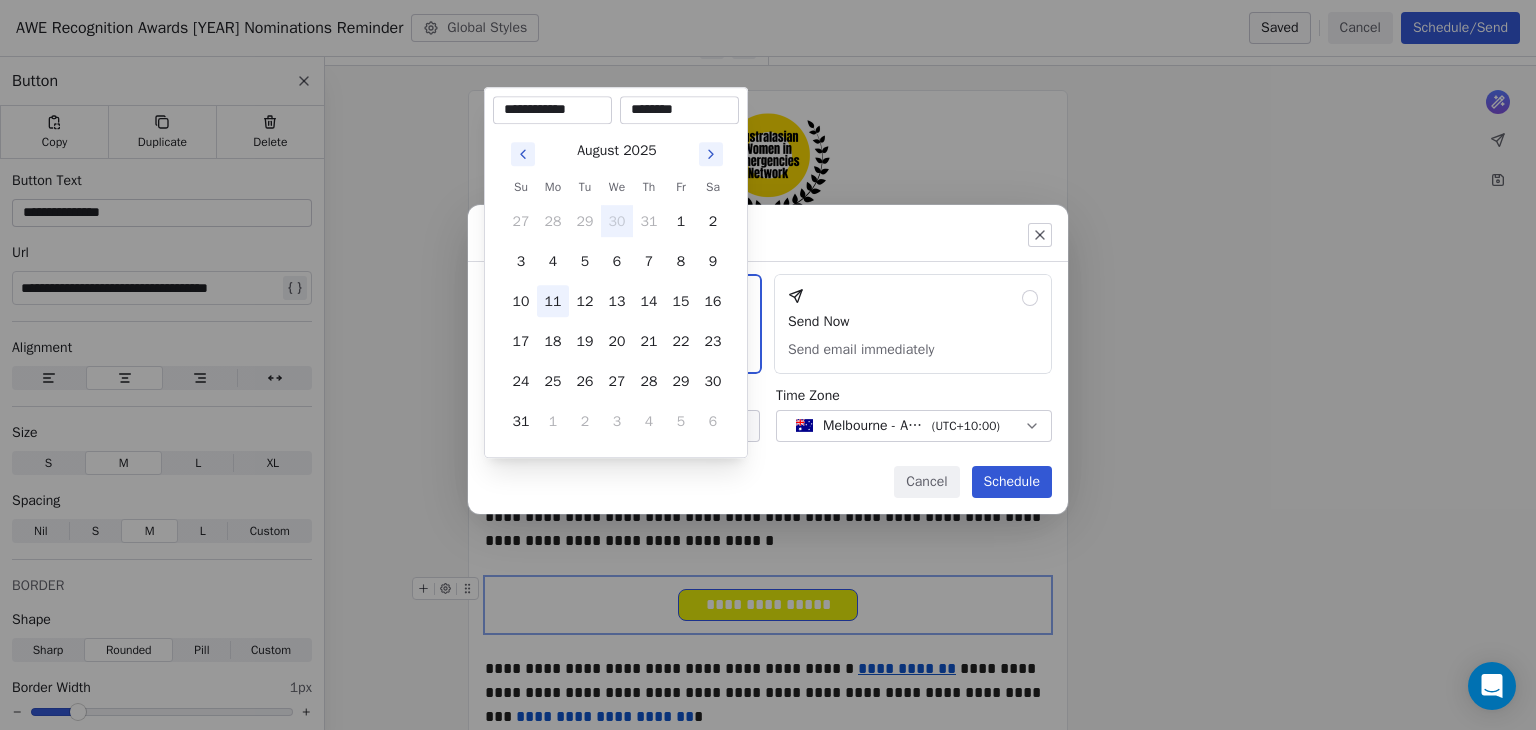 click on "11" at bounding box center (553, 301) 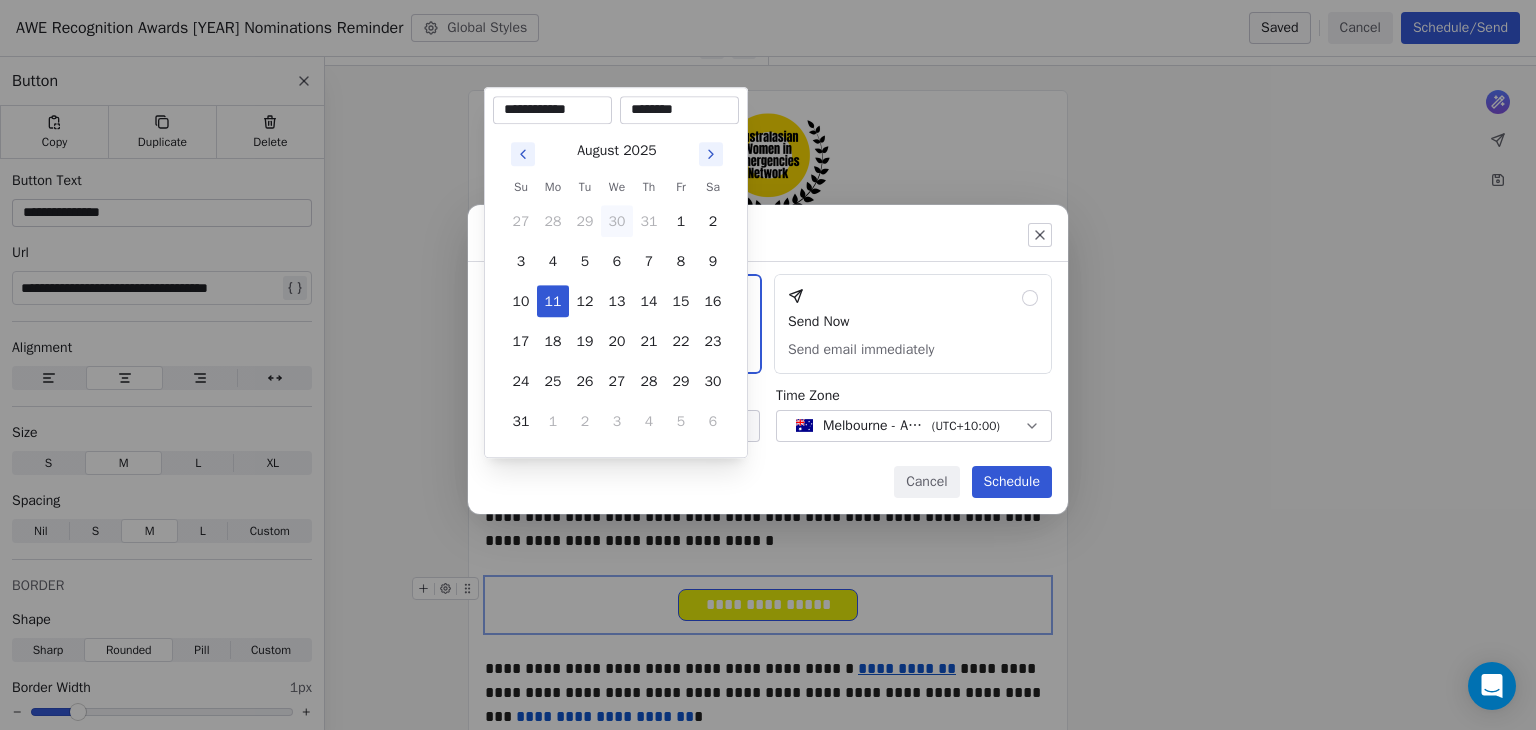 click on "********" at bounding box center [679, 110] 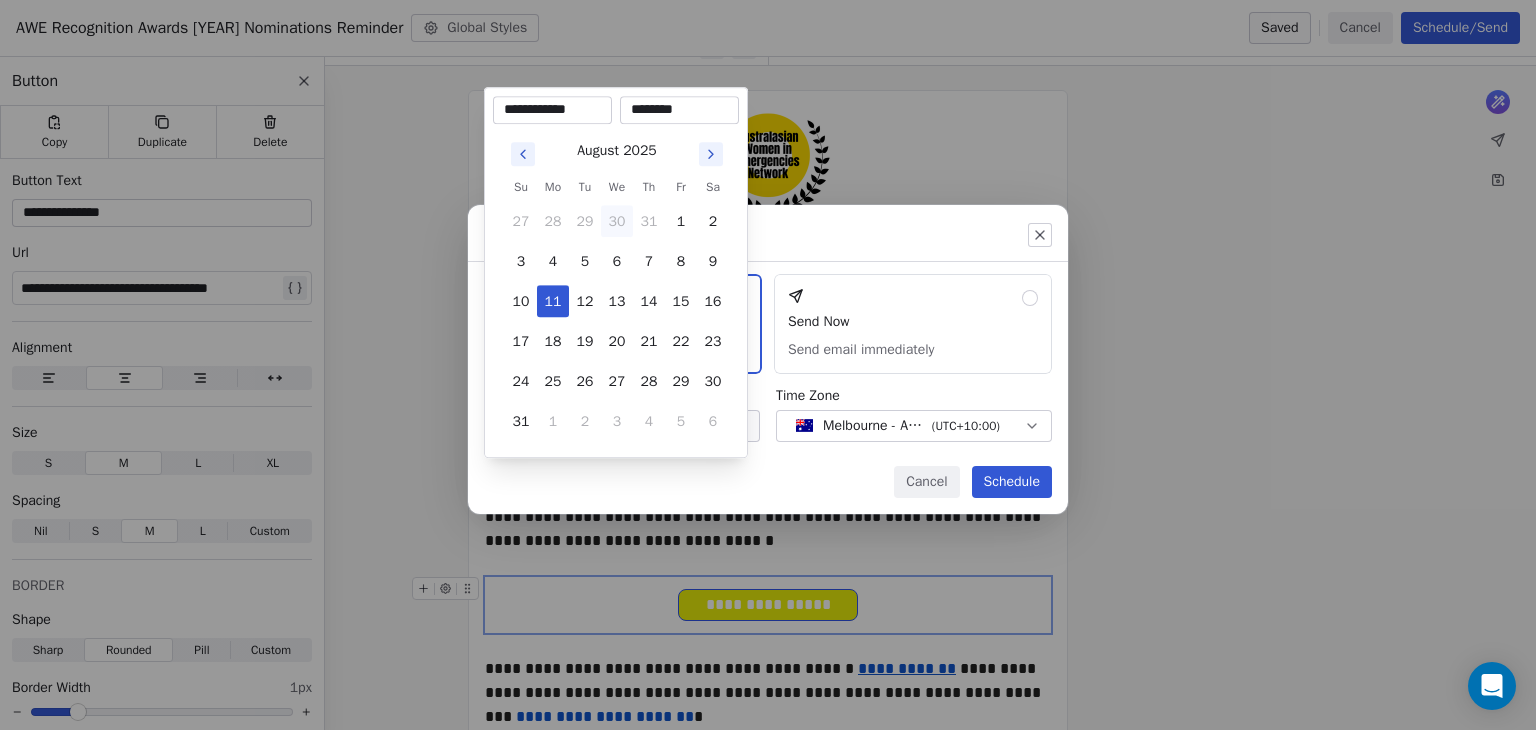 click on "********" at bounding box center [679, 110] 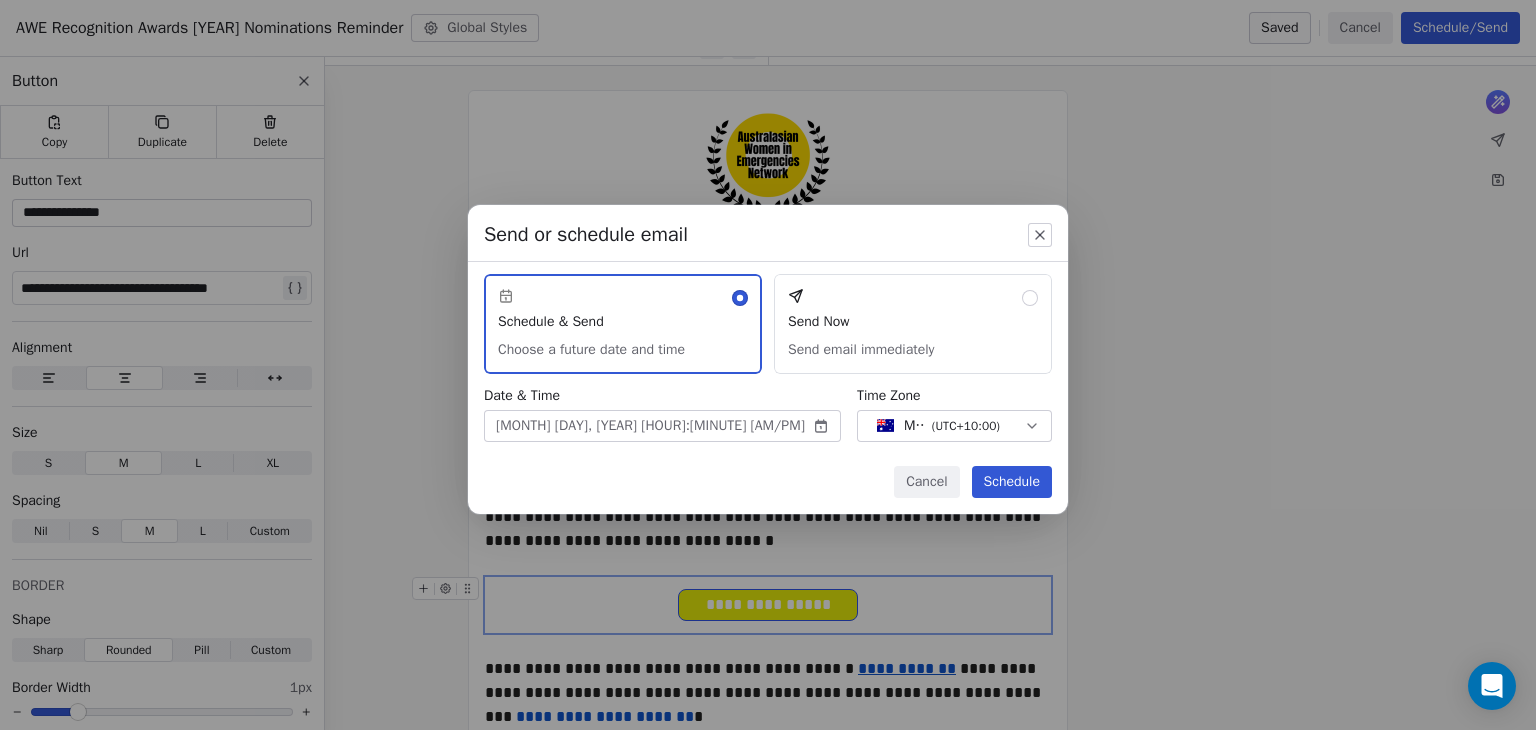 click on "Schedule" at bounding box center (1012, 482) 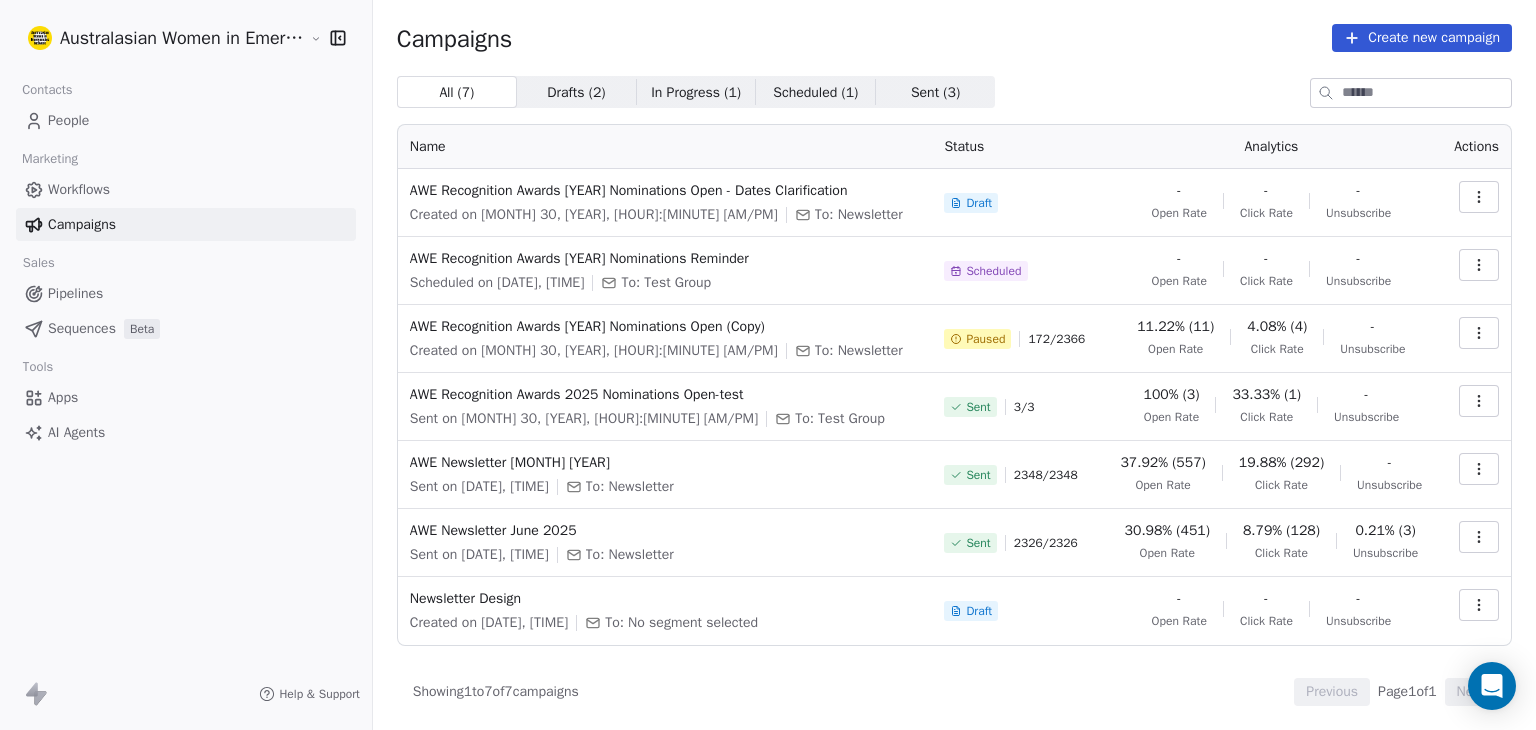 click 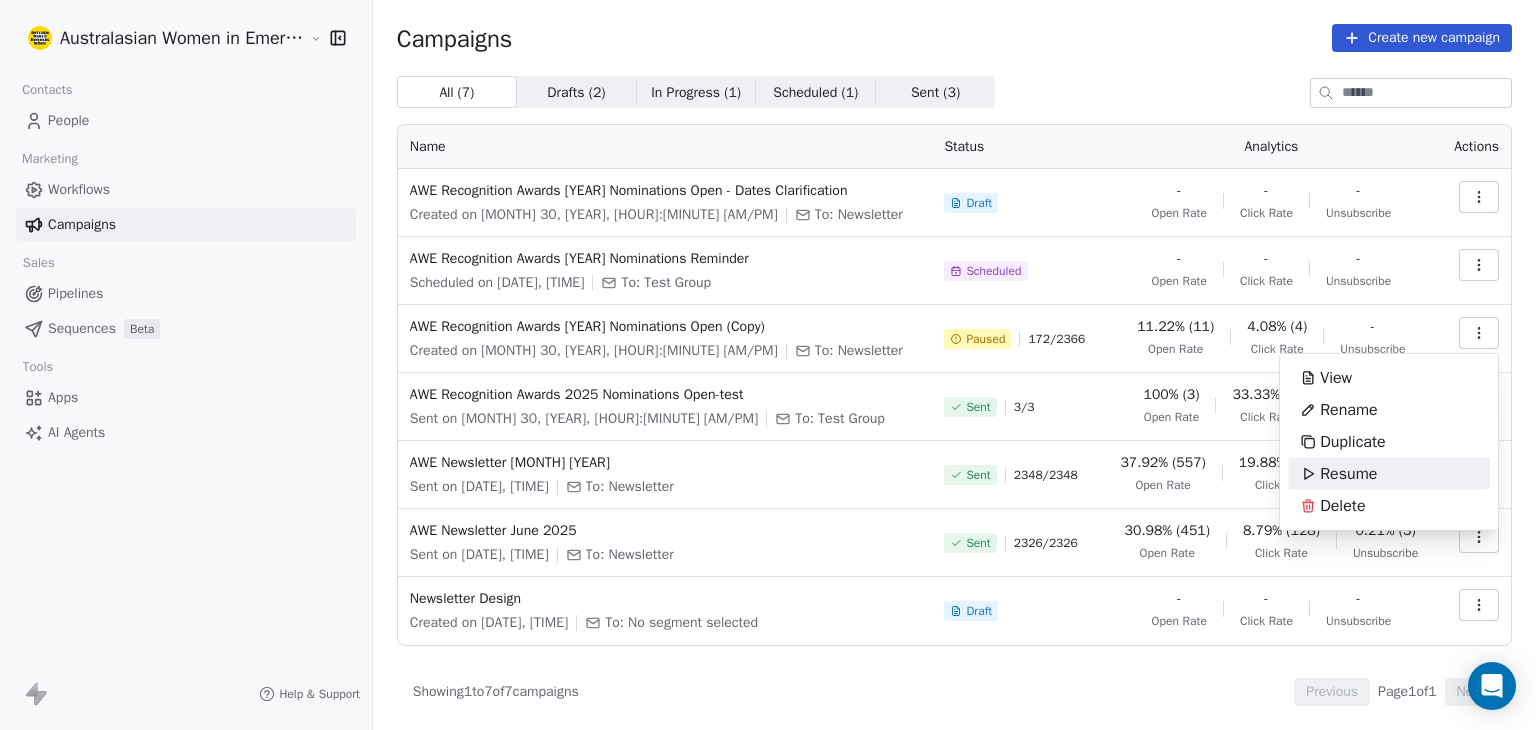 click on "Resume" at bounding box center (1348, 474) 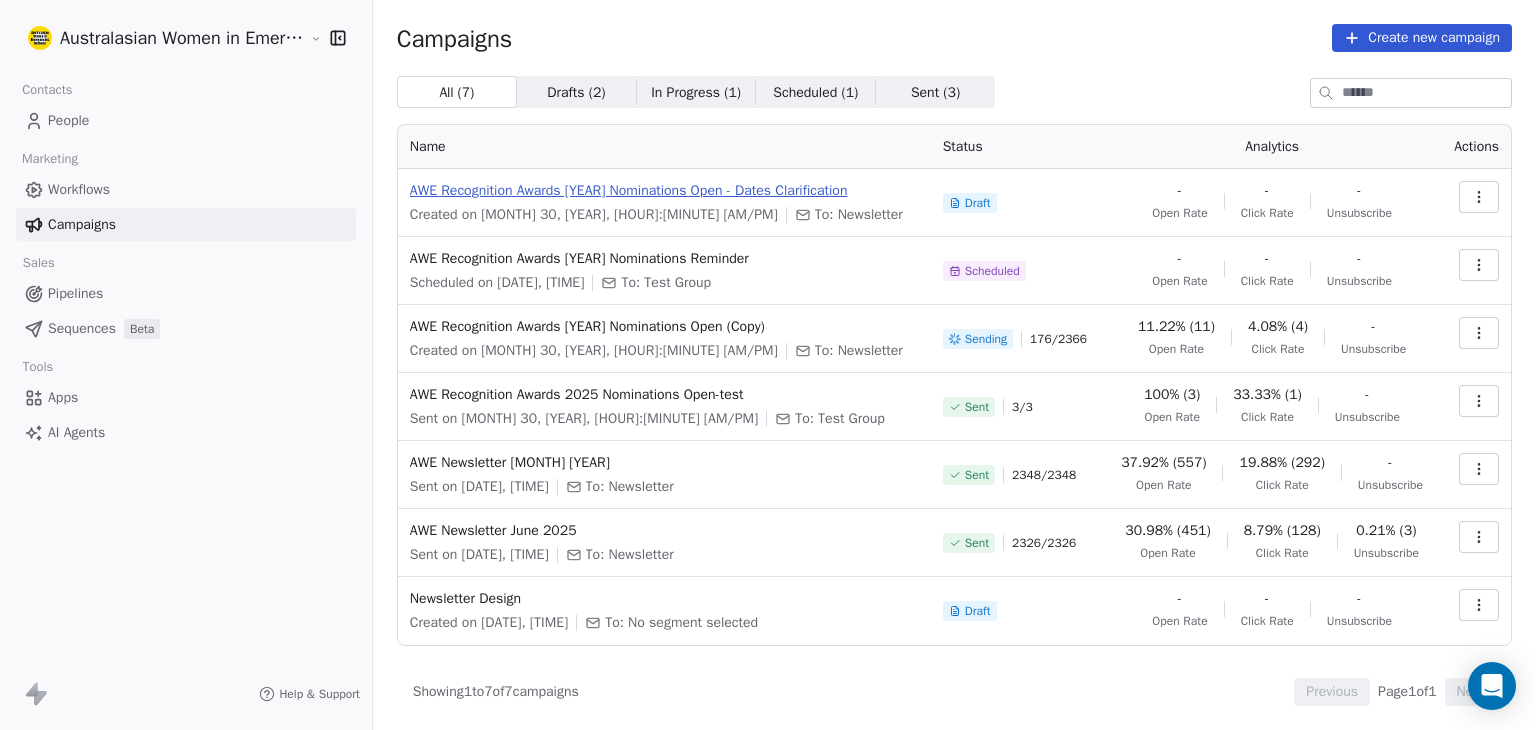 click on "AWE Recognition Awards [YEAR] Nominations Open - Dates Clarification" at bounding box center (664, 191) 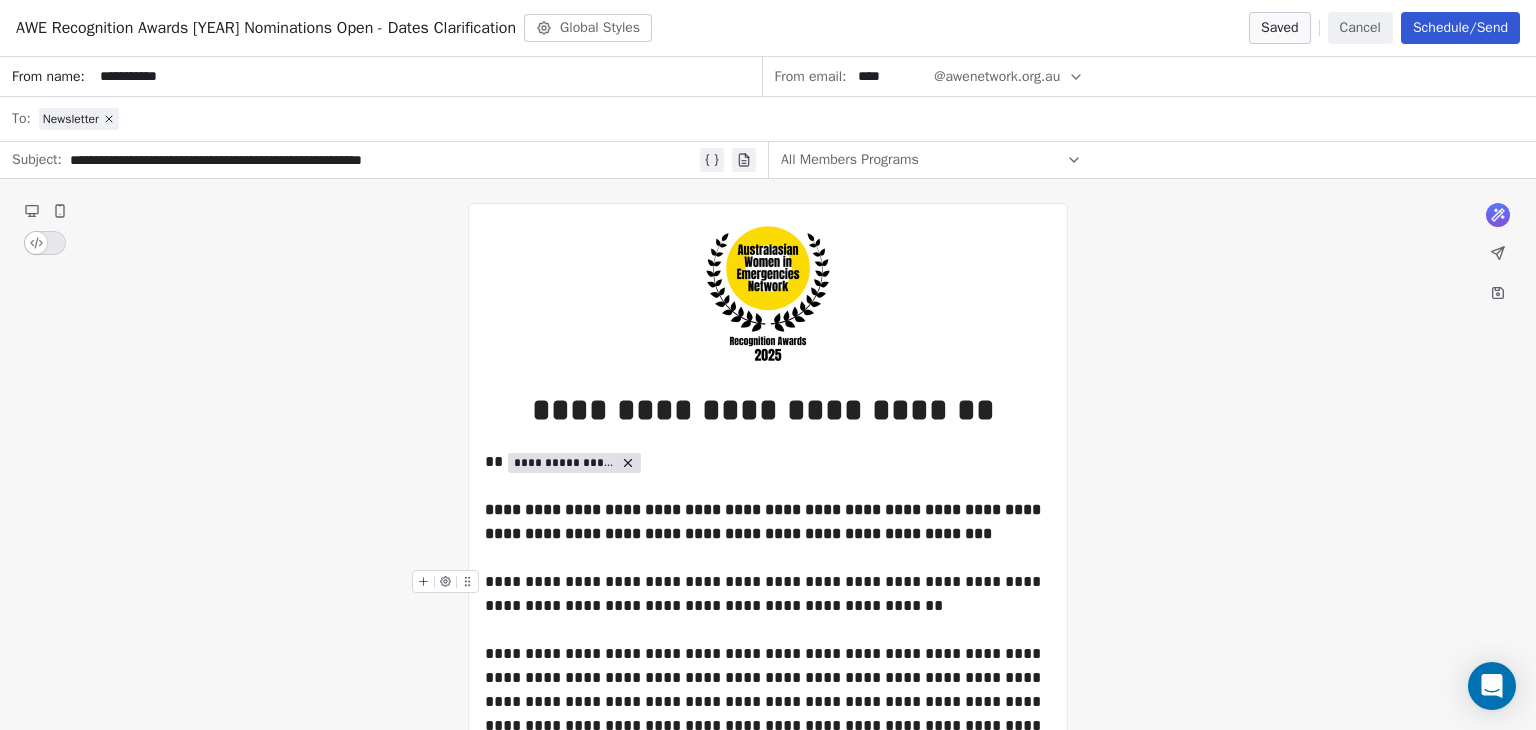 click on "**********" at bounding box center [768, 594] 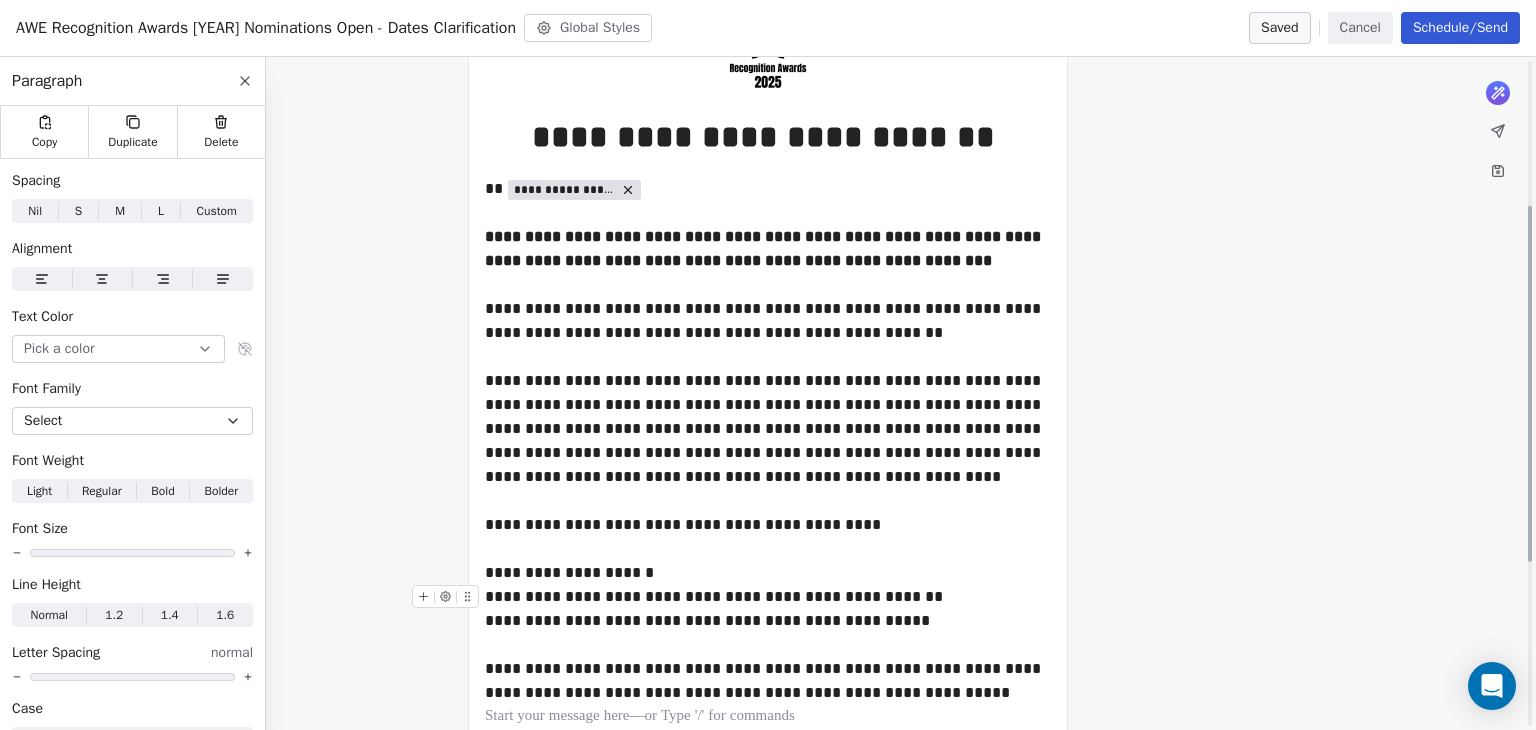 scroll, scrollTop: 273, scrollLeft: 0, axis: vertical 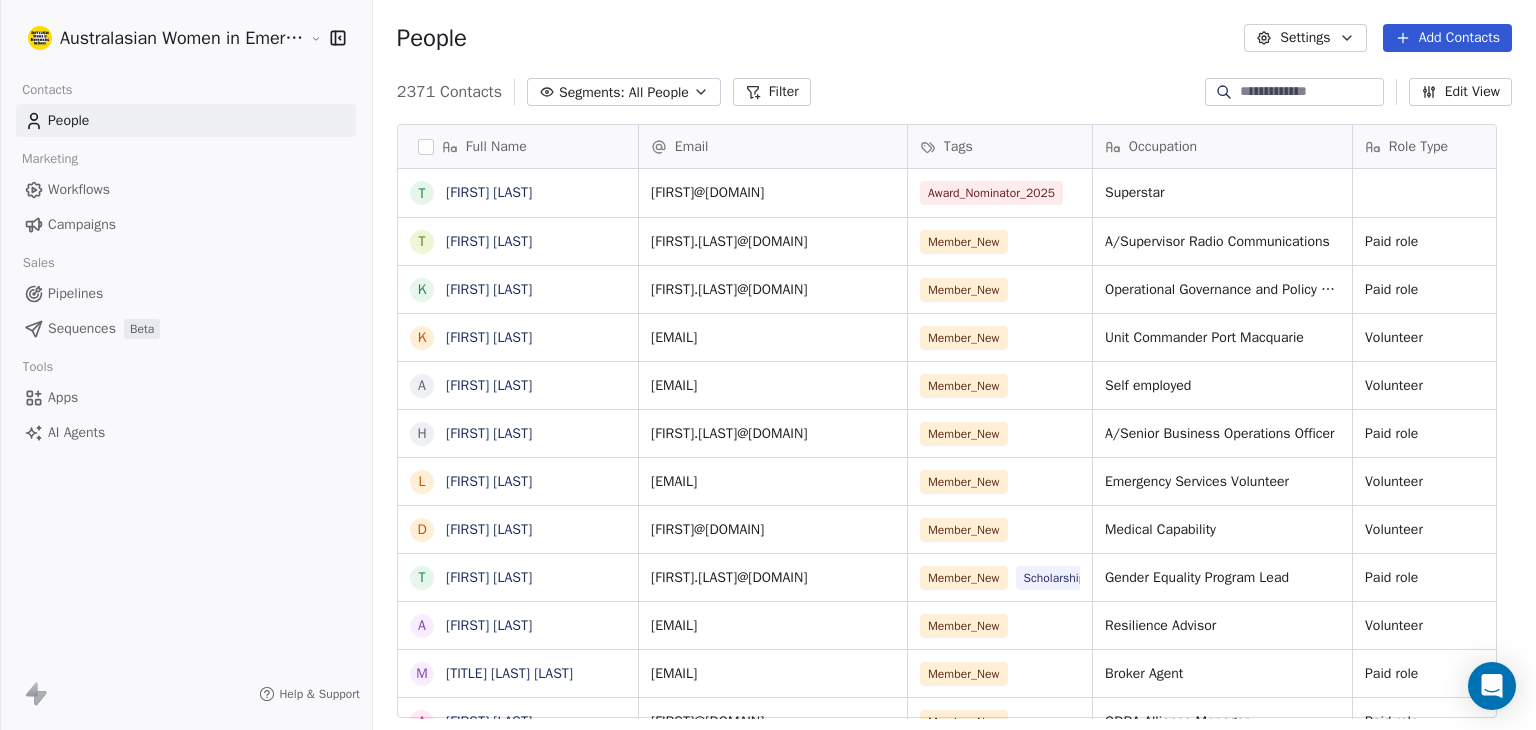 click on "Campaigns" at bounding box center (82, 224) 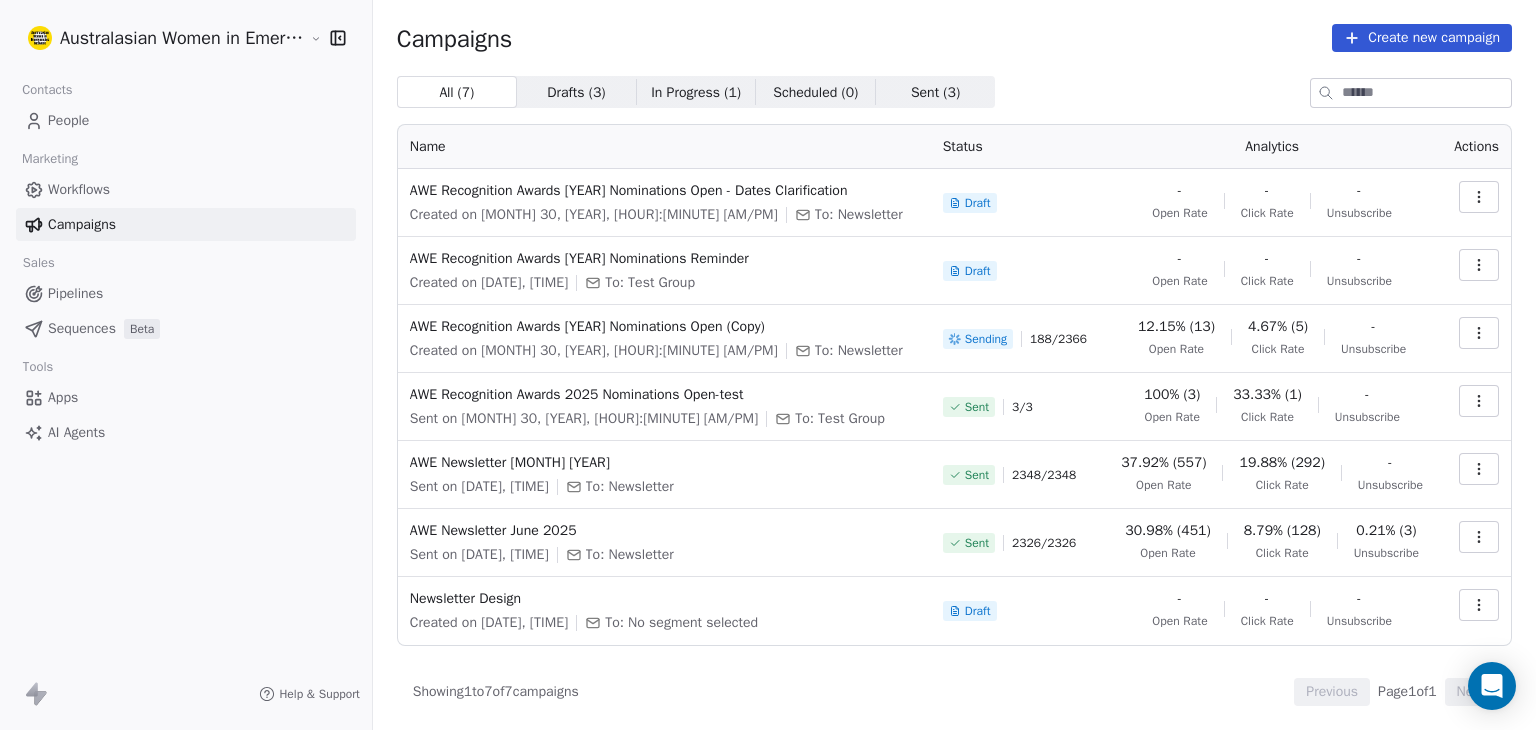 click 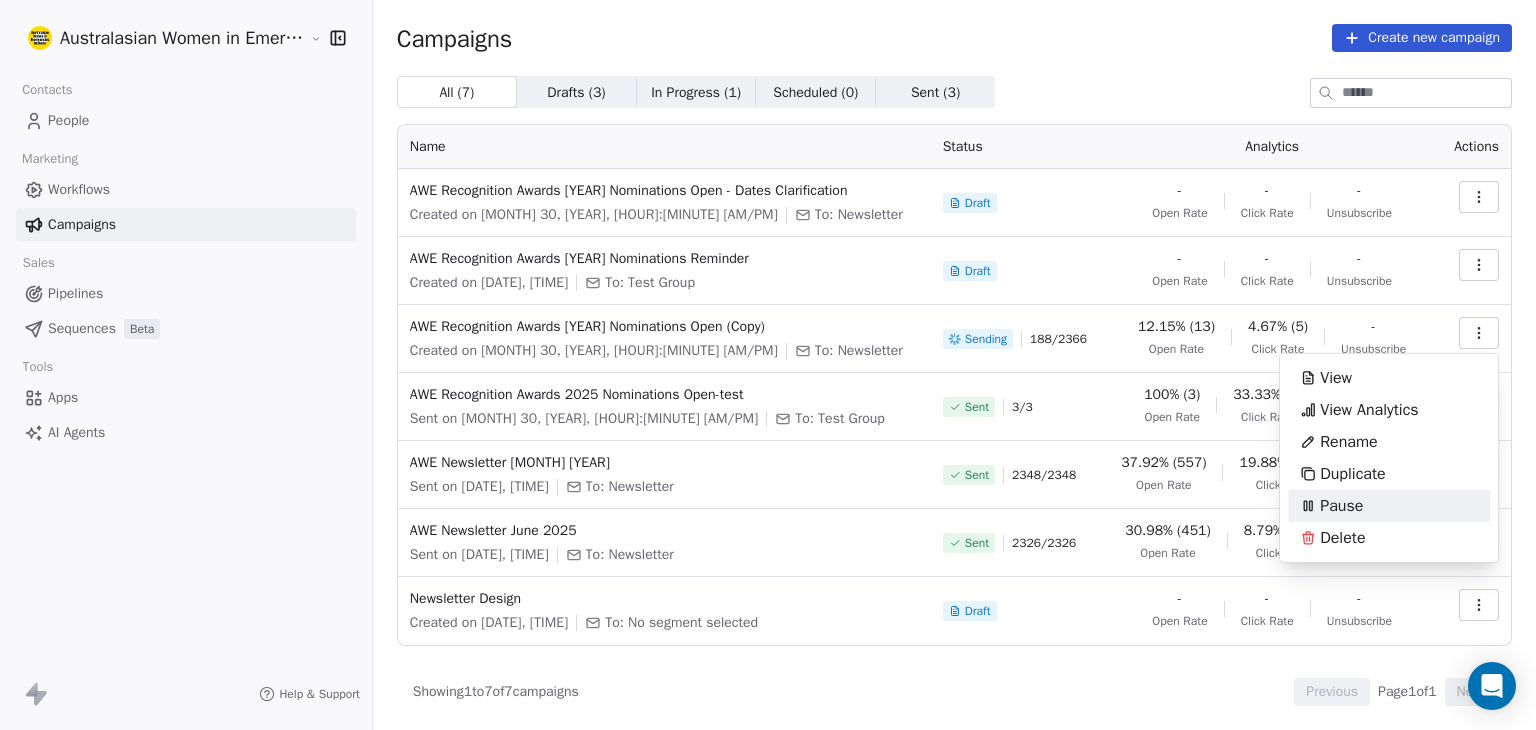 click on "Pause" at bounding box center [1331, 506] 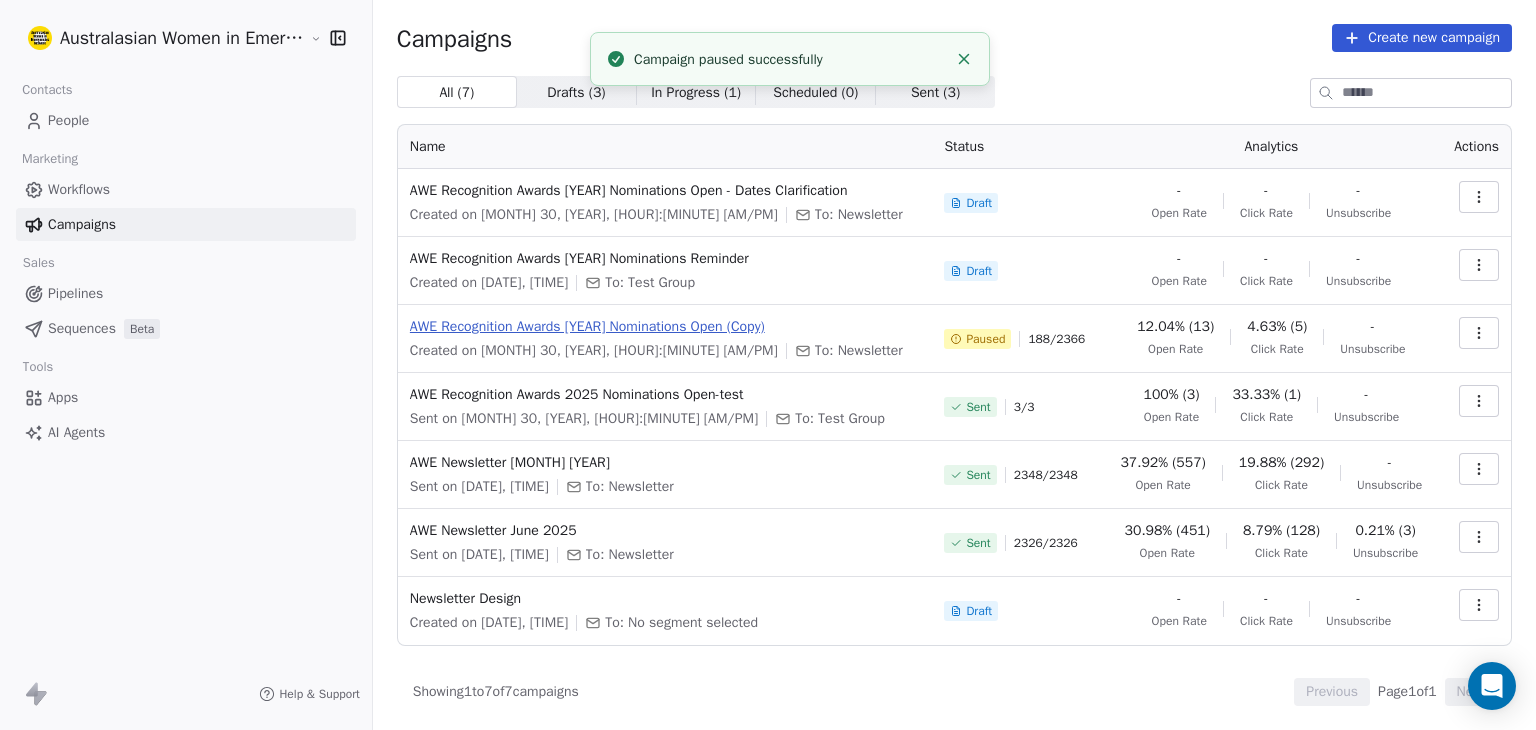 click on "AWE Recognition Awards [YEAR] Nominations Open (Copy)" at bounding box center [665, 327] 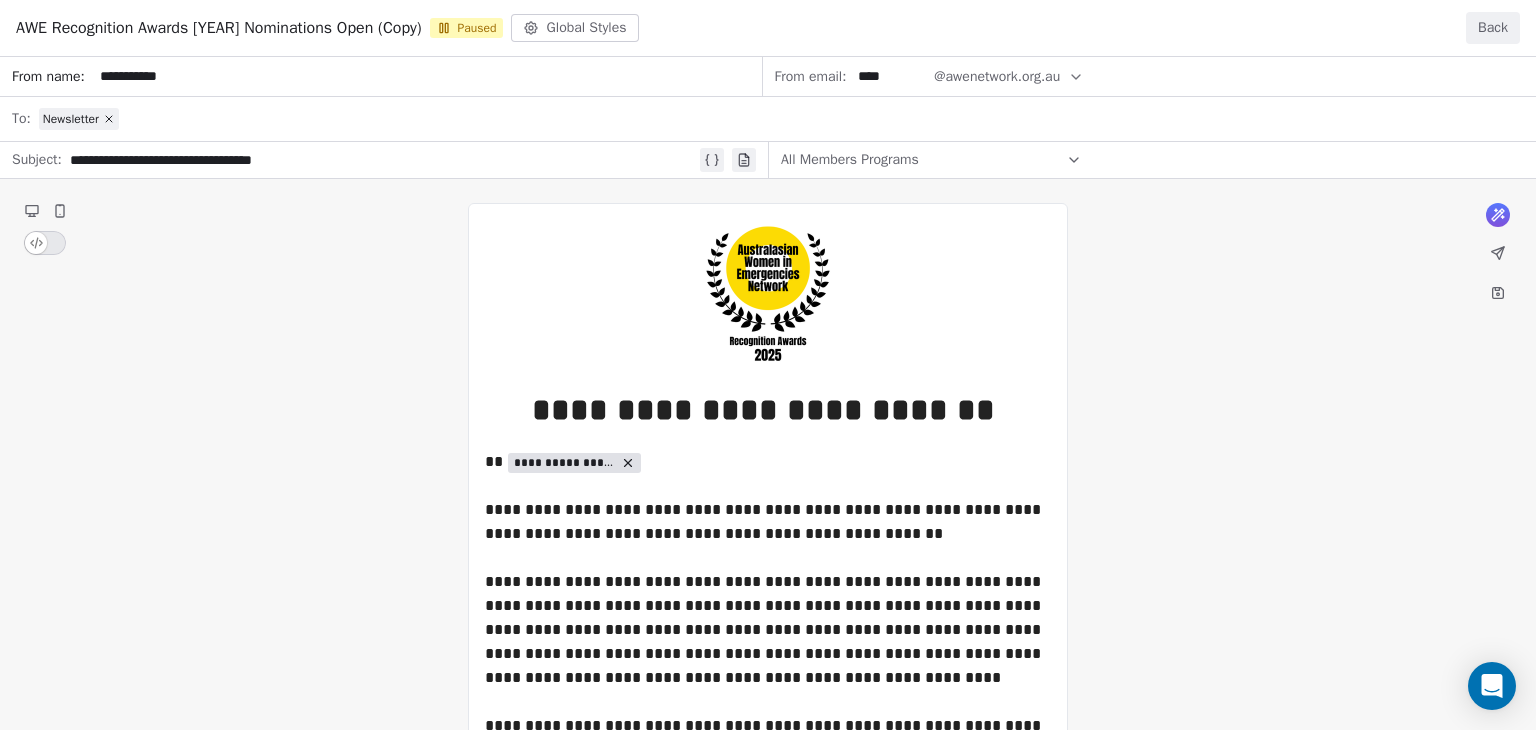 click on "**********" at bounding box center [768, 567] 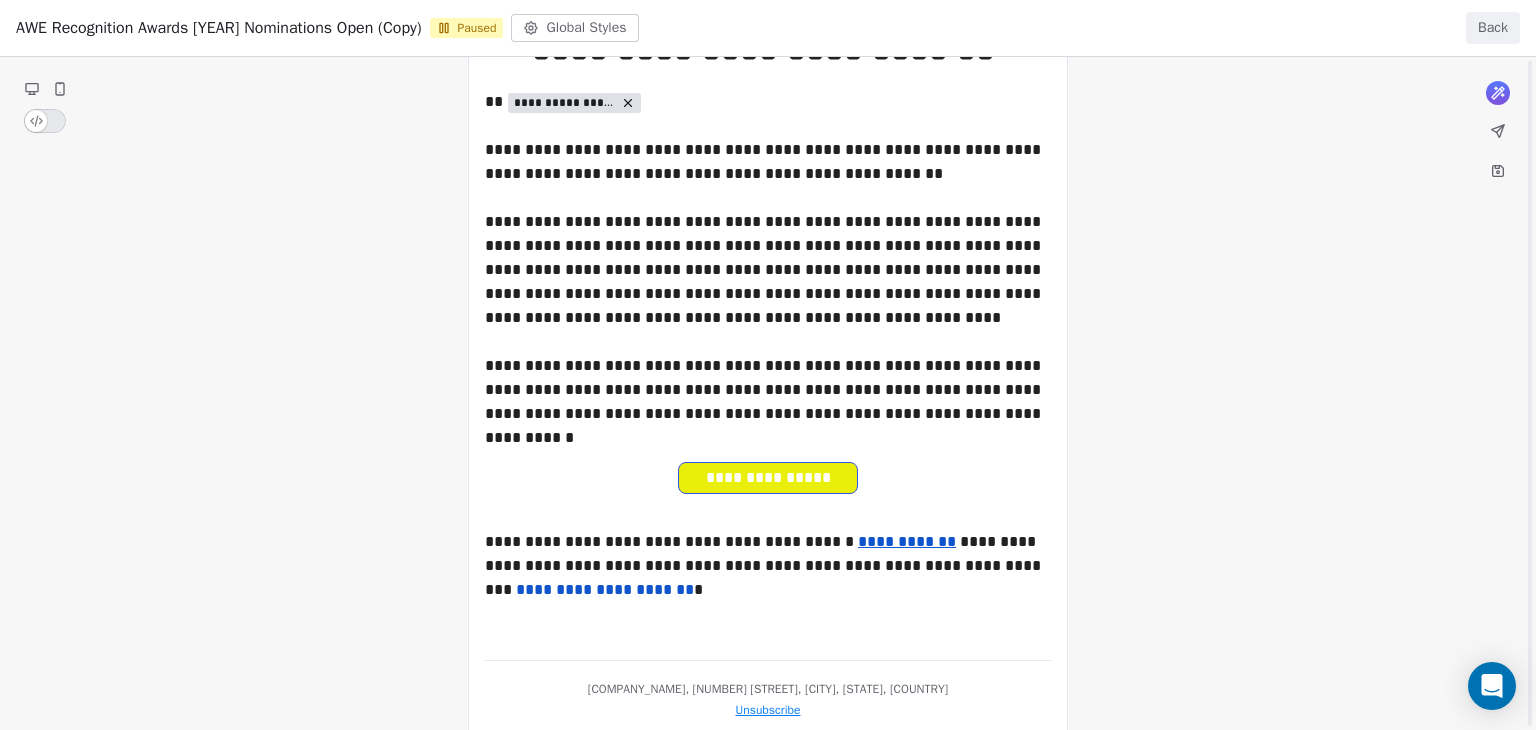 scroll, scrollTop: 389, scrollLeft: 0, axis: vertical 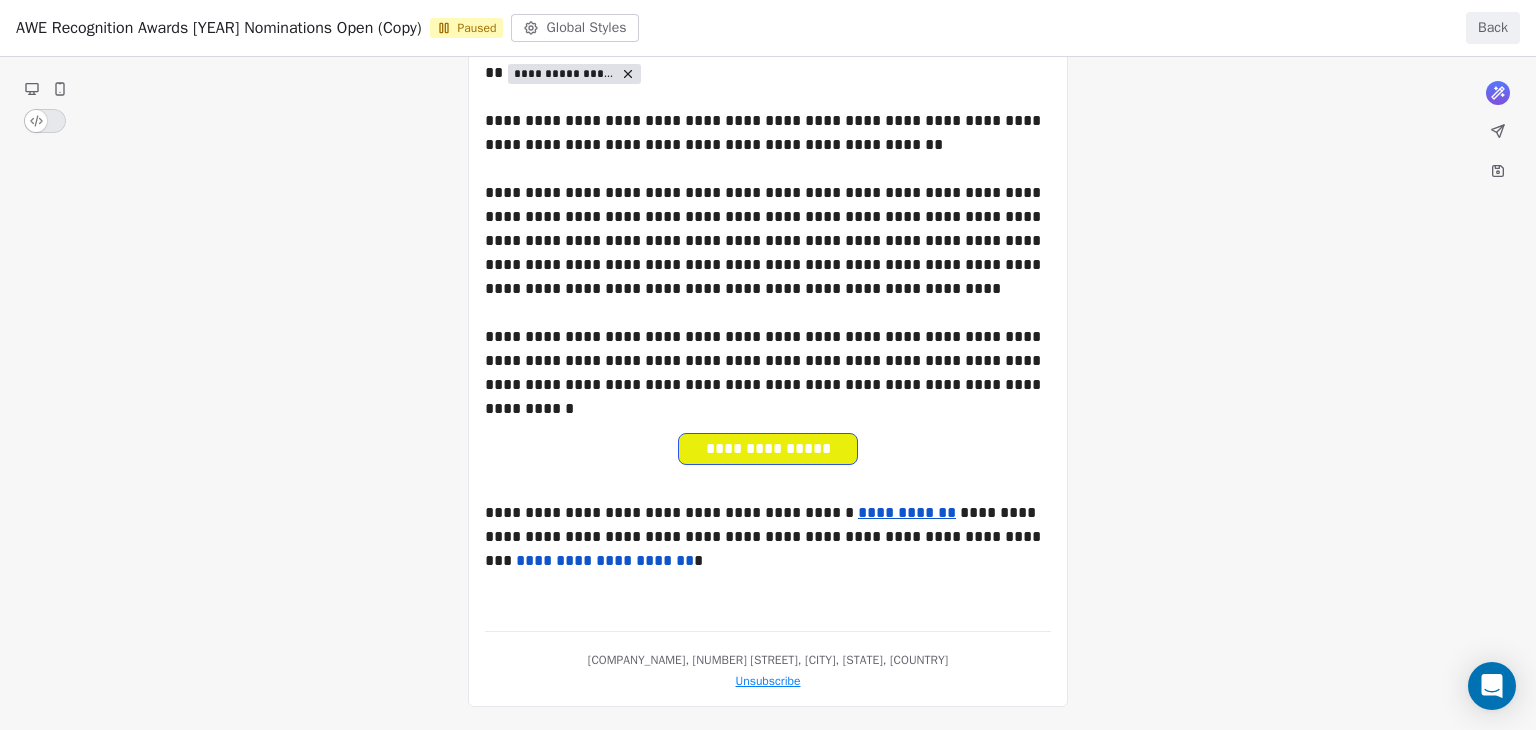 click on "**********" at bounding box center (768, 178) 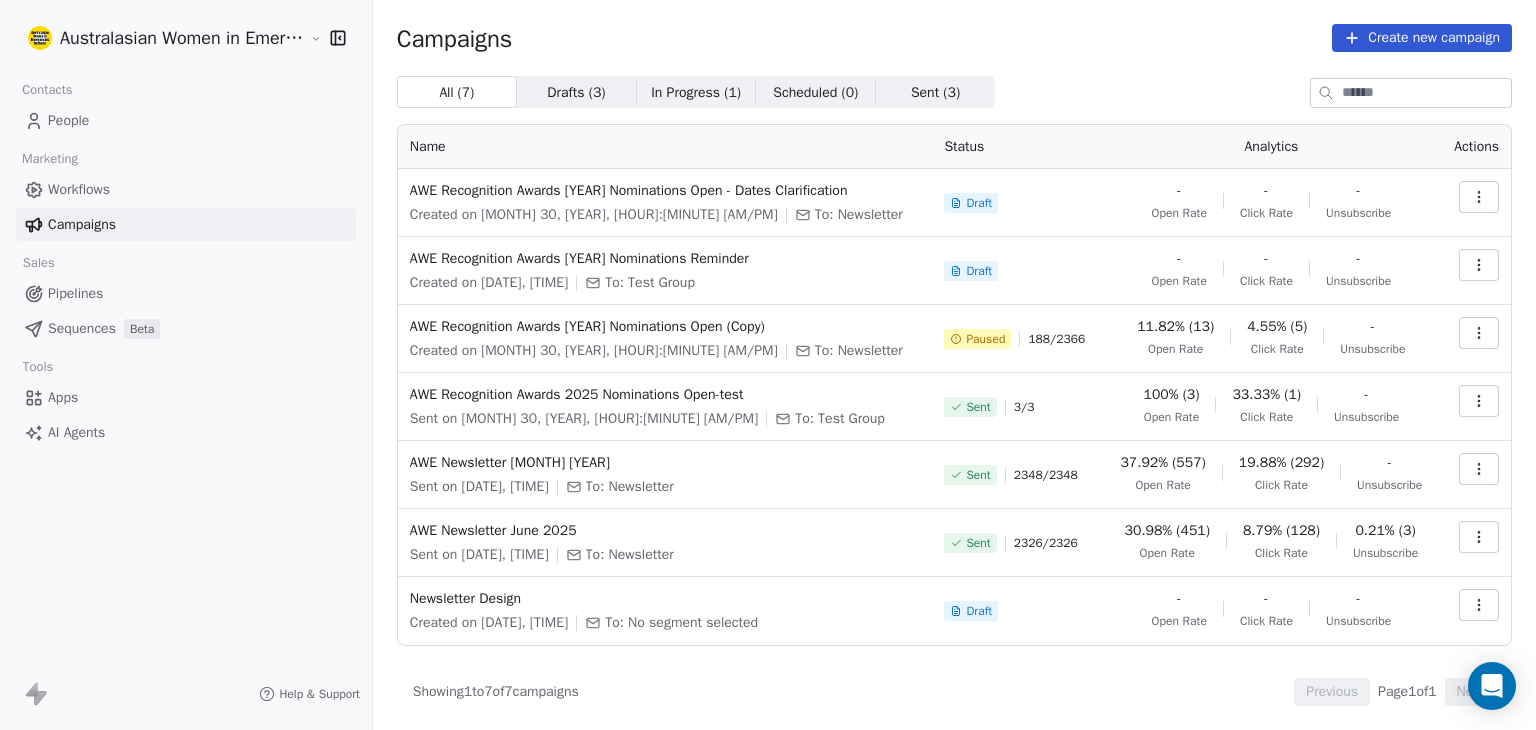 click 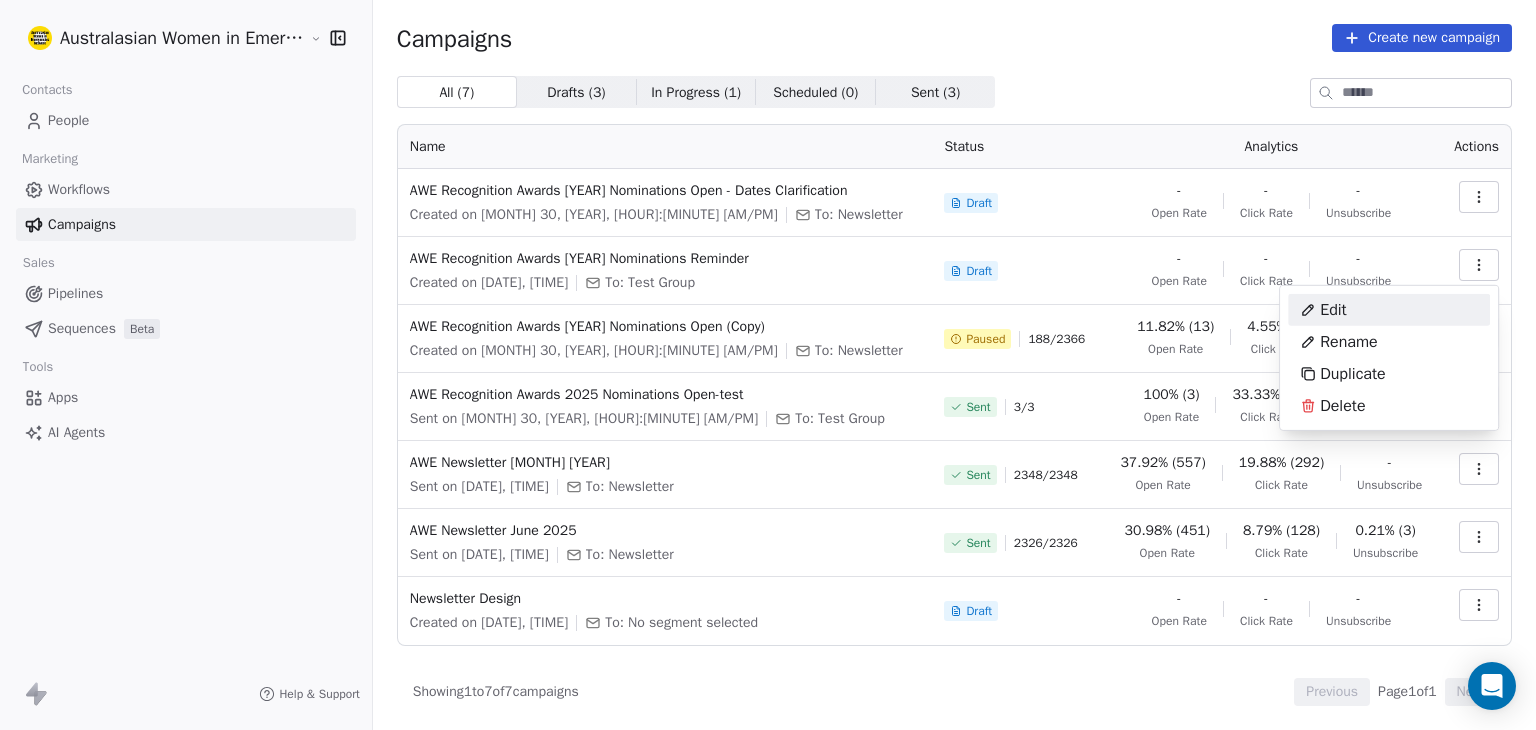 click on "Edit" at bounding box center (1333, 310) 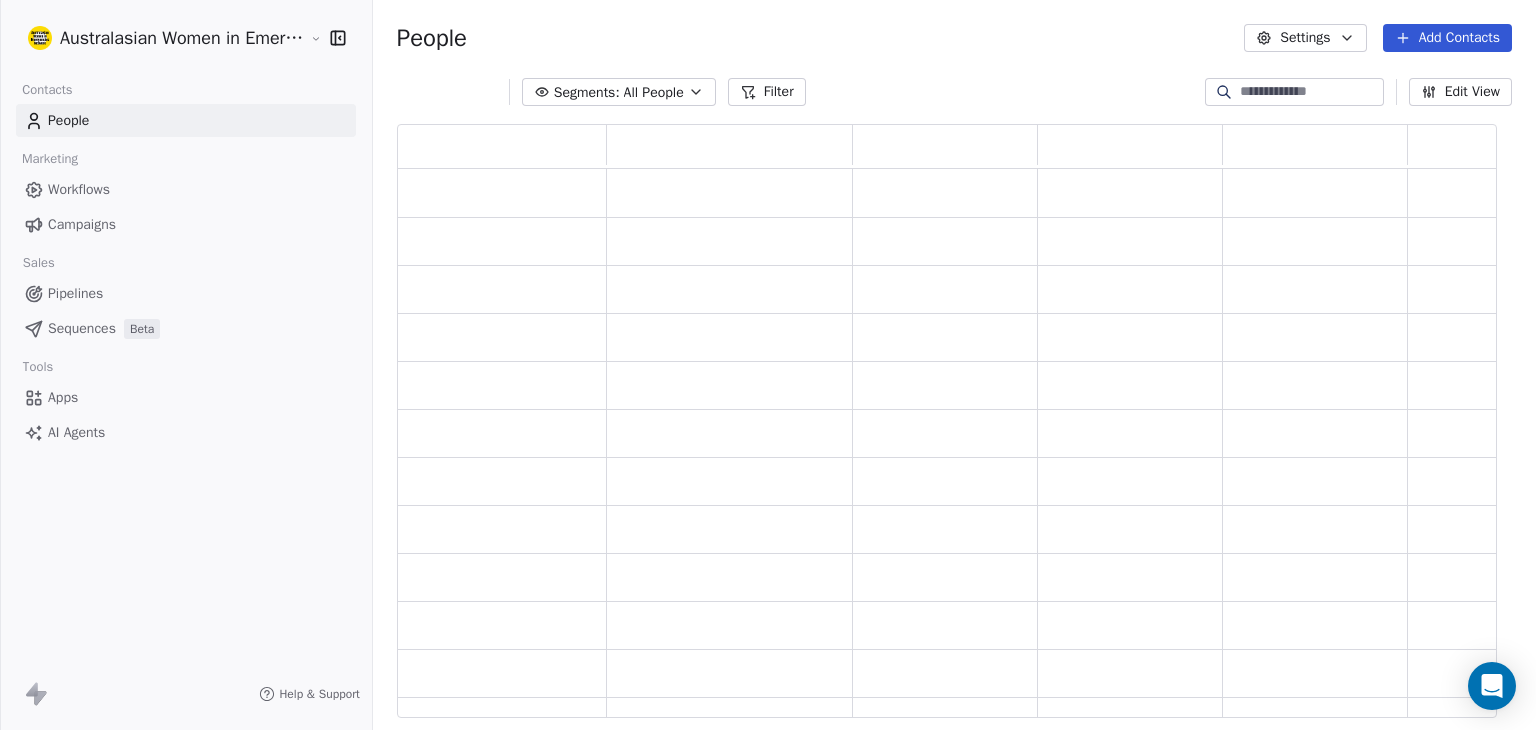 scroll, scrollTop: 16, scrollLeft: 15, axis: both 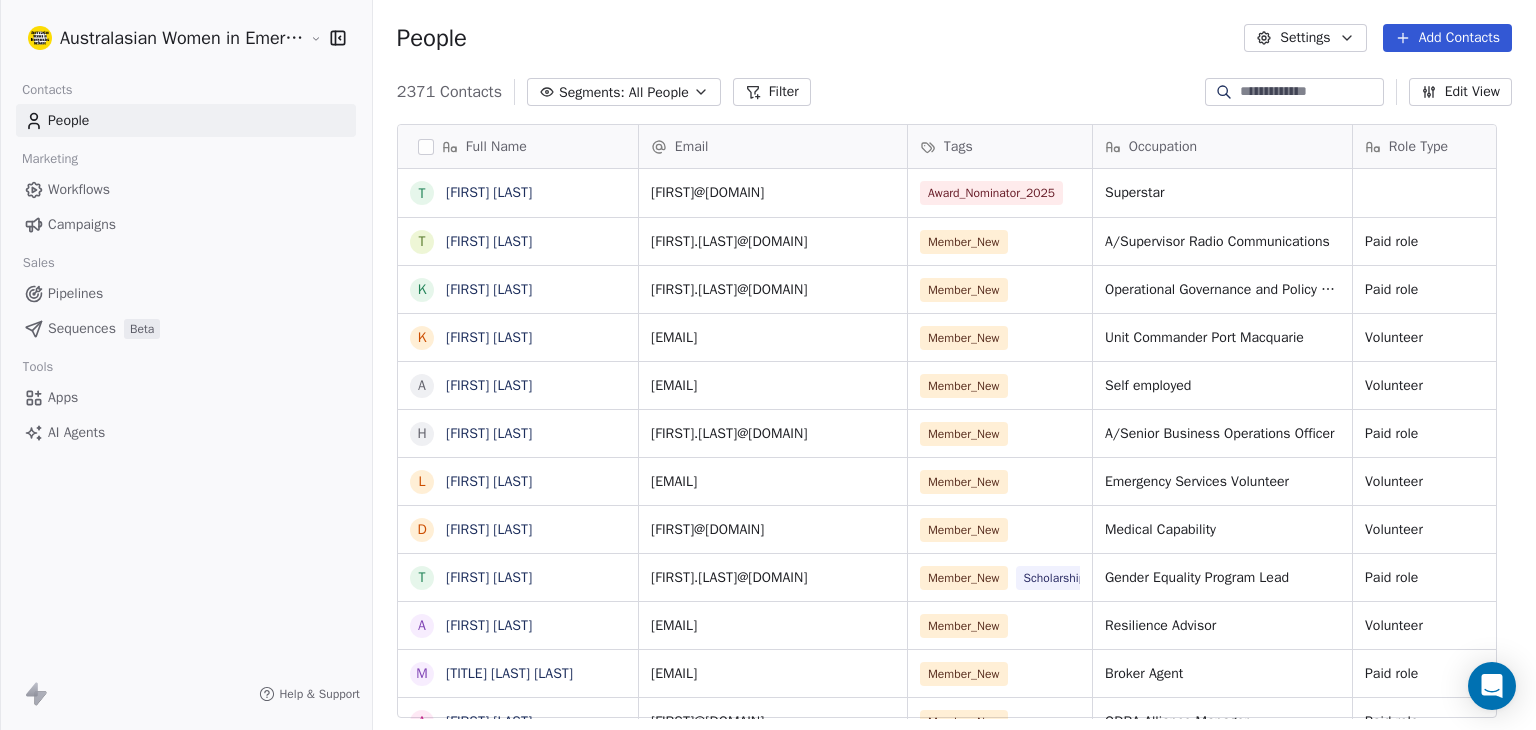 click on "Campaigns" at bounding box center [82, 224] 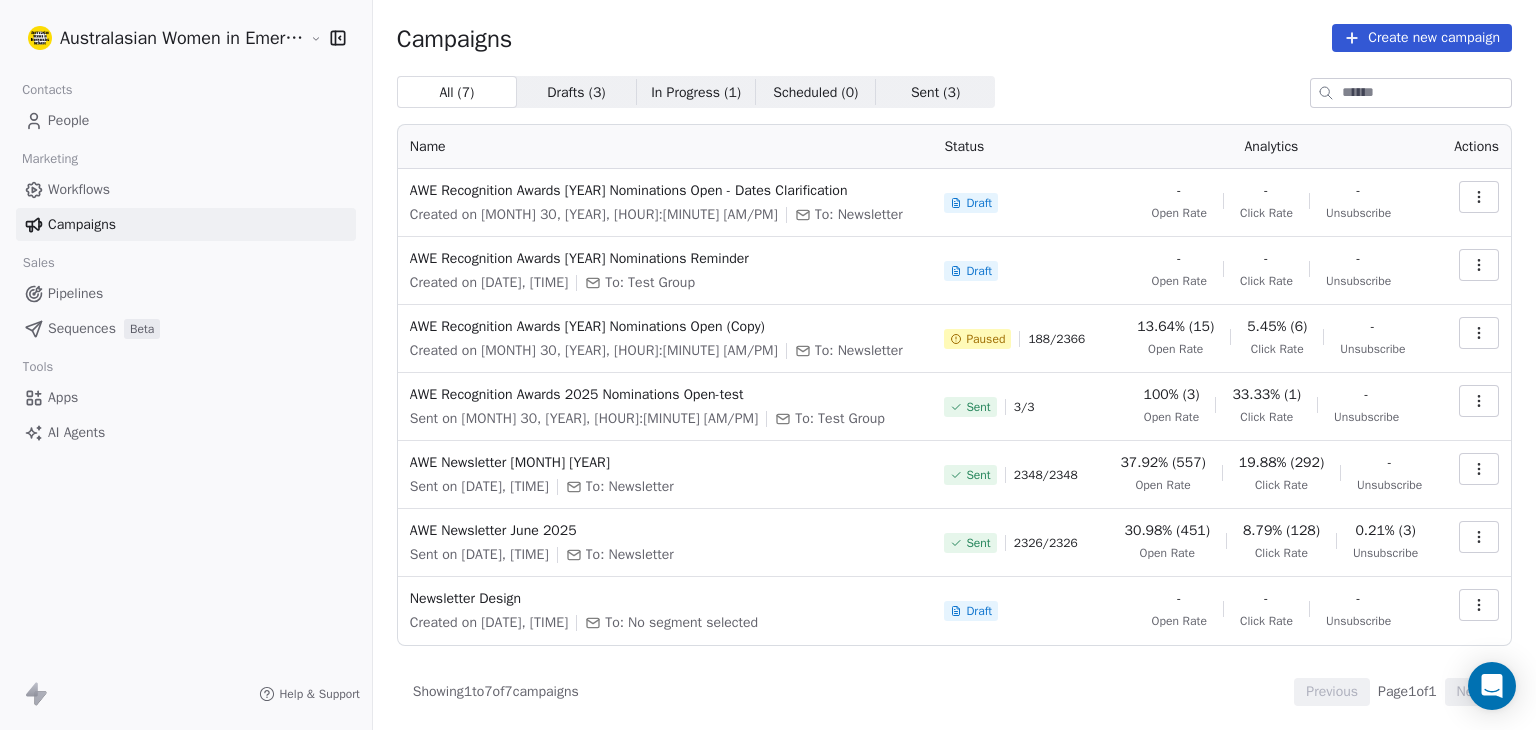 click 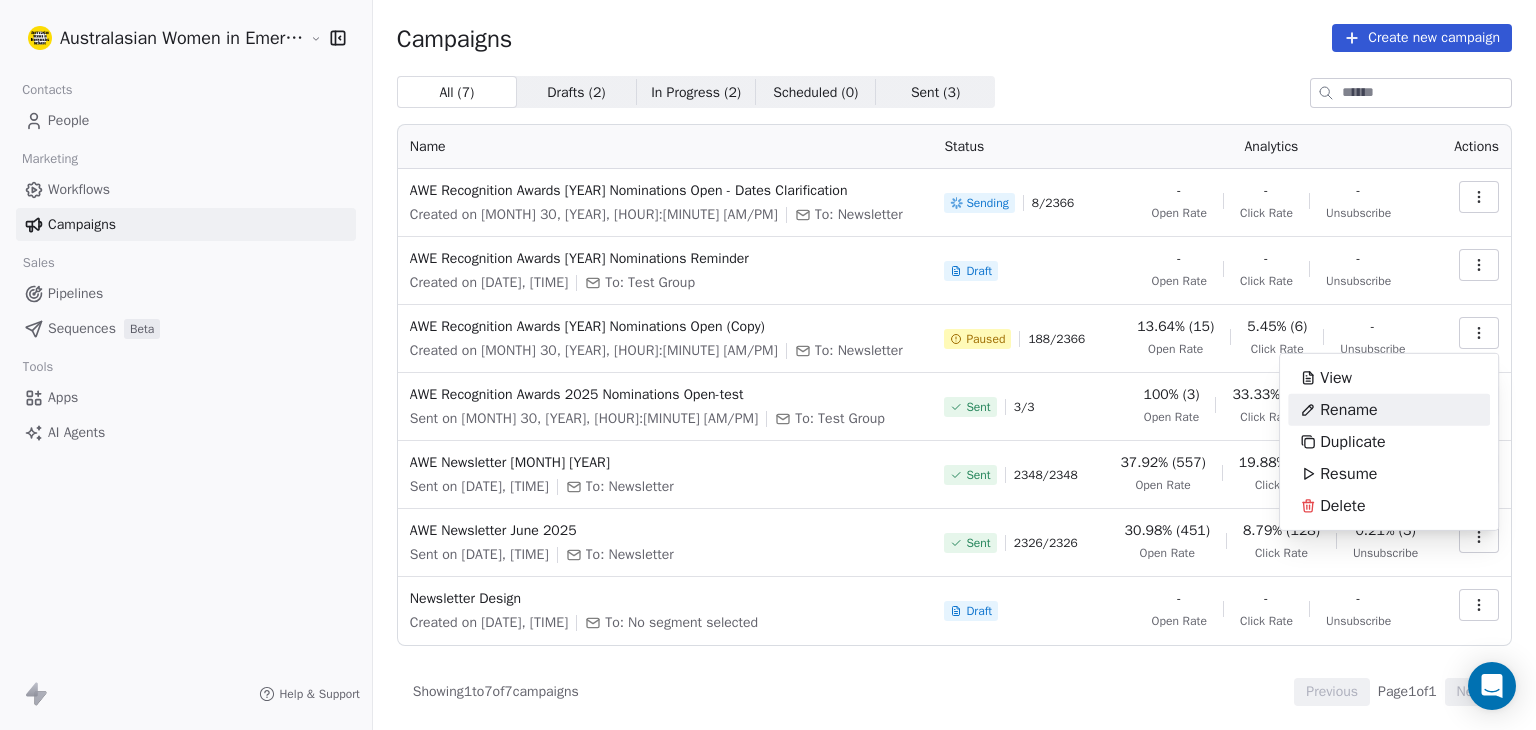 click on "Rename" at bounding box center (1349, 410) 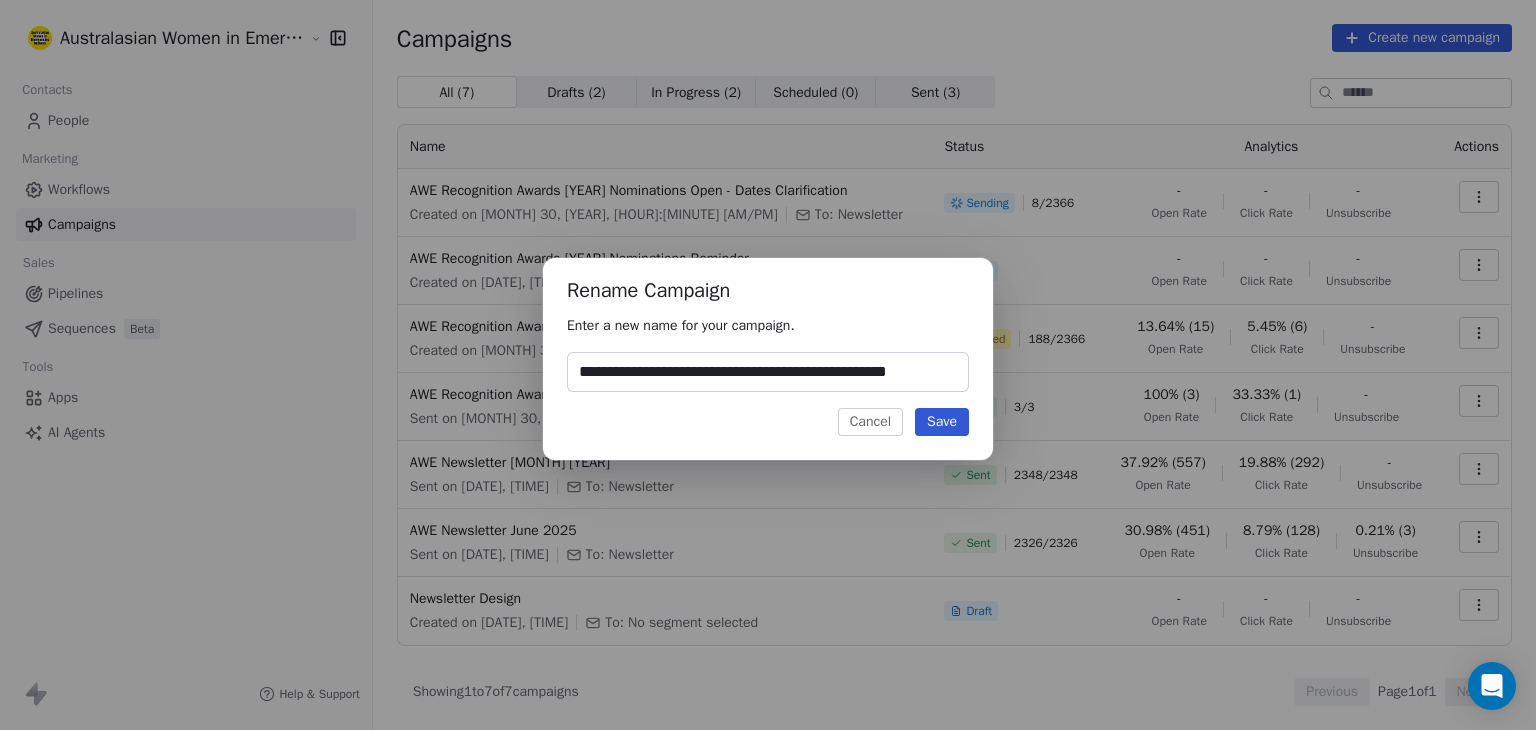 click on "**********" at bounding box center (768, 372) 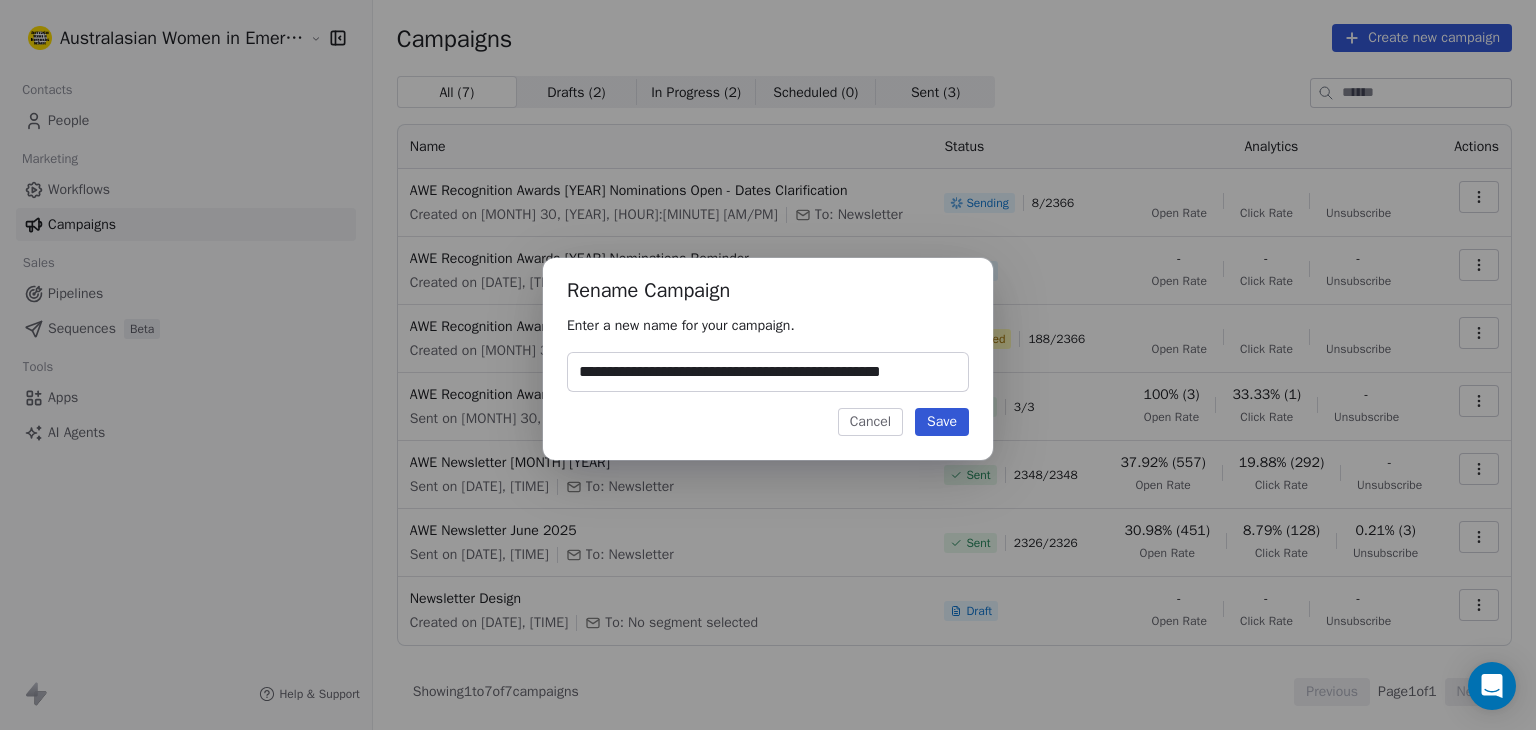 scroll, scrollTop: 0, scrollLeft: 28, axis: horizontal 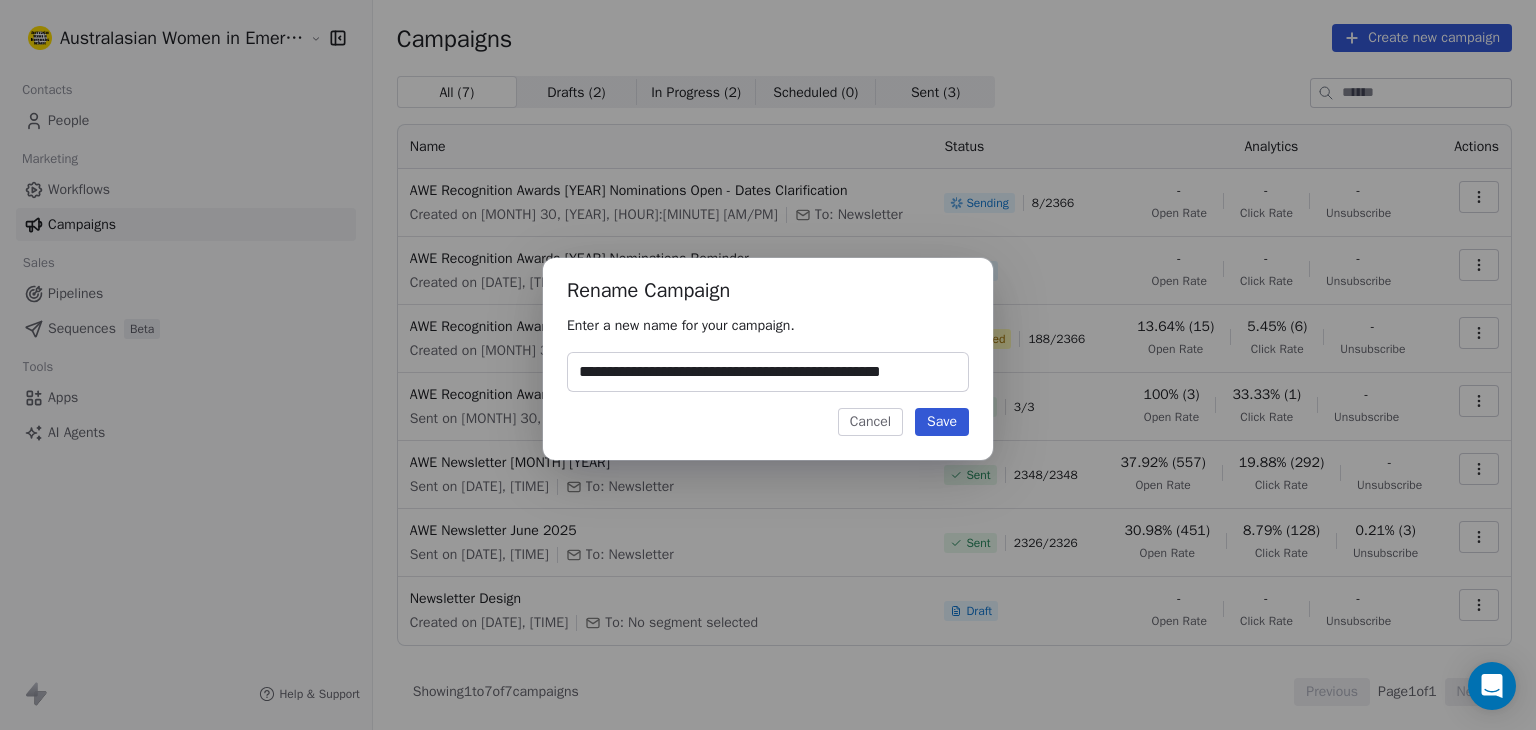 type on "**********" 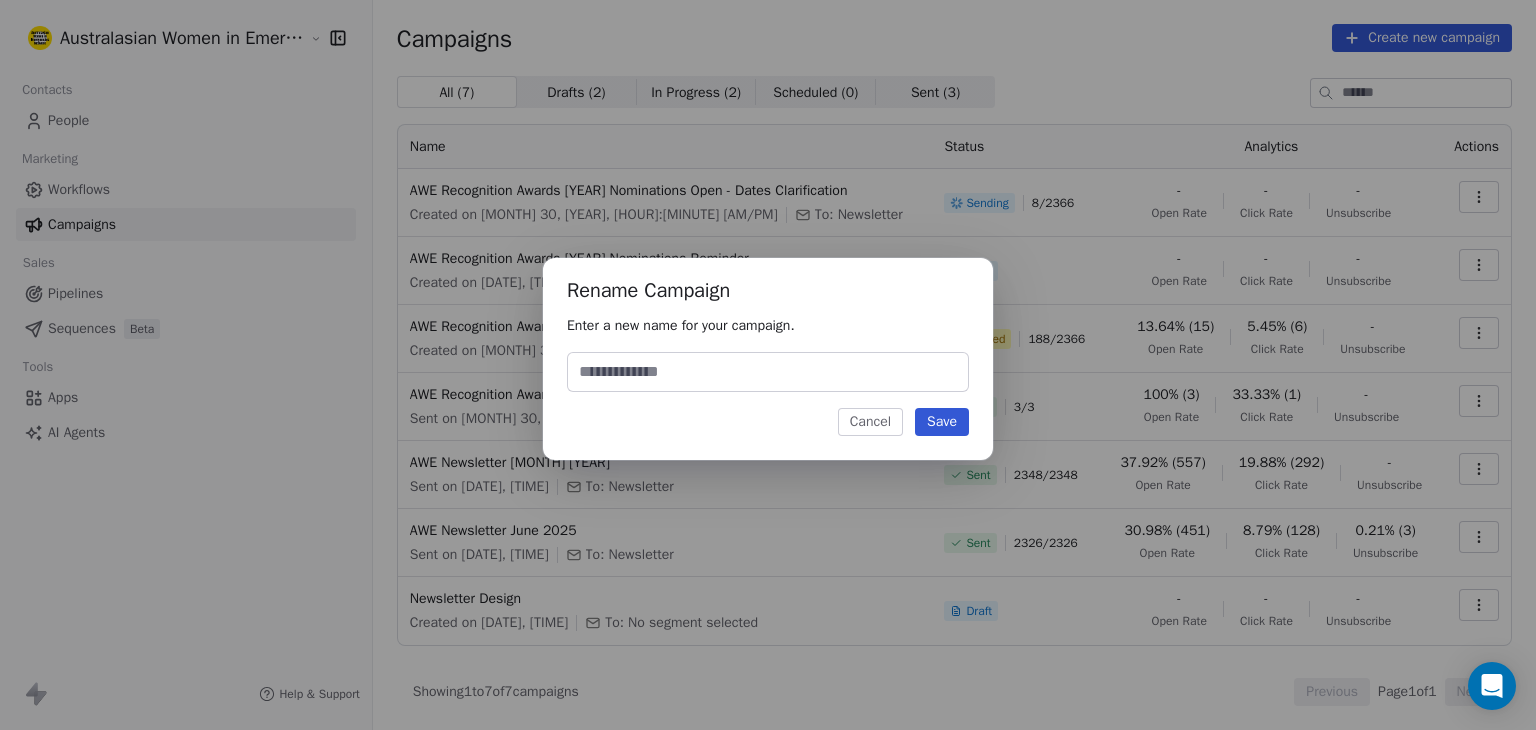scroll, scrollTop: 0, scrollLeft: 0, axis: both 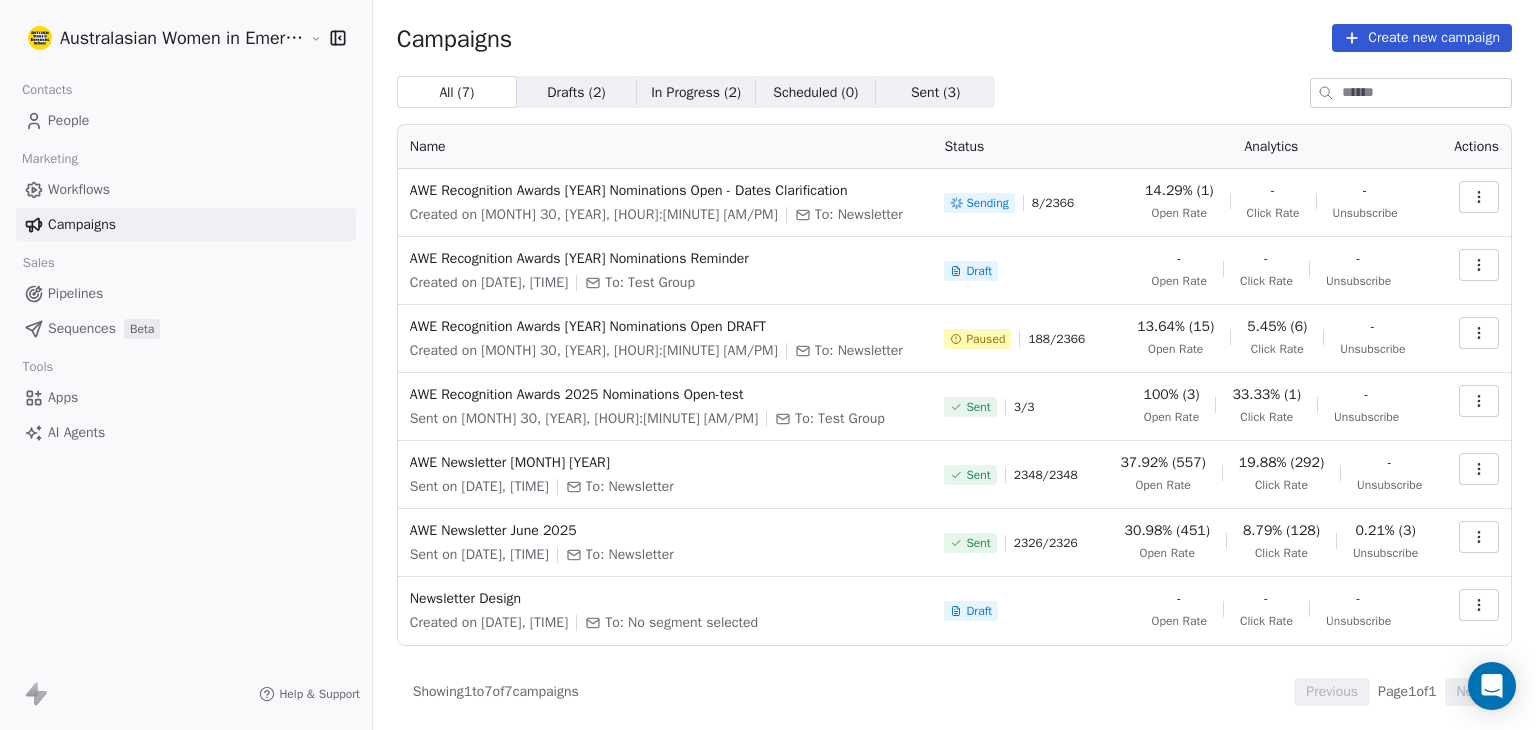 click 